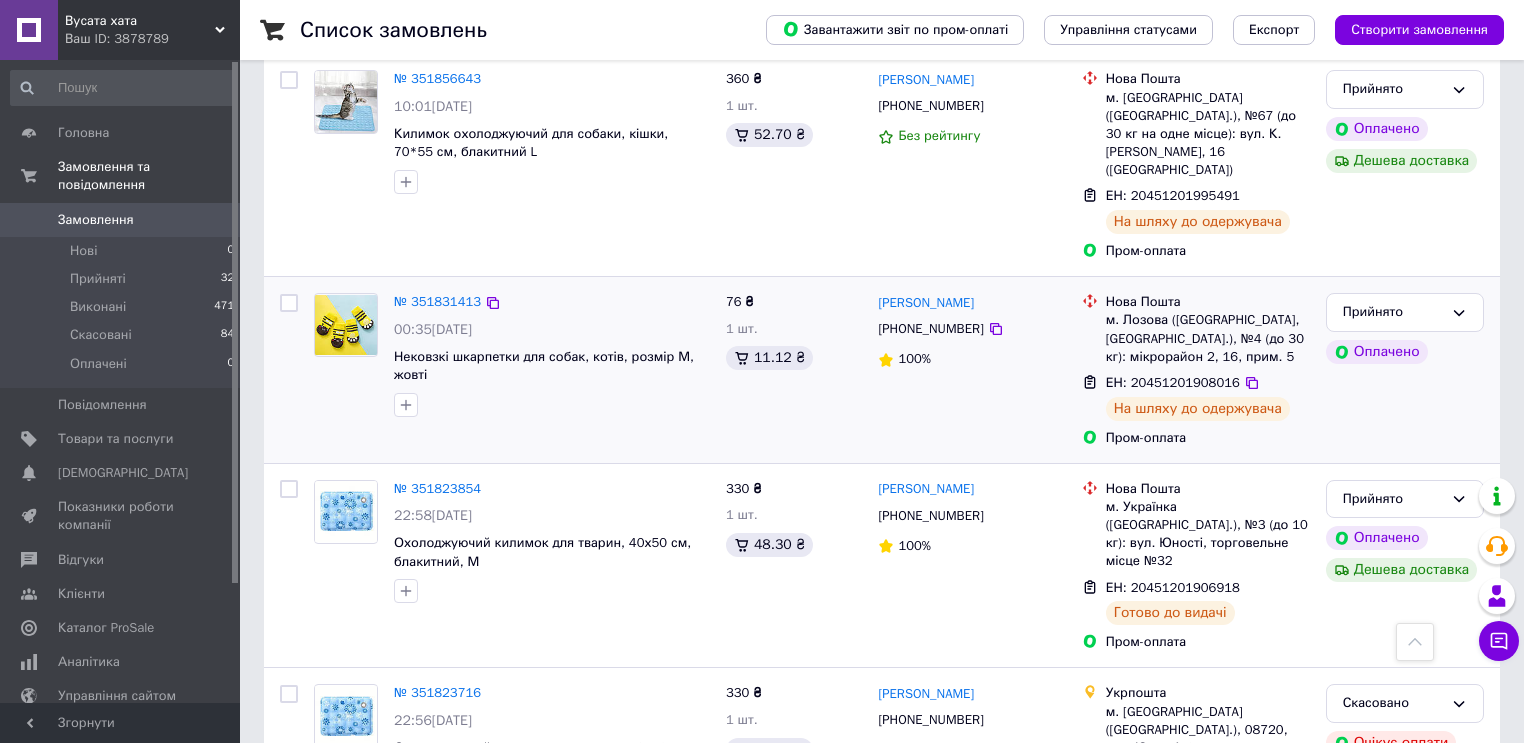 scroll, scrollTop: 1200, scrollLeft: 0, axis: vertical 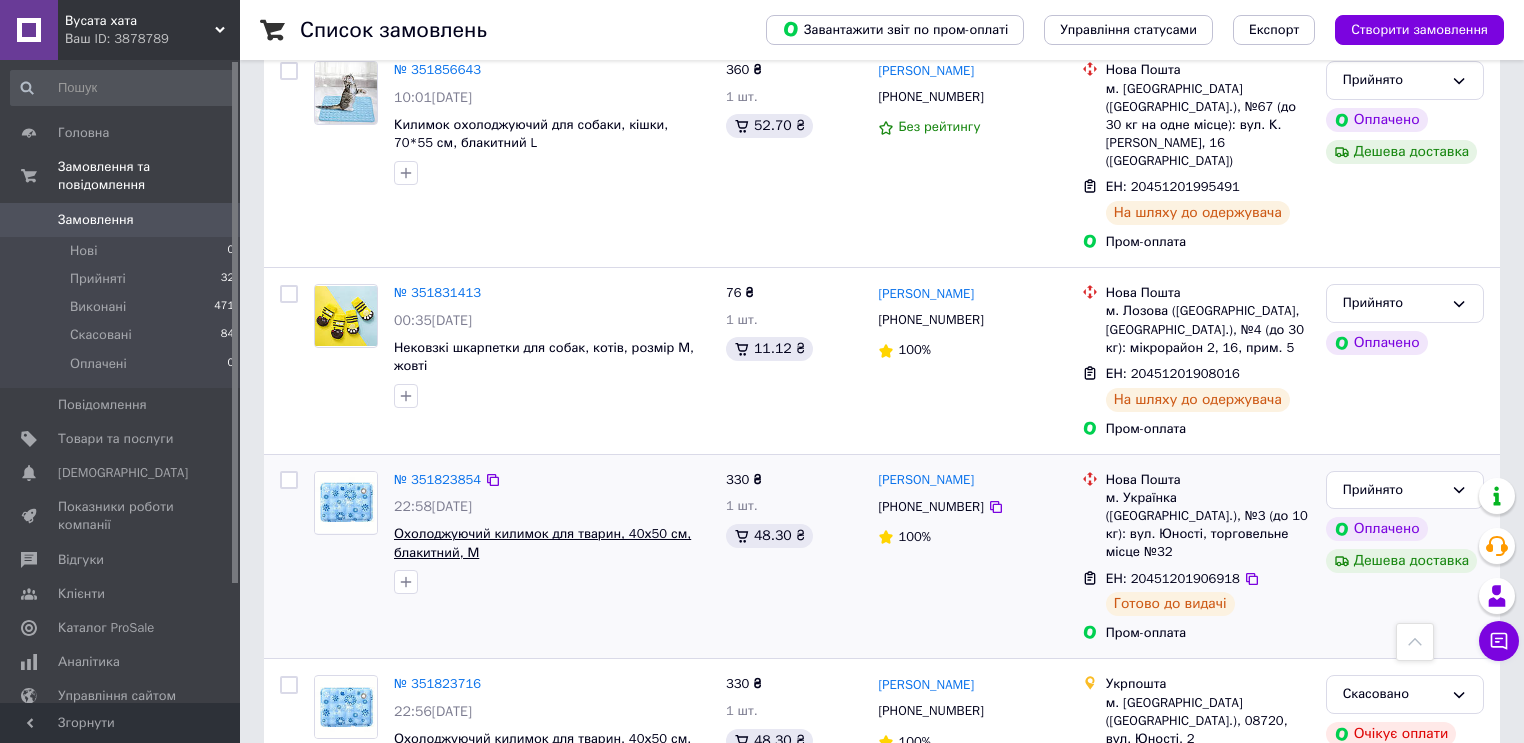click on "Охолоджуючий килимок для тварин, 40х50 см, блакитний, М" at bounding box center [542, 543] 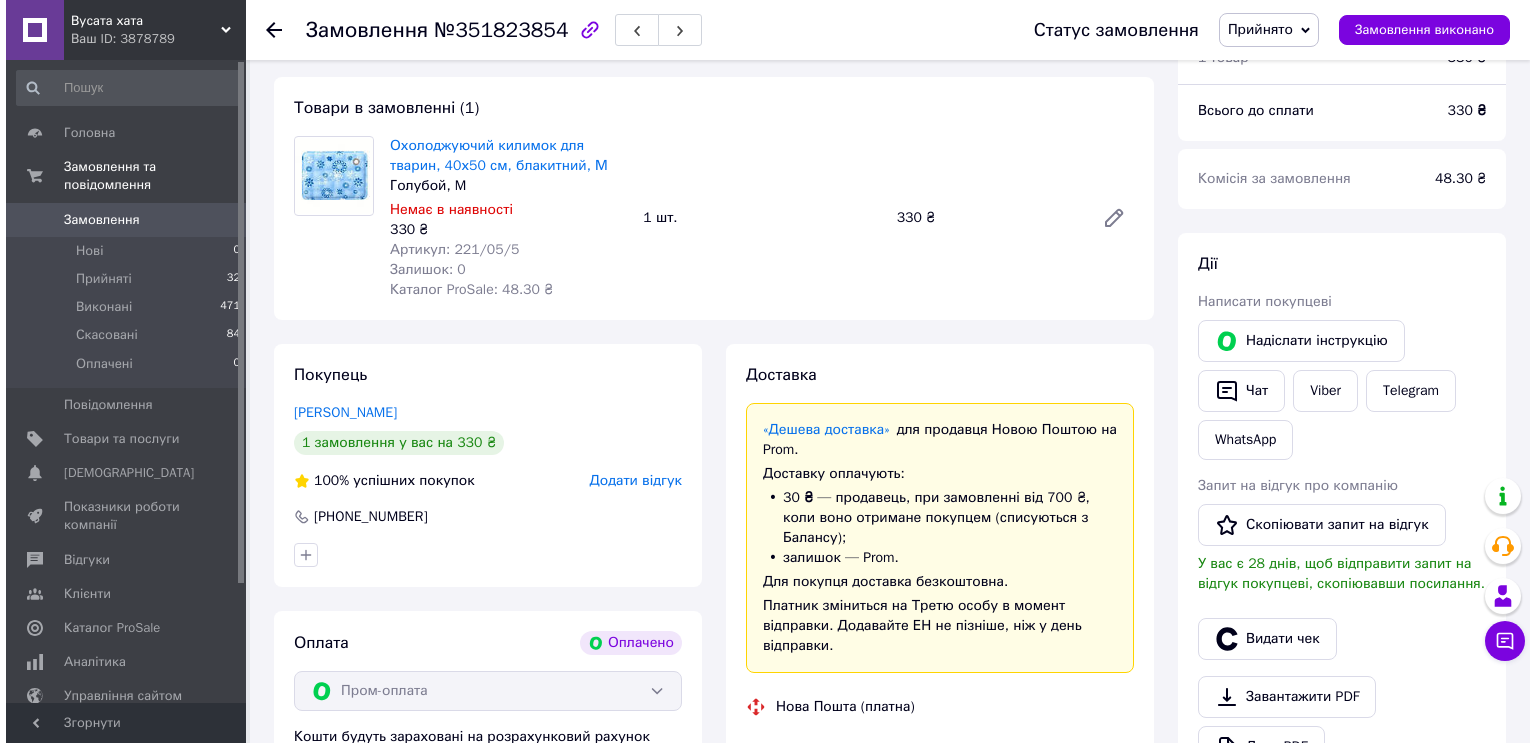 scroll, scrollTop: 720, scrollLeft: 0, axis: vertical 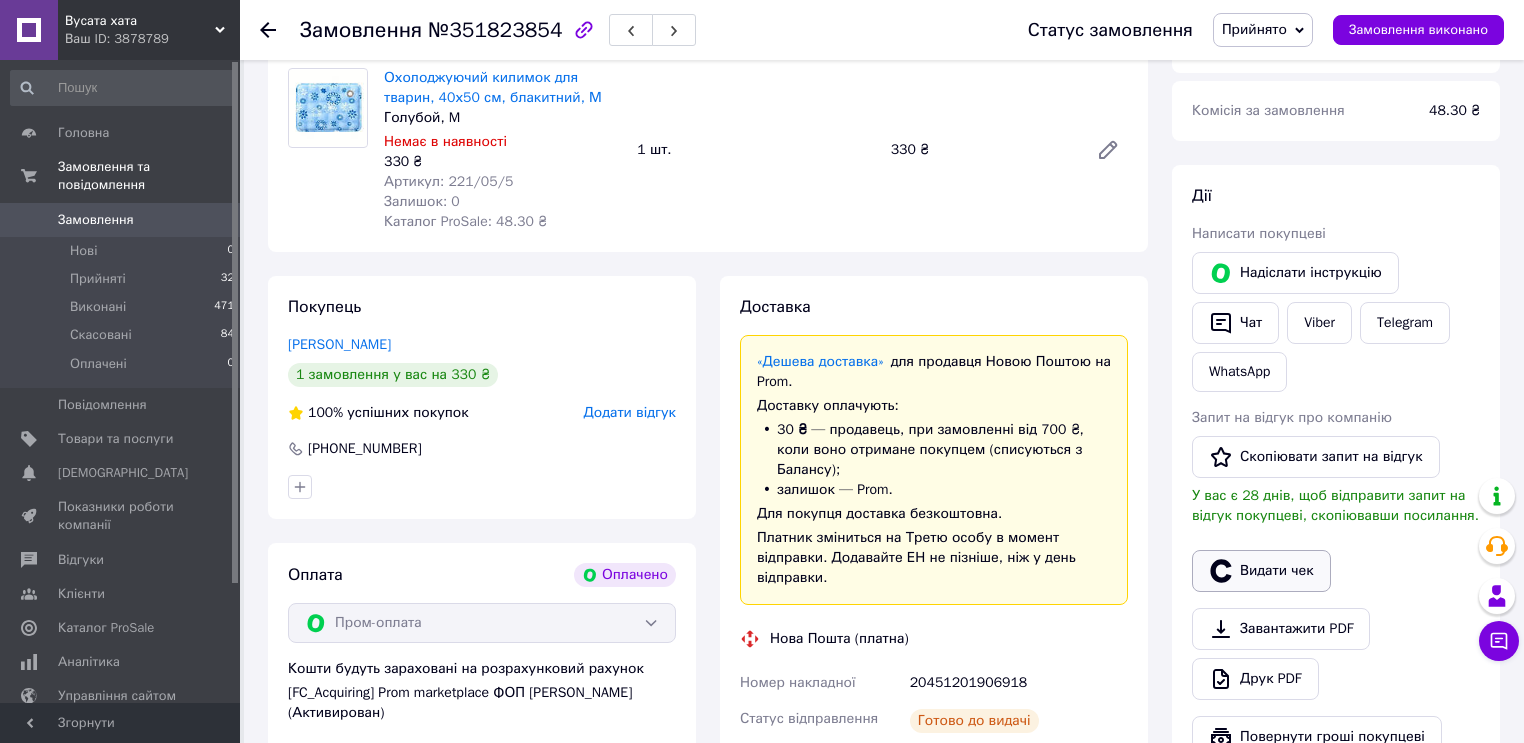 click on "Видати чек" at bounding box center [1261, 571] 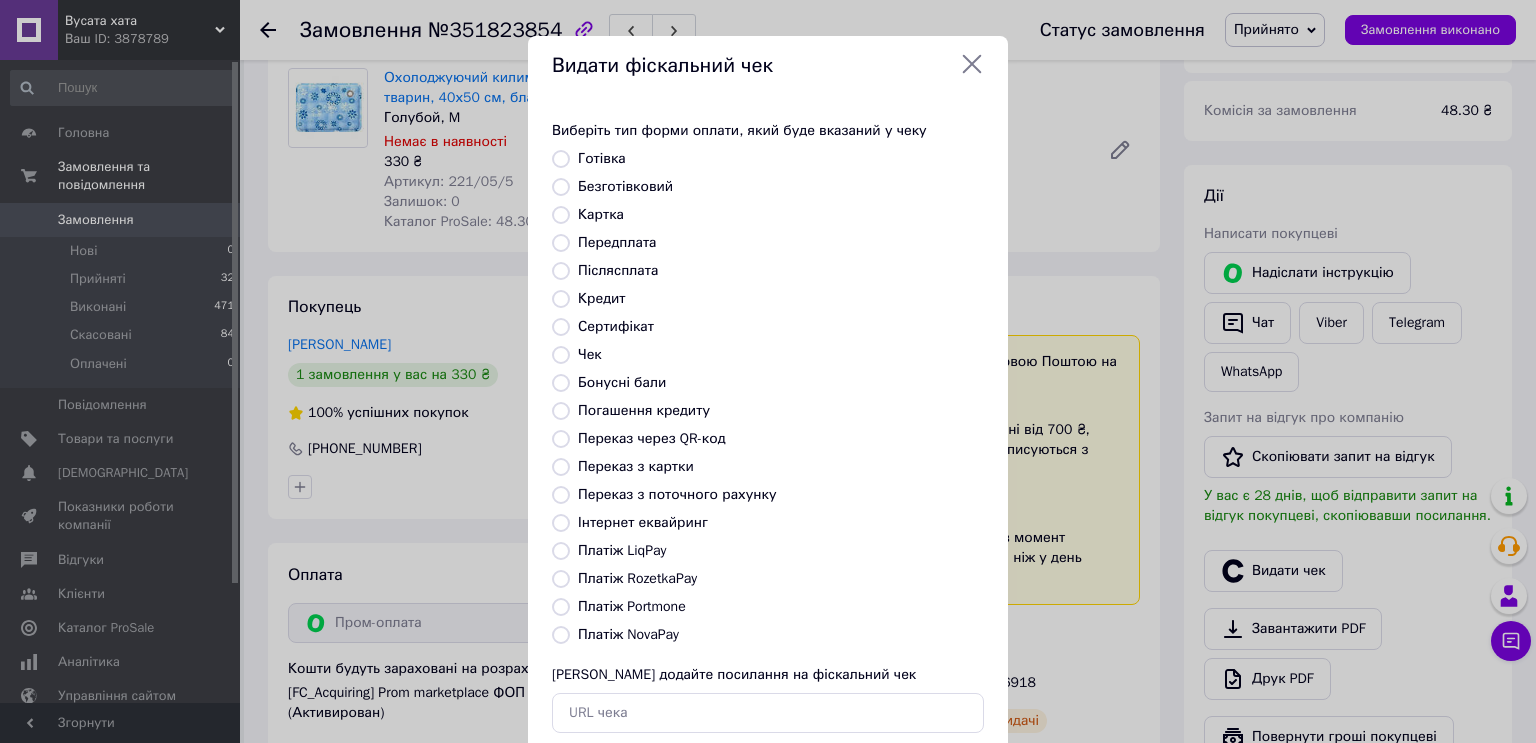click on "Інтернет еквайринг" at bounding box center (561, 523) 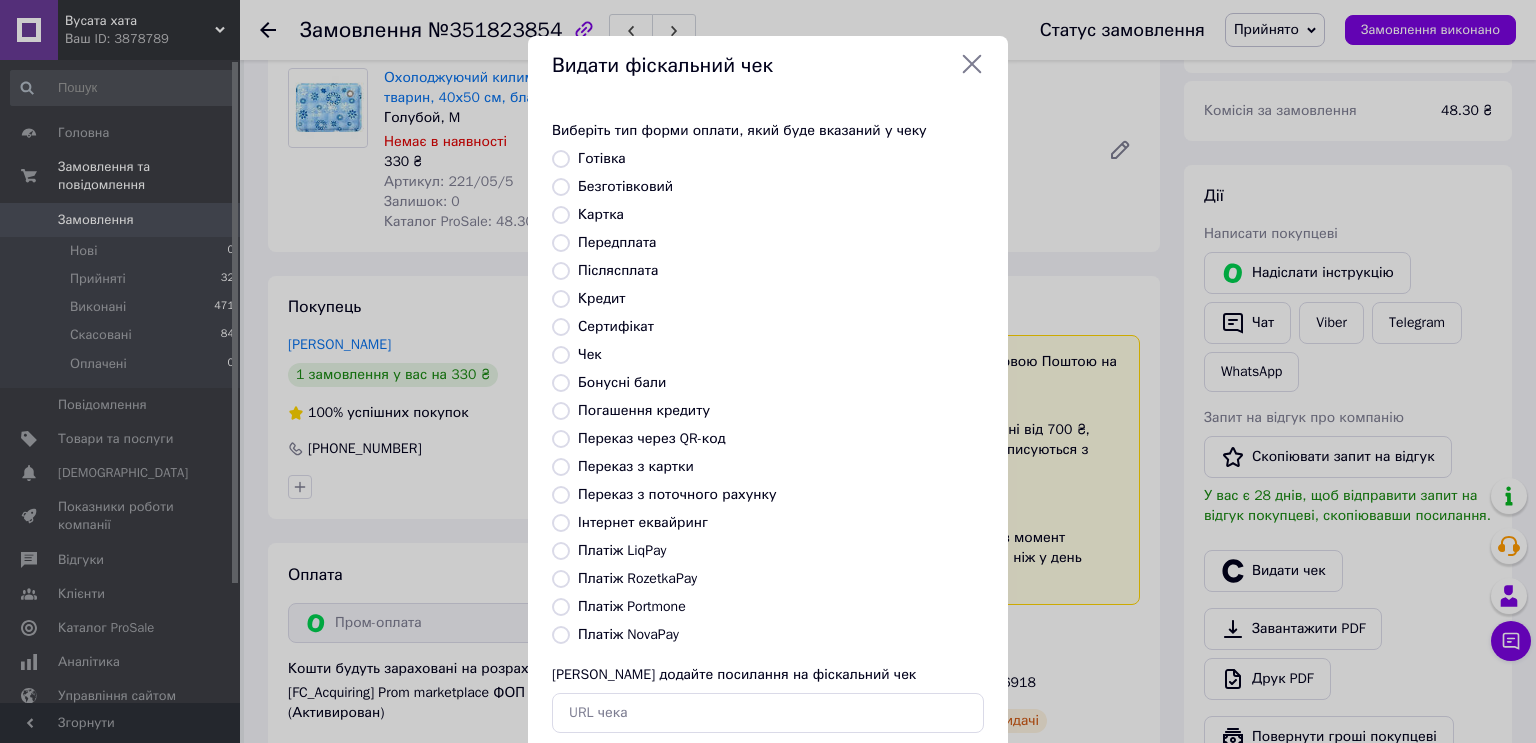radio on "true" 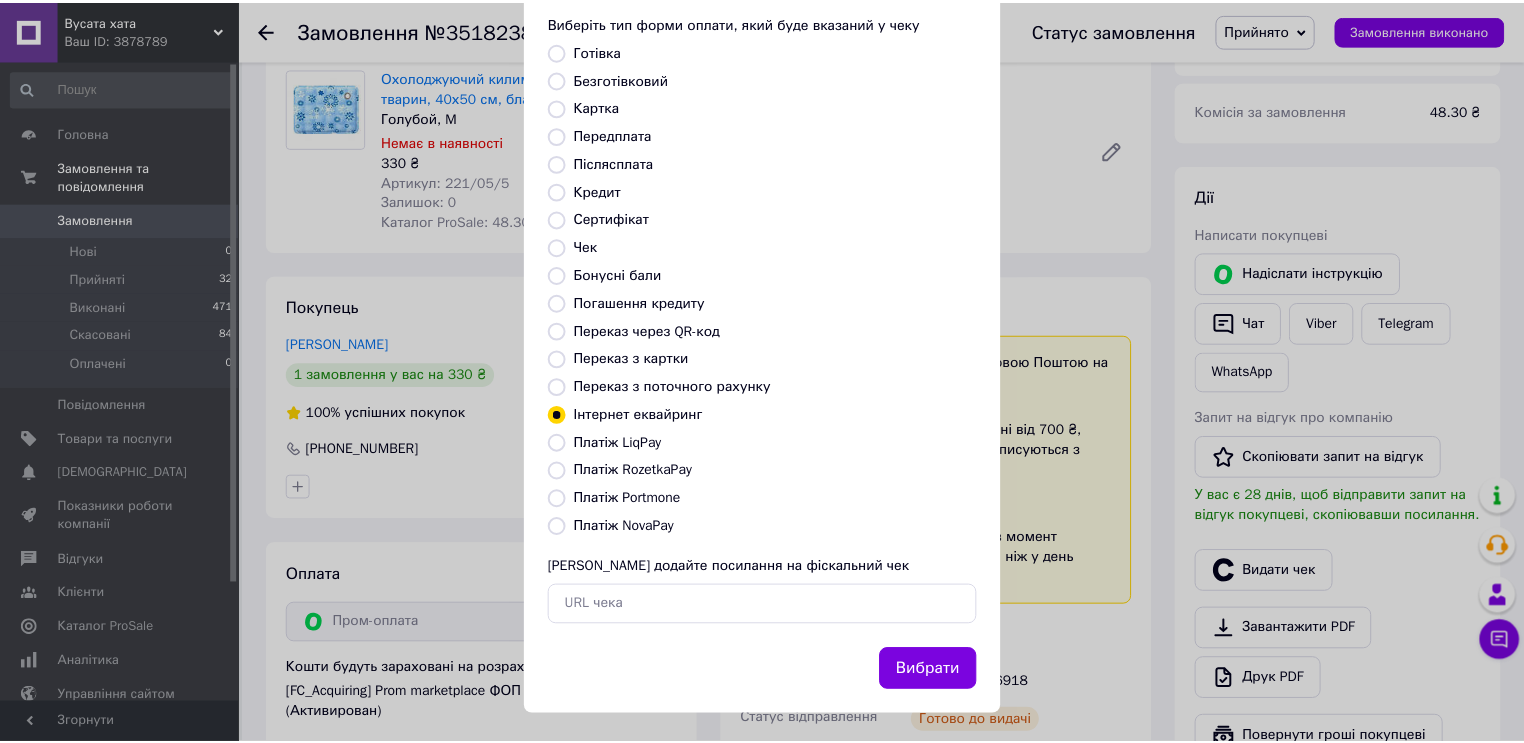 scroll, scrollTop: 115, scrollLeft: 0, axis: vertical 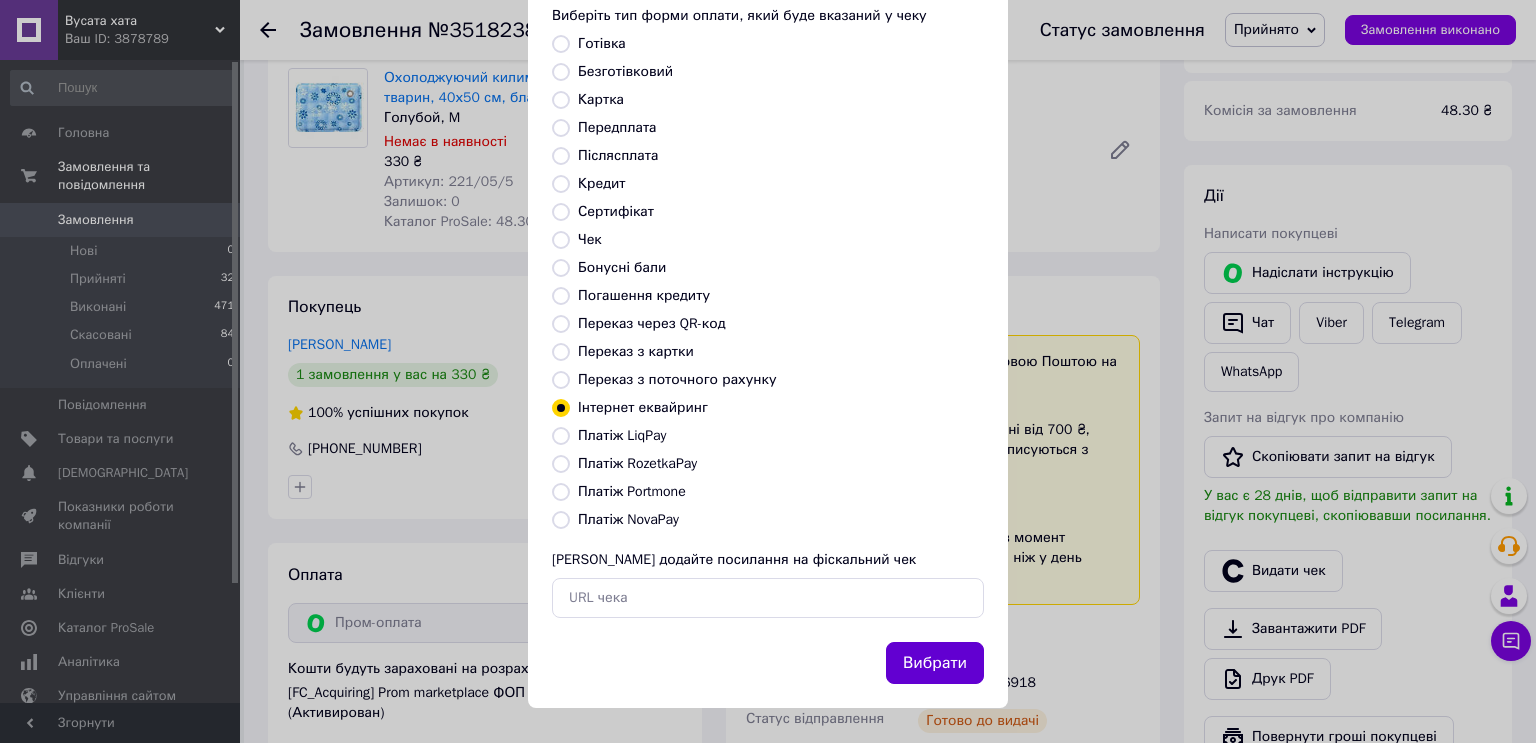 click on "Вибрати" at bounding box center (935, 663) 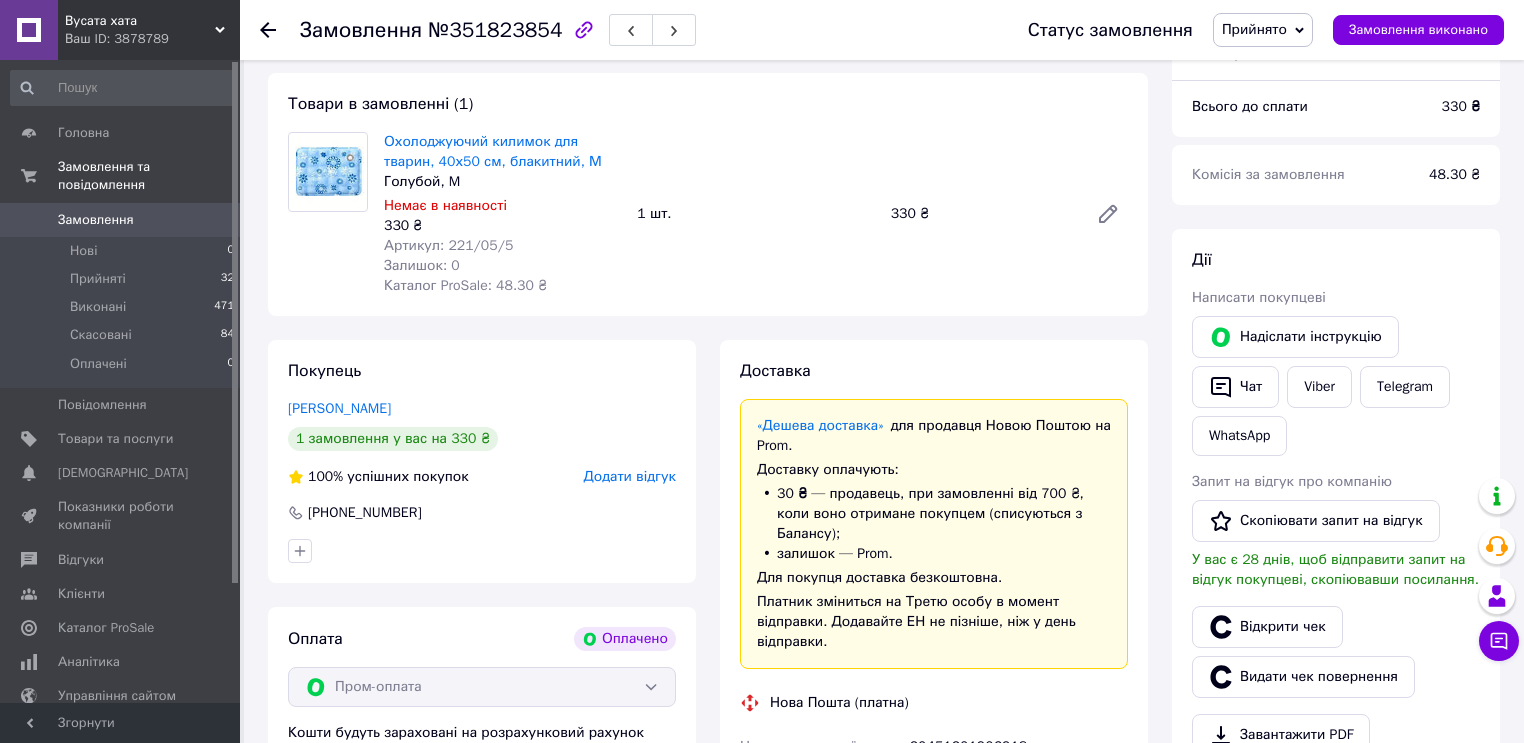 scroll, scrollTop: 896, scrollLeft: 0, axis: vertical 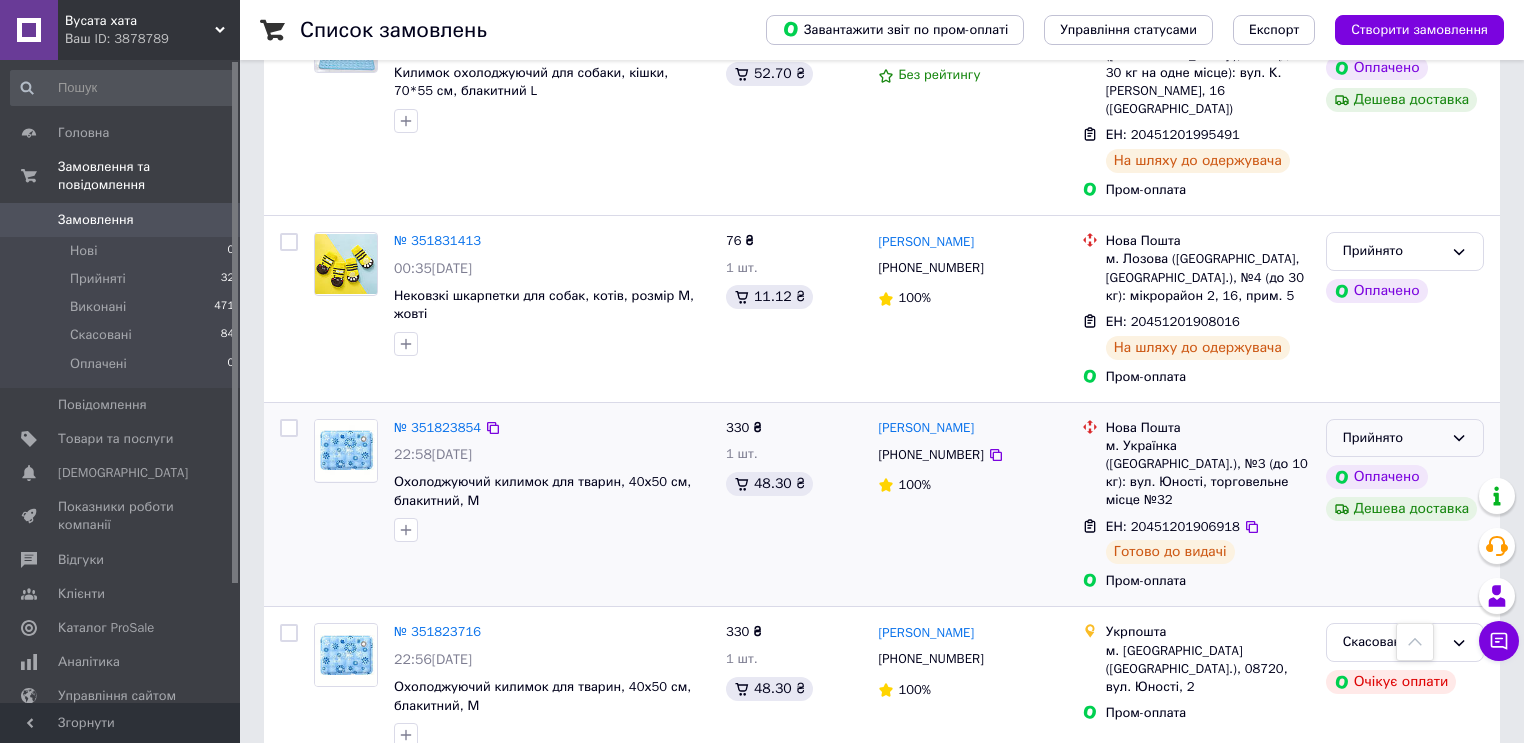 click on "Прийнято" at bounding box center [1405, 438] 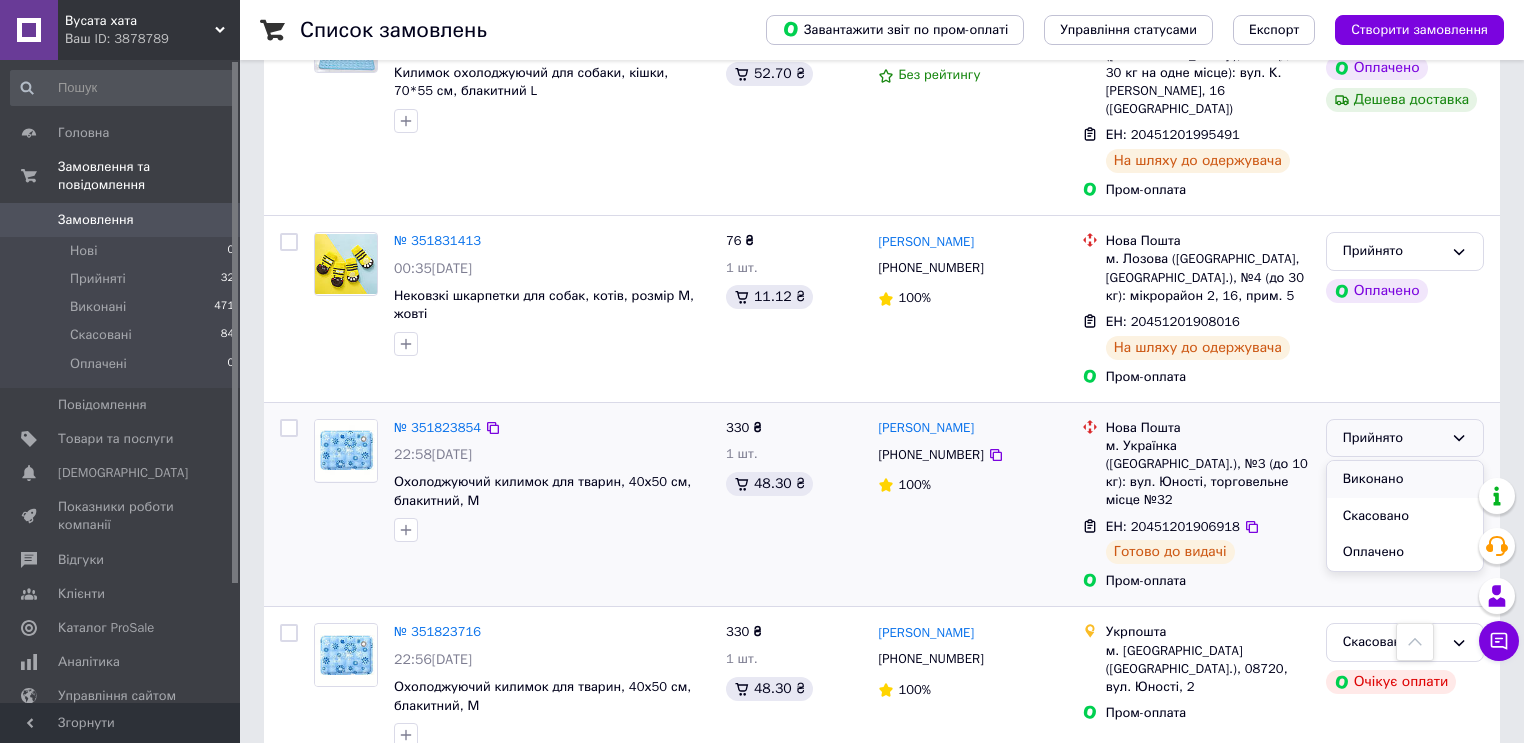 click on "Виконано" at bounding box center (1405, 479) 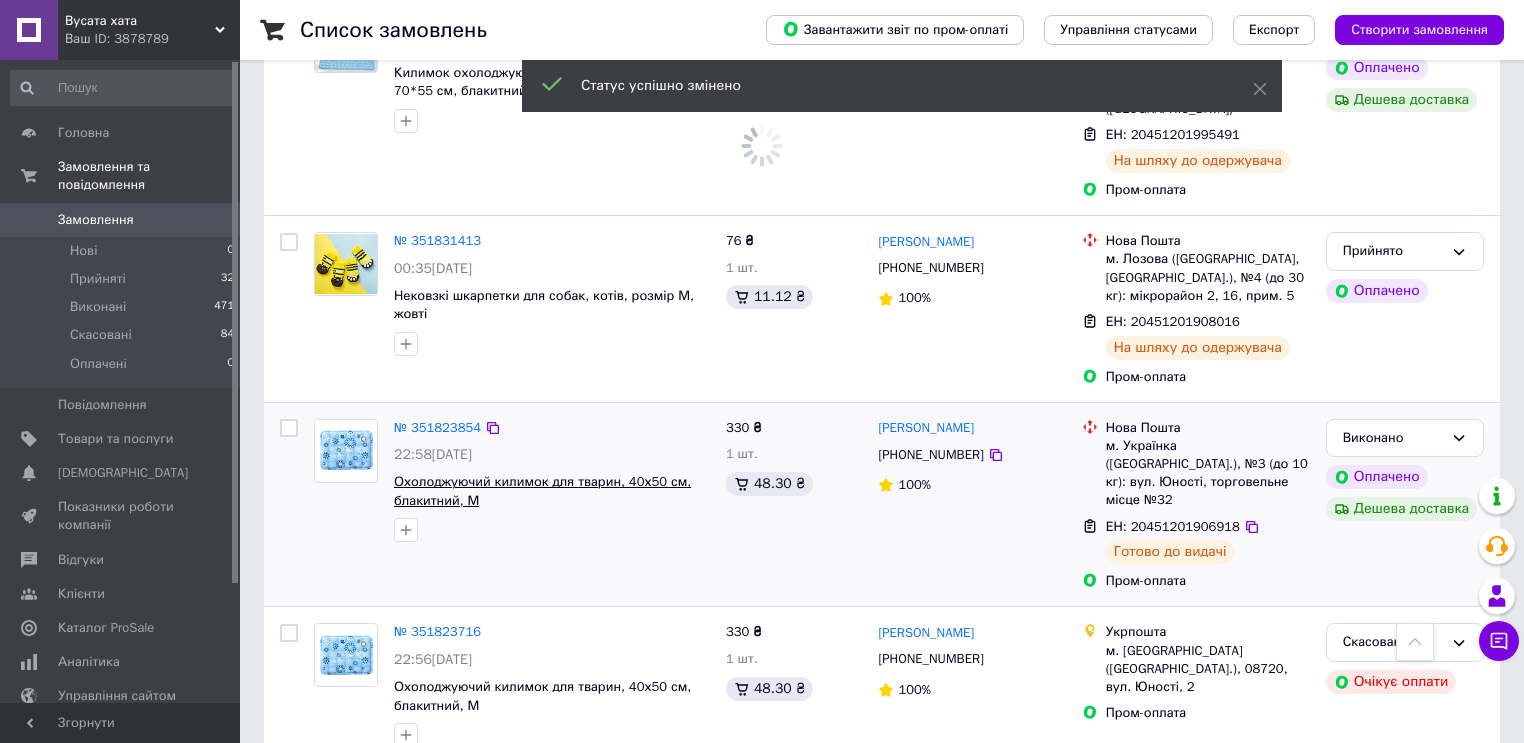click on "Охолоджуючий килимок для тварин, 40х50 см, блакитний, М" at bounding box center [542, 491] 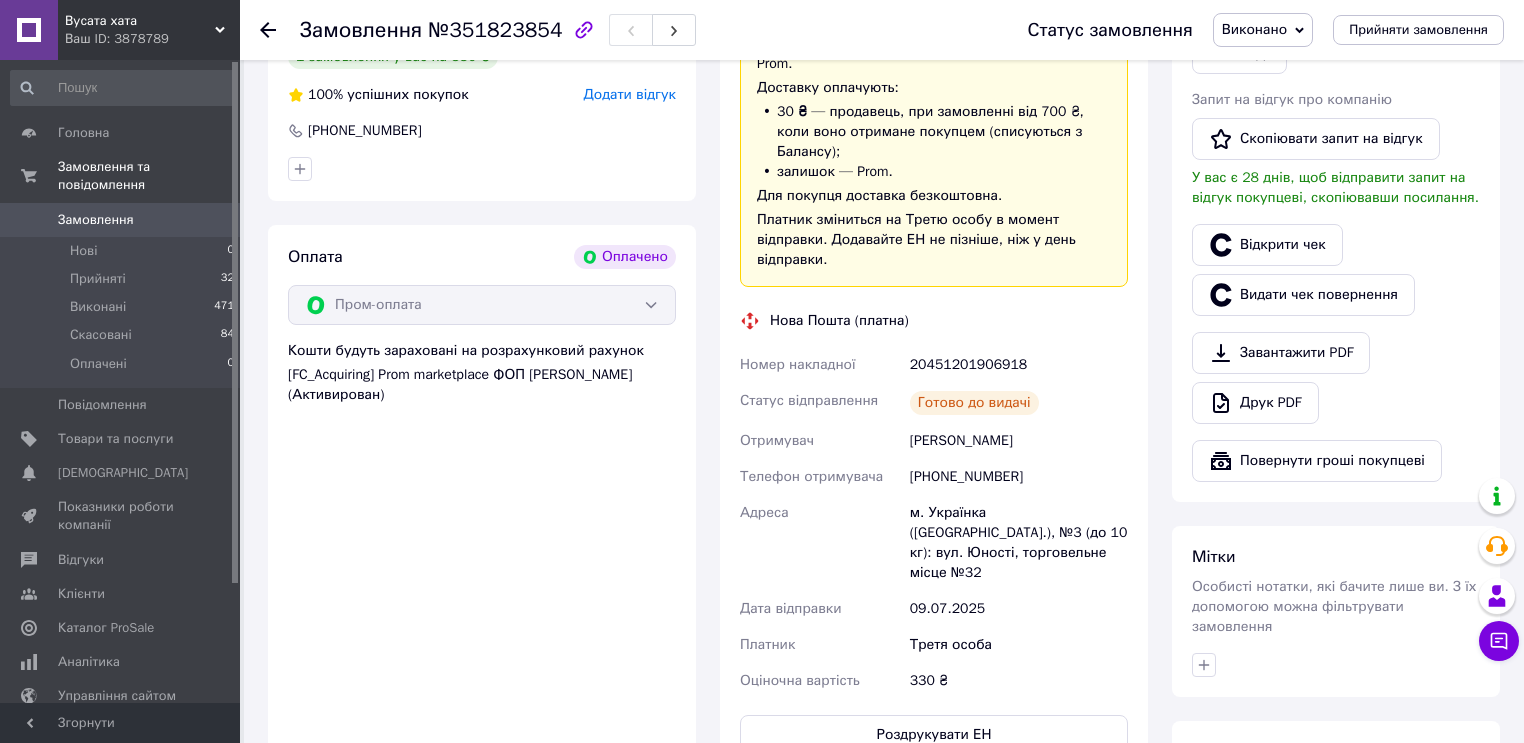 scroll, scrollTop: 1040, scrollLeft: 0, axis: vertical 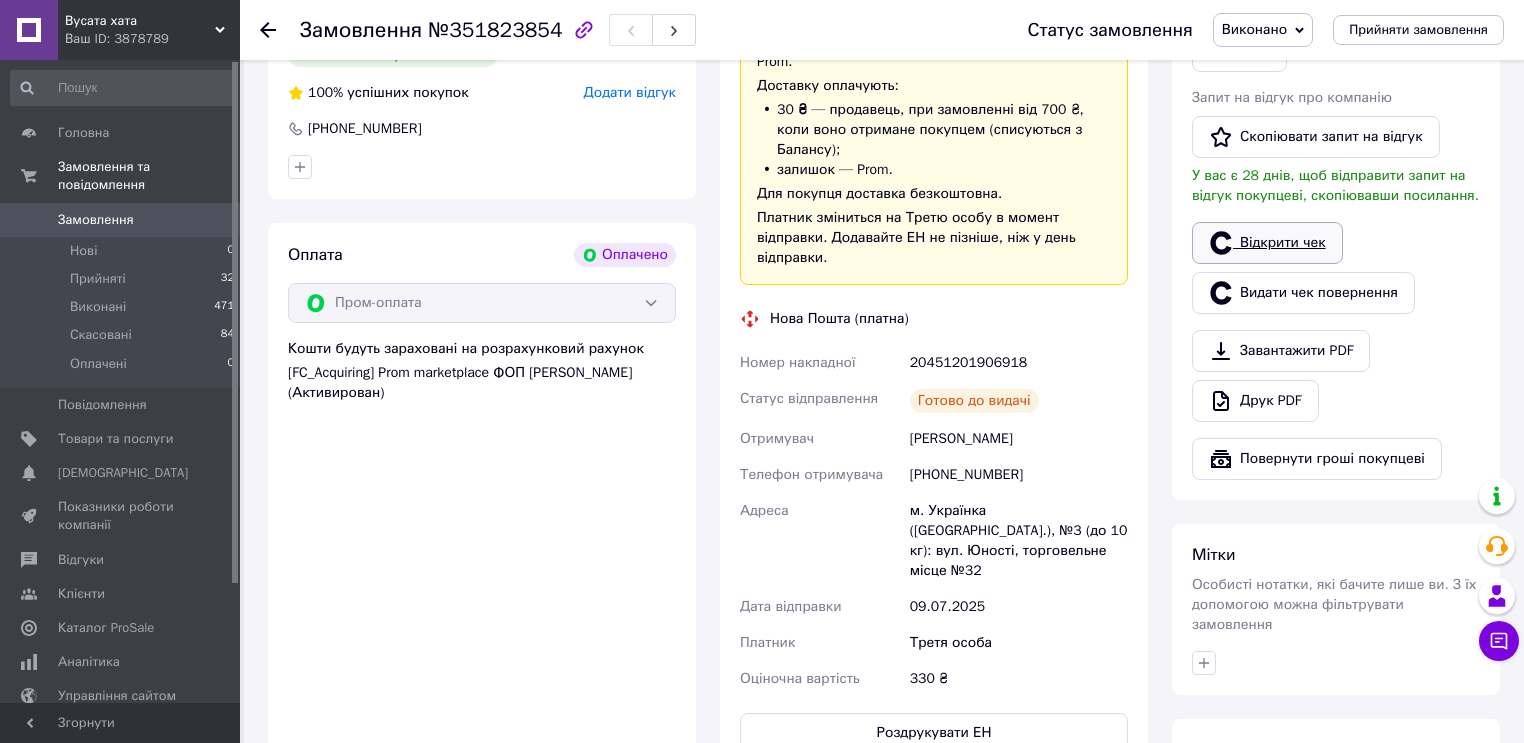 click on "Відкрити чек" at bounding box center [1267, 243] 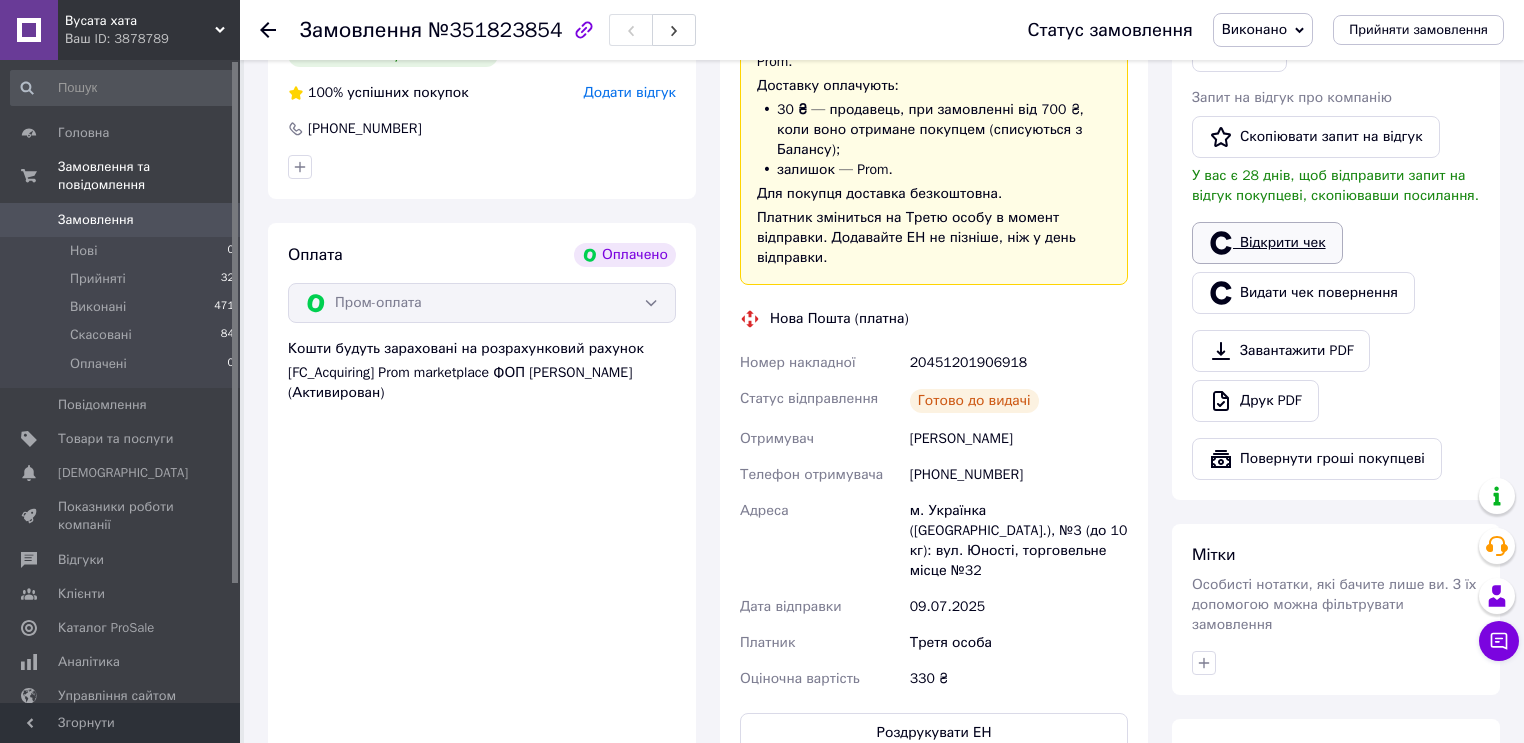 click on "Відкрити чек" at bounding box center (1267, 243) 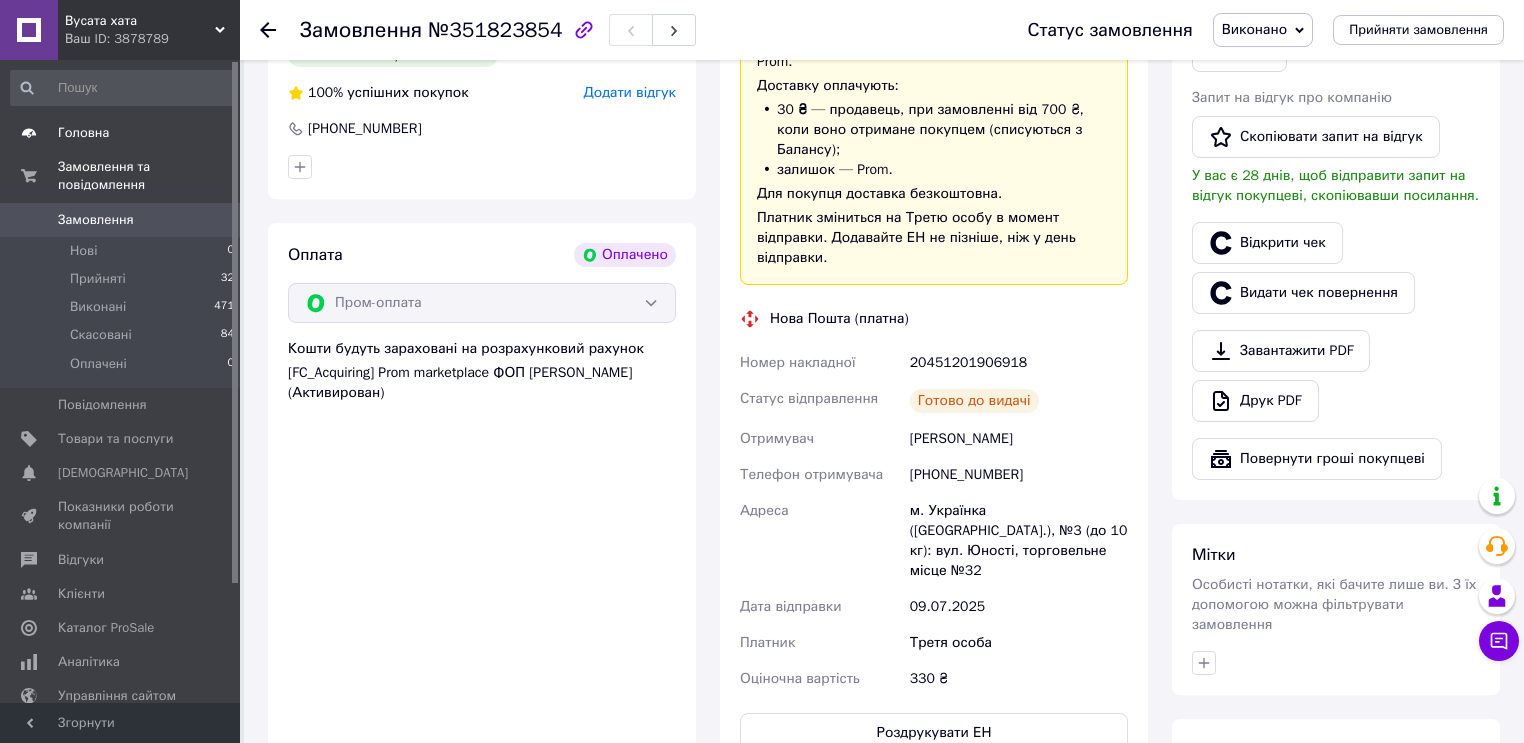 click on "Головна" at bounding box center (83, 133) 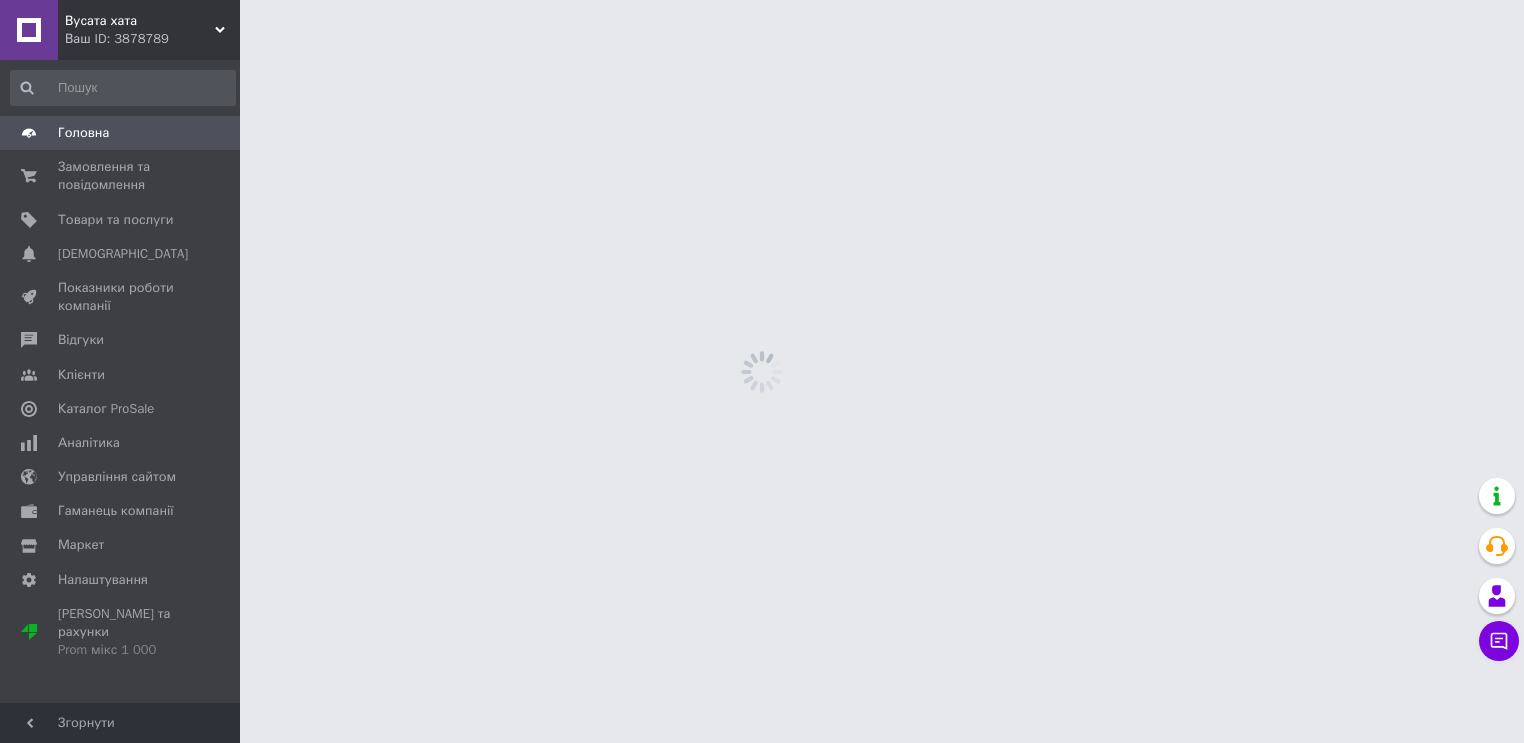 scroll, scrollTop: 0, scrollLeft: 0, axis: both 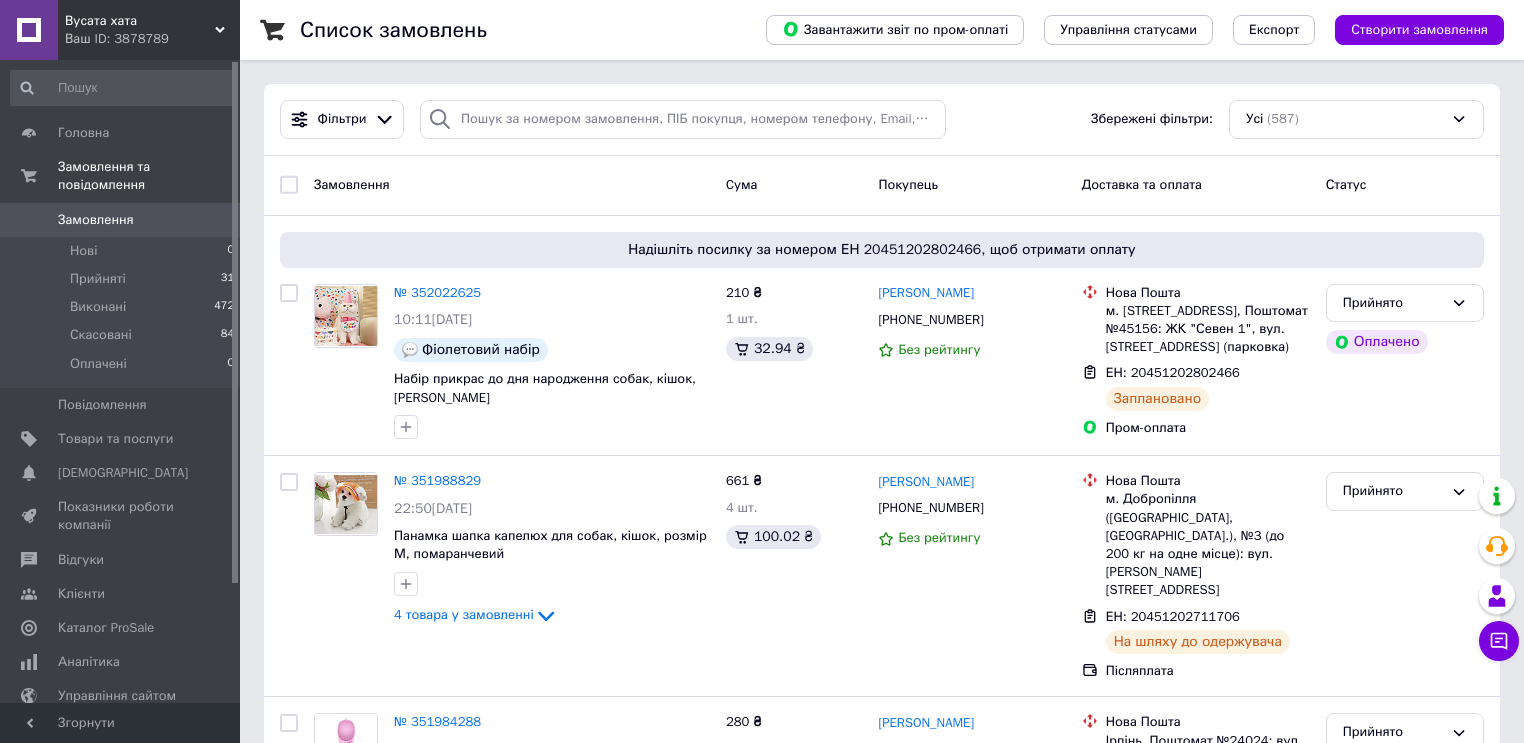 click on "Замовлення" at bounding box center [96, 220] 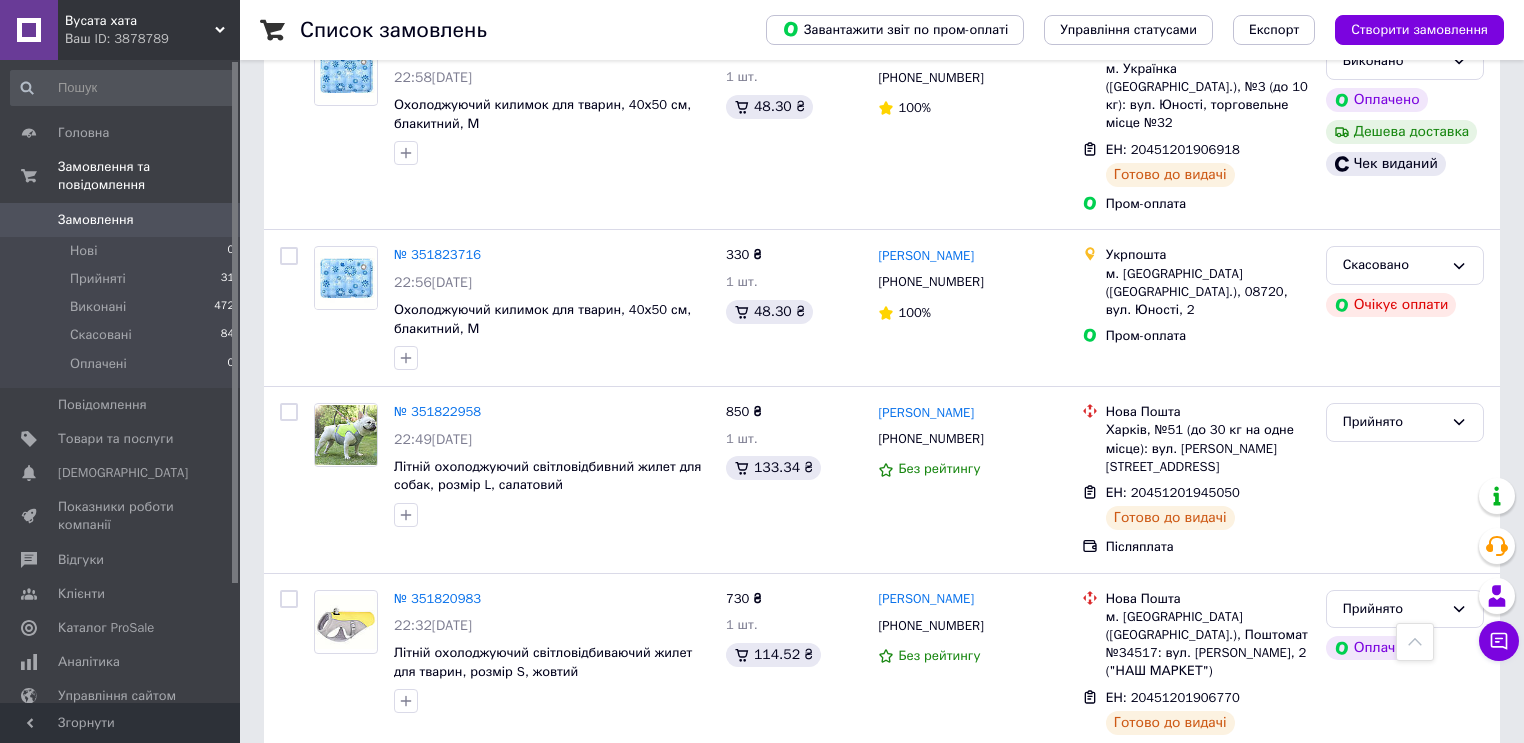 scroll, scrollTop: 1680, scrollLeft: 0, axis: vertical 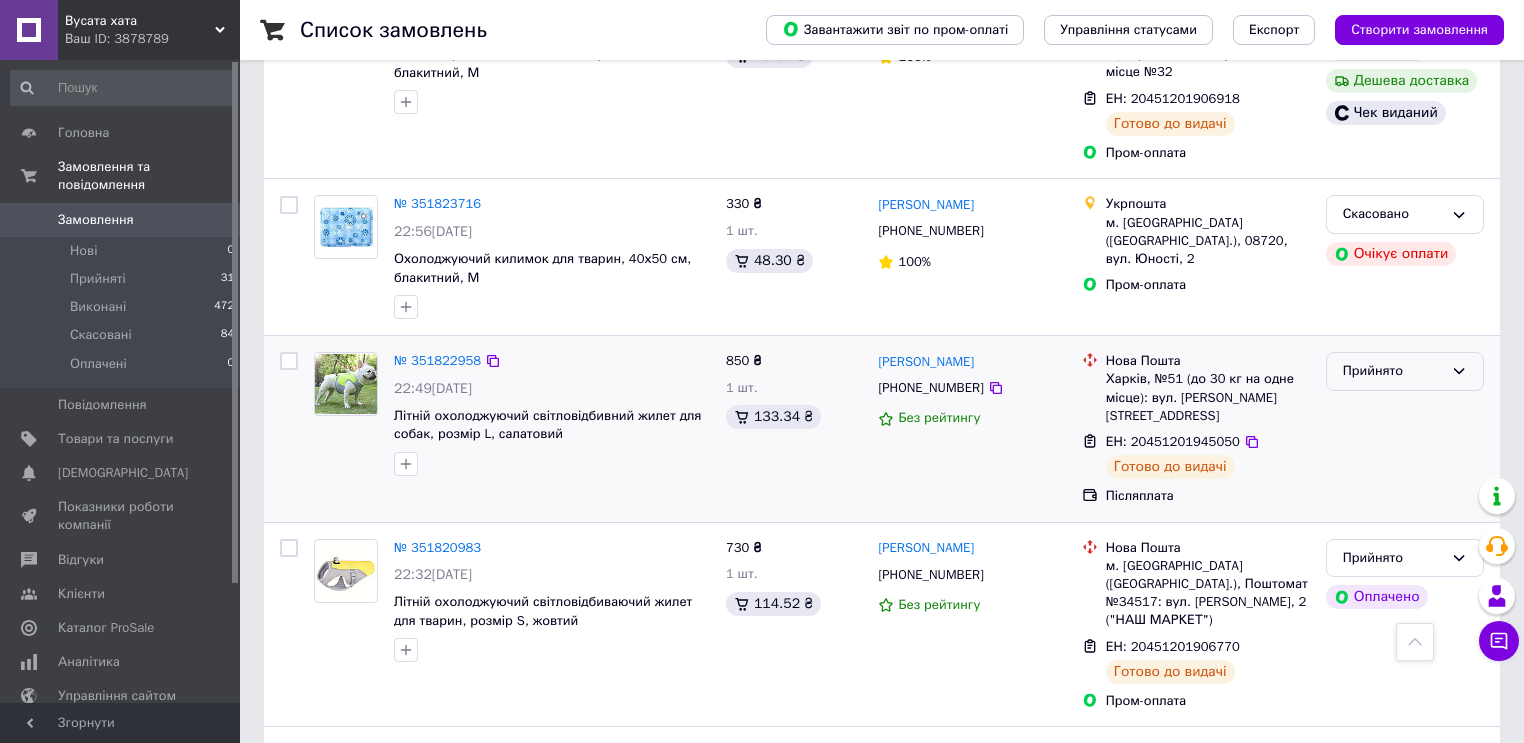 click 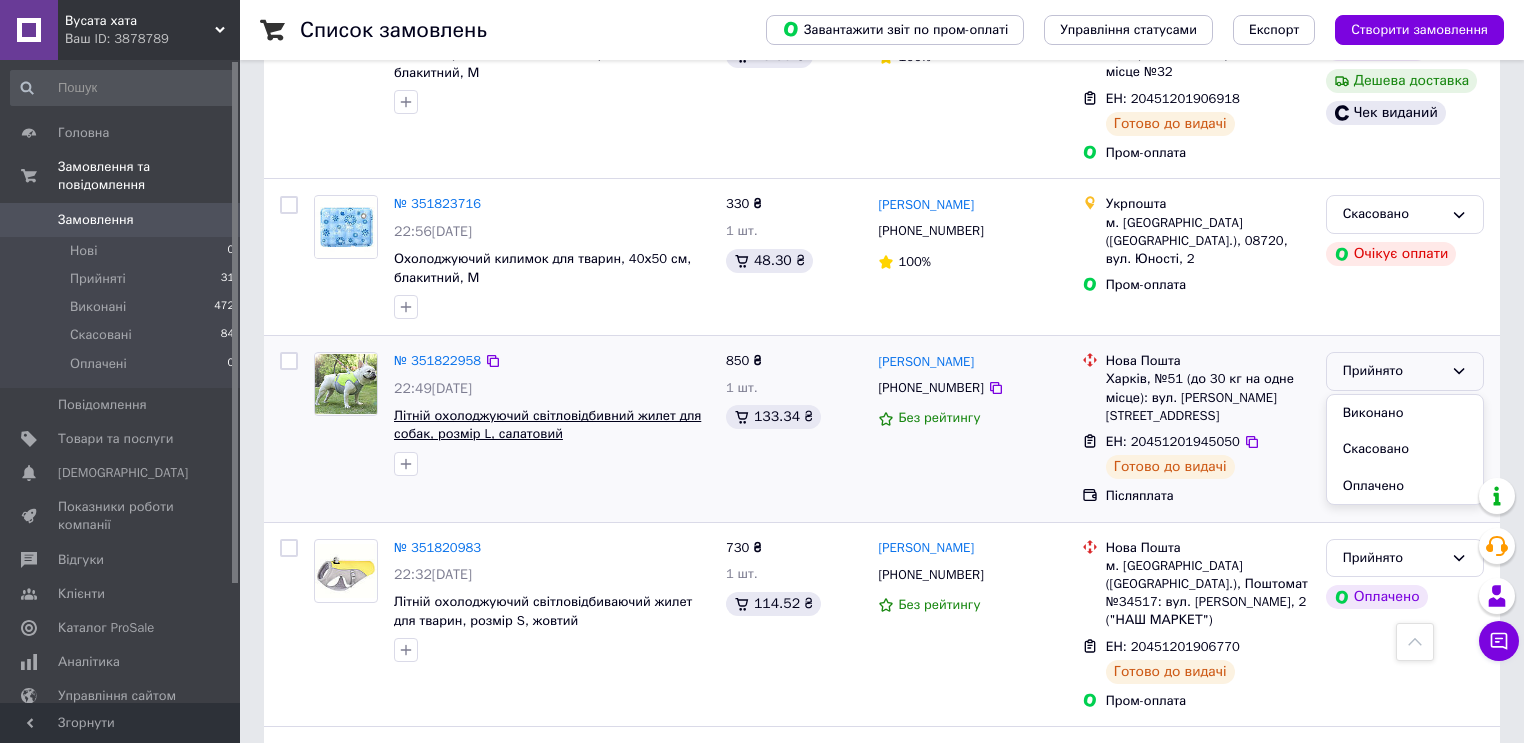 click on "Літній охолоджуючий світловідбивний жилет для собак, розмір L, салатовий" at bounding box center (547, 425) 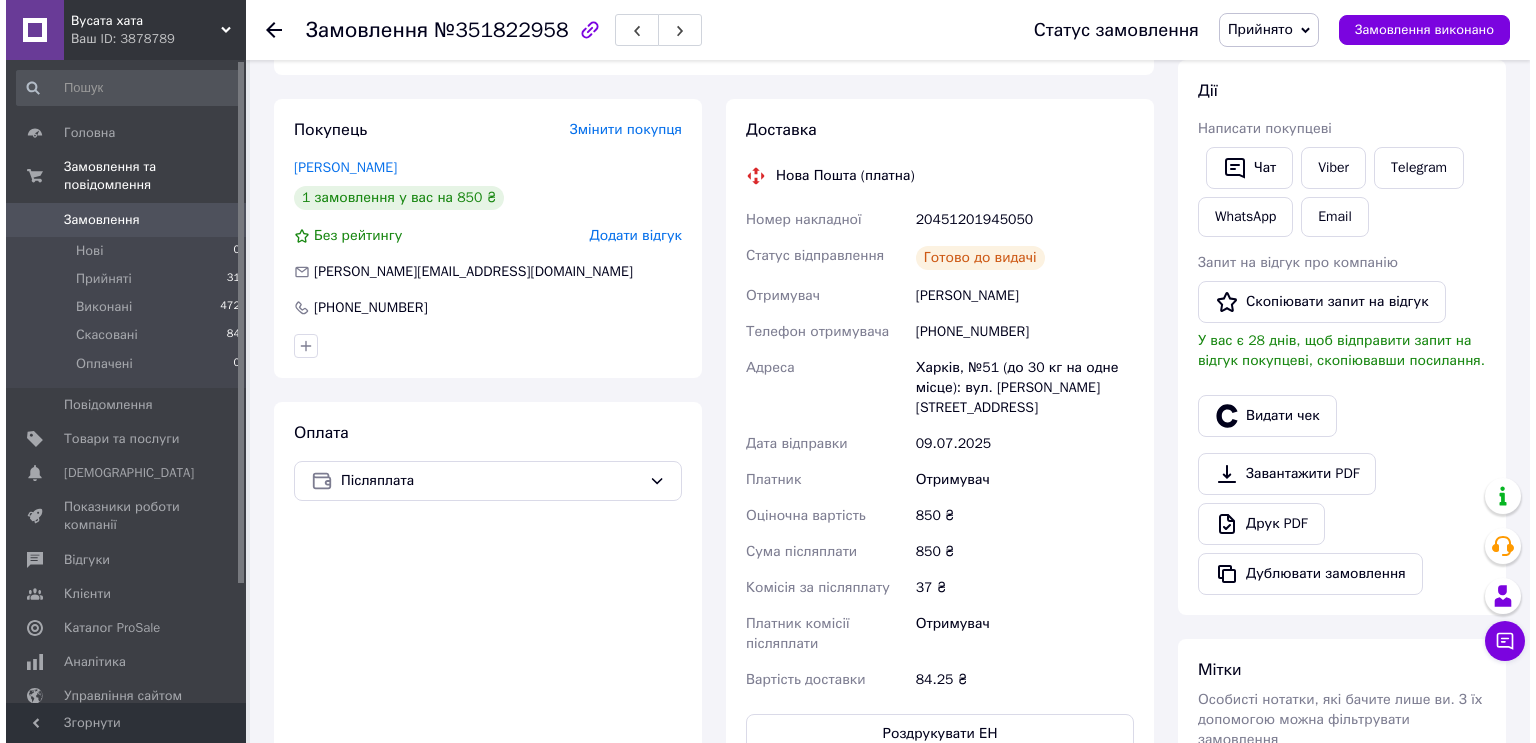 scroll, scrollTop: 400, scrollLeft: 0, axis: vertical 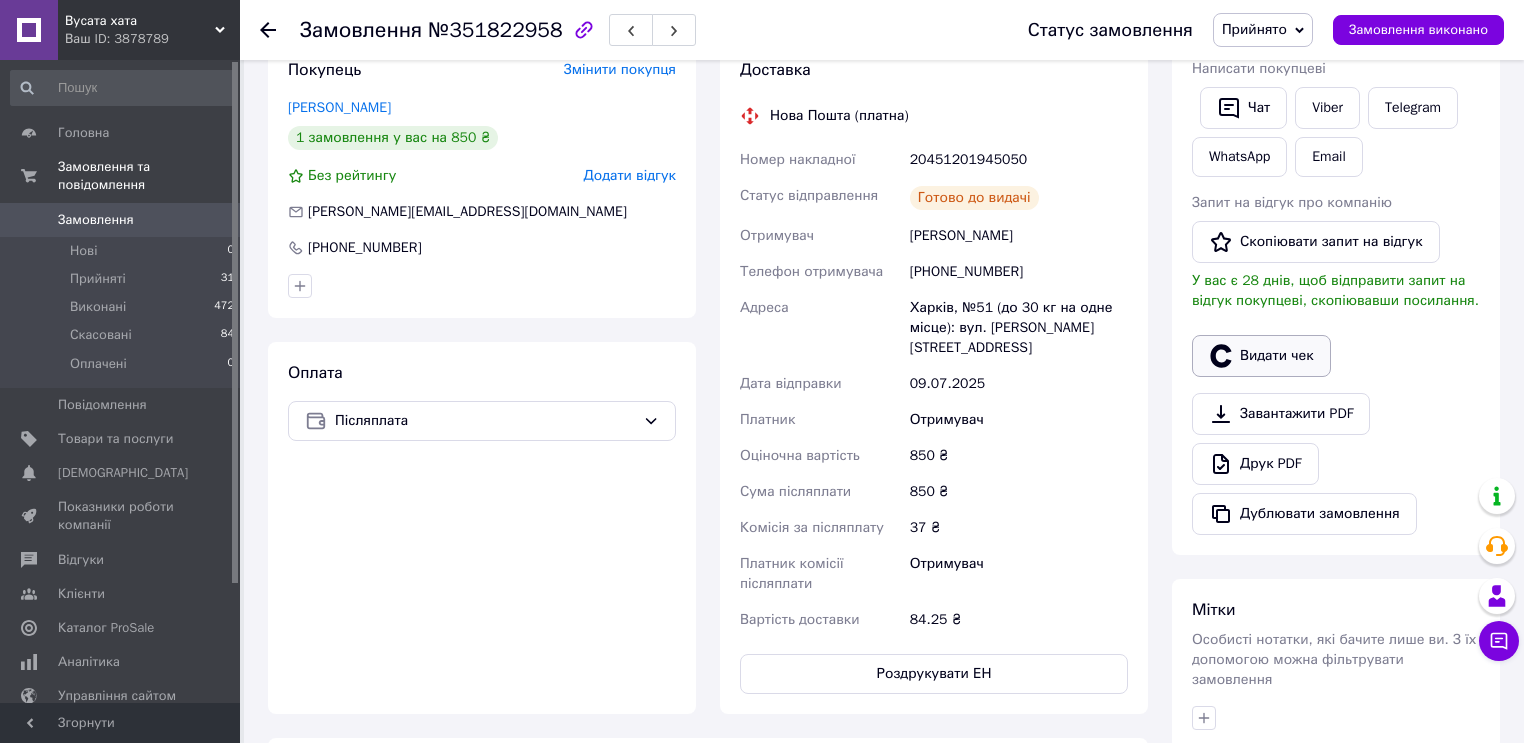 click on "Видати чек" at bounding box center (1261, 356) 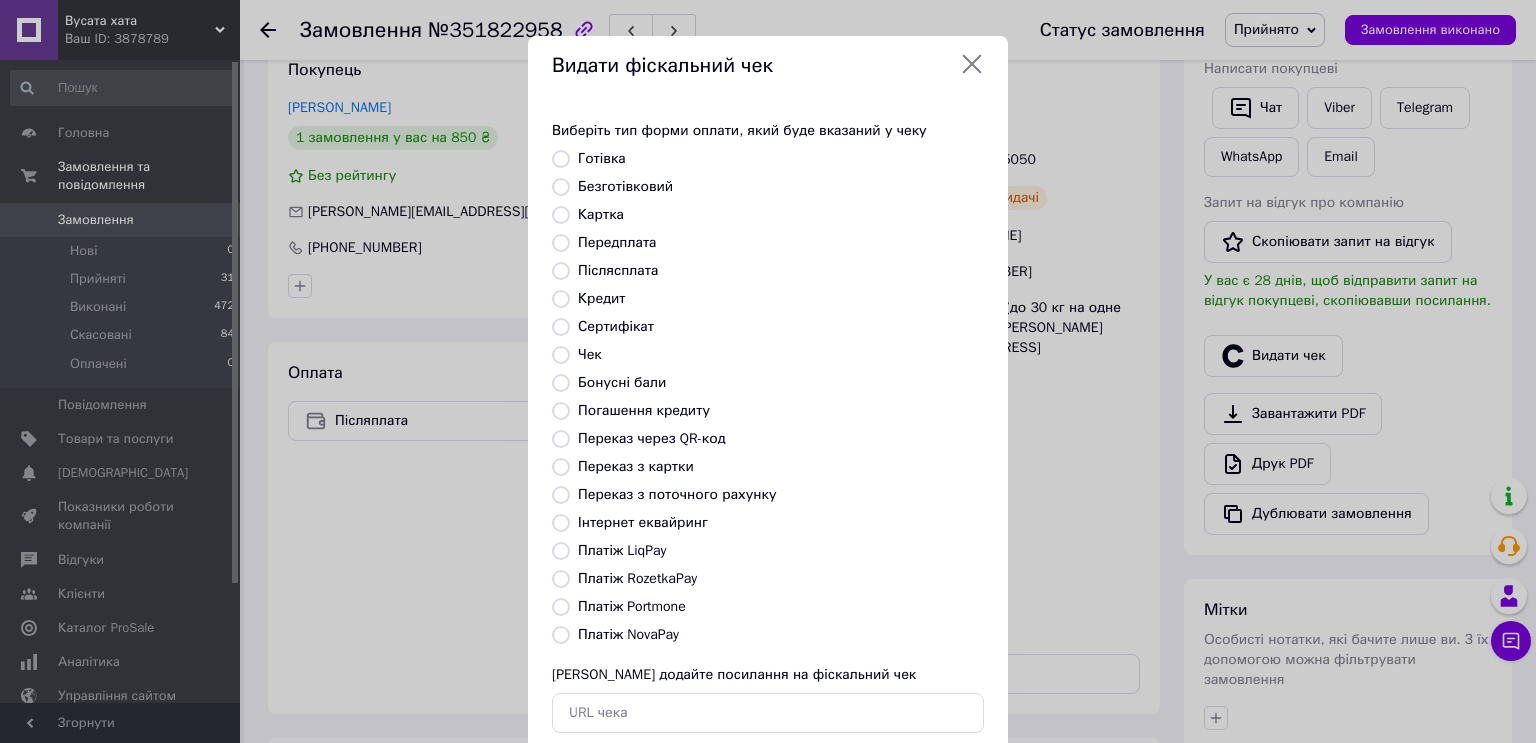click on "Післясплата" at bounding box center (561, 271) 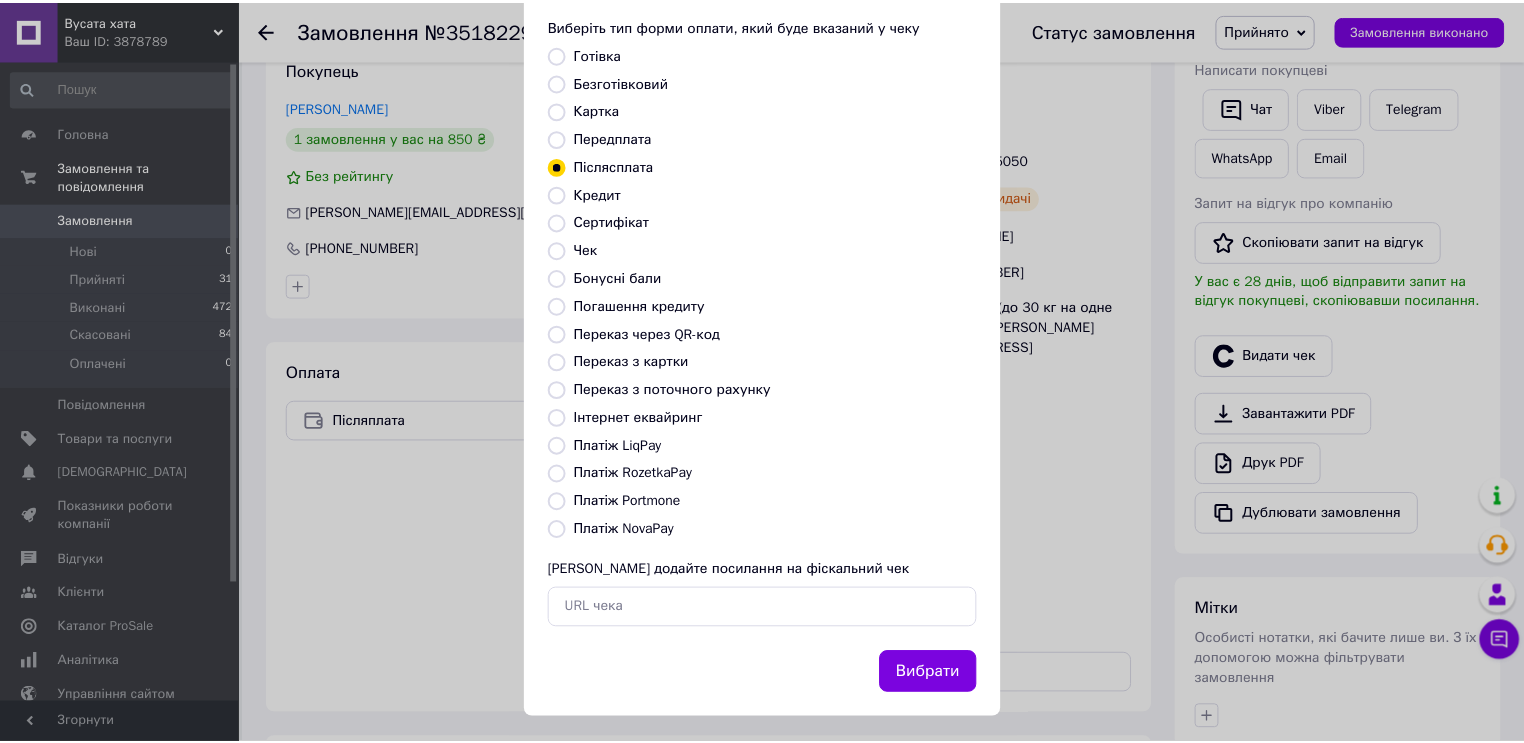 scroll, scrollTop: 115, scrollLeft: 0, axis: vertical 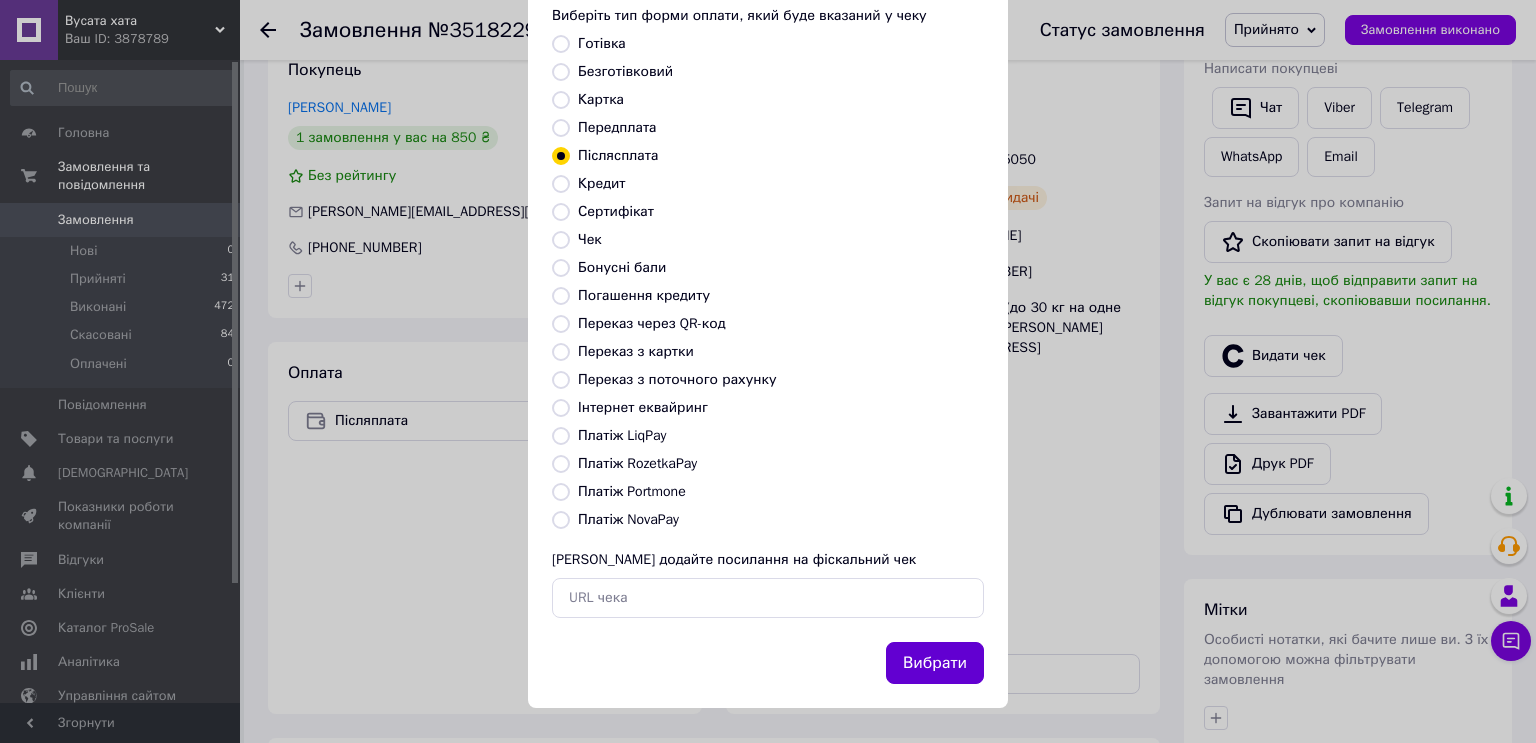 click on "Вибрати" at bounding box center [935, 663] 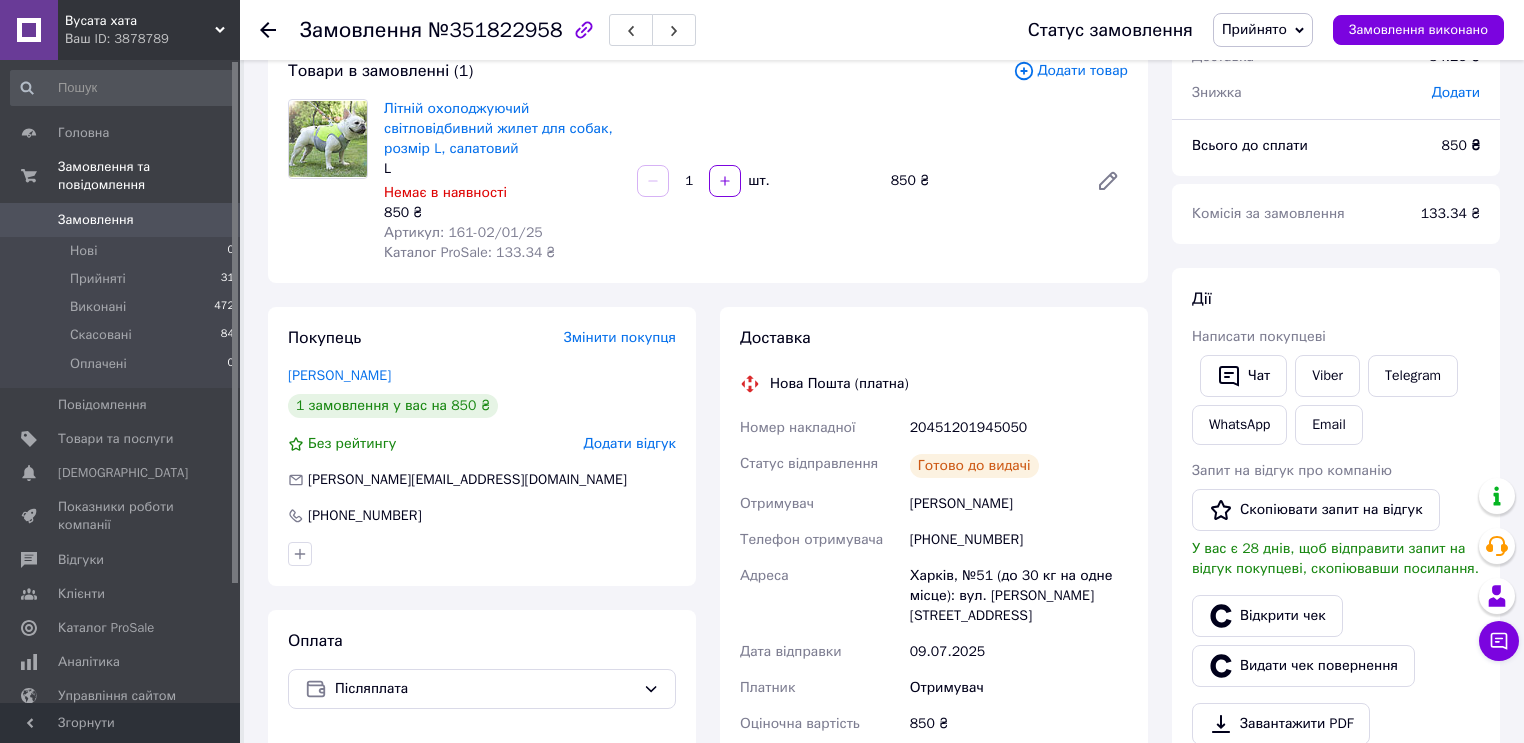 scroll, scrollTop: 0, scrollLeft: 0, axis: both 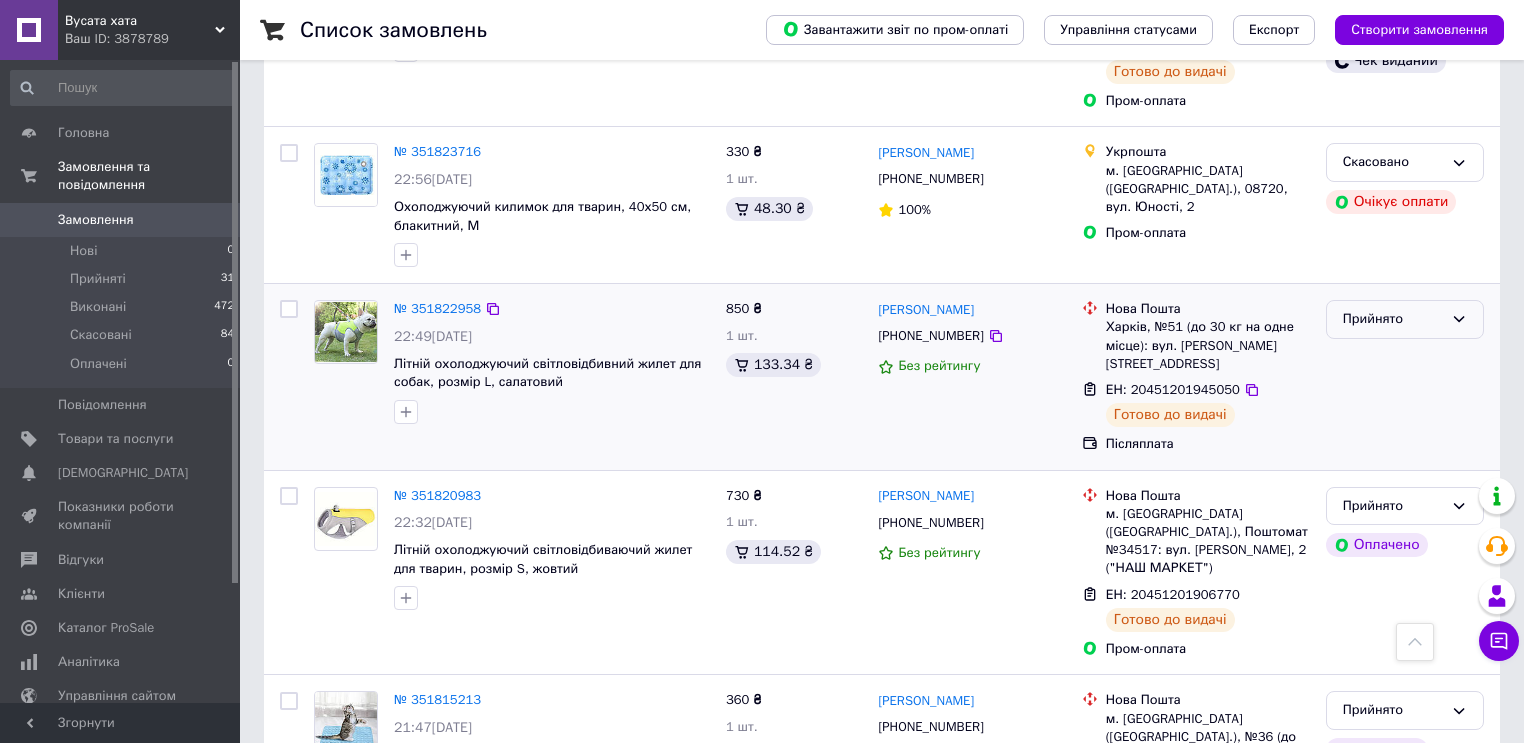 click on "Прийнято" at bounding box center (1393, 319) 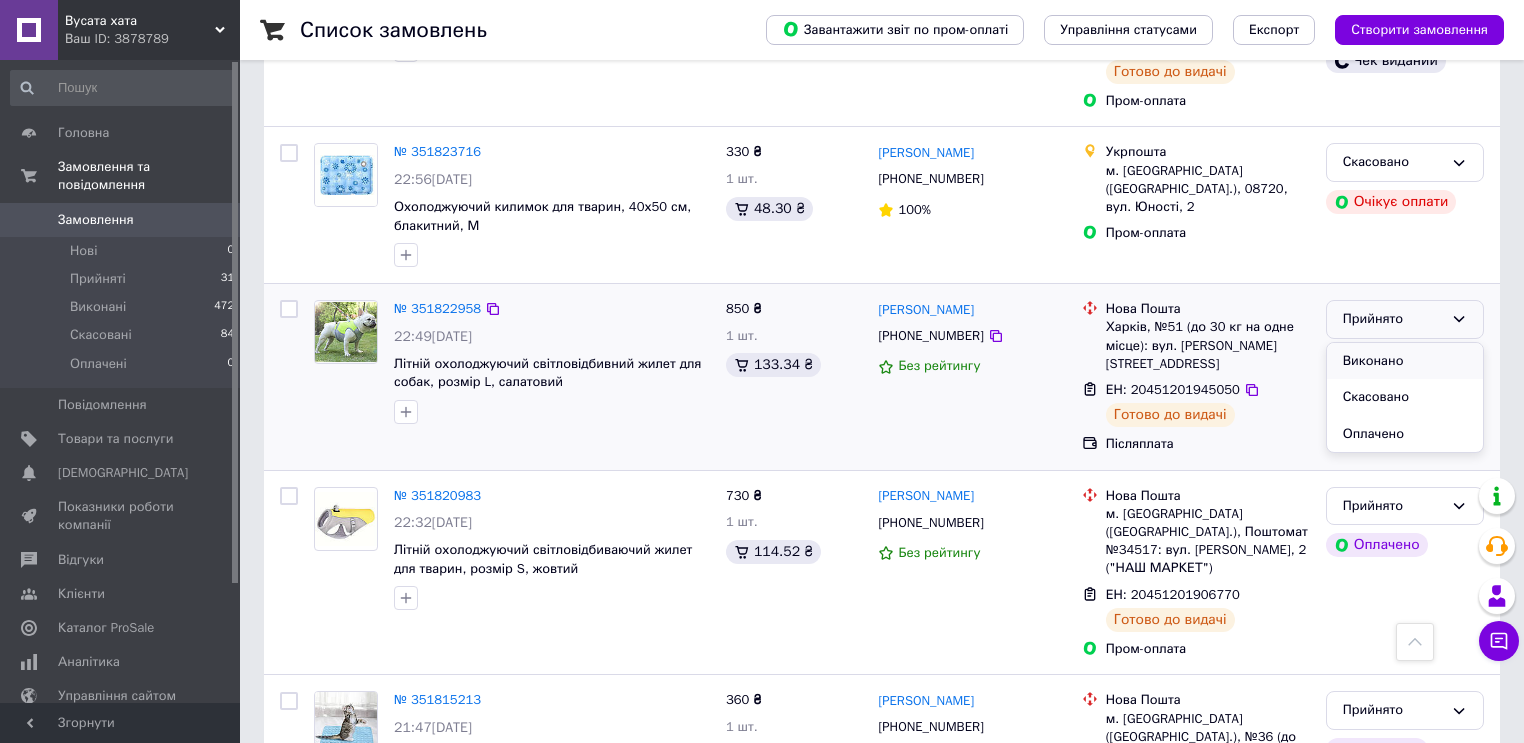 click on "Виконано" at bounding box center (1405, 361) 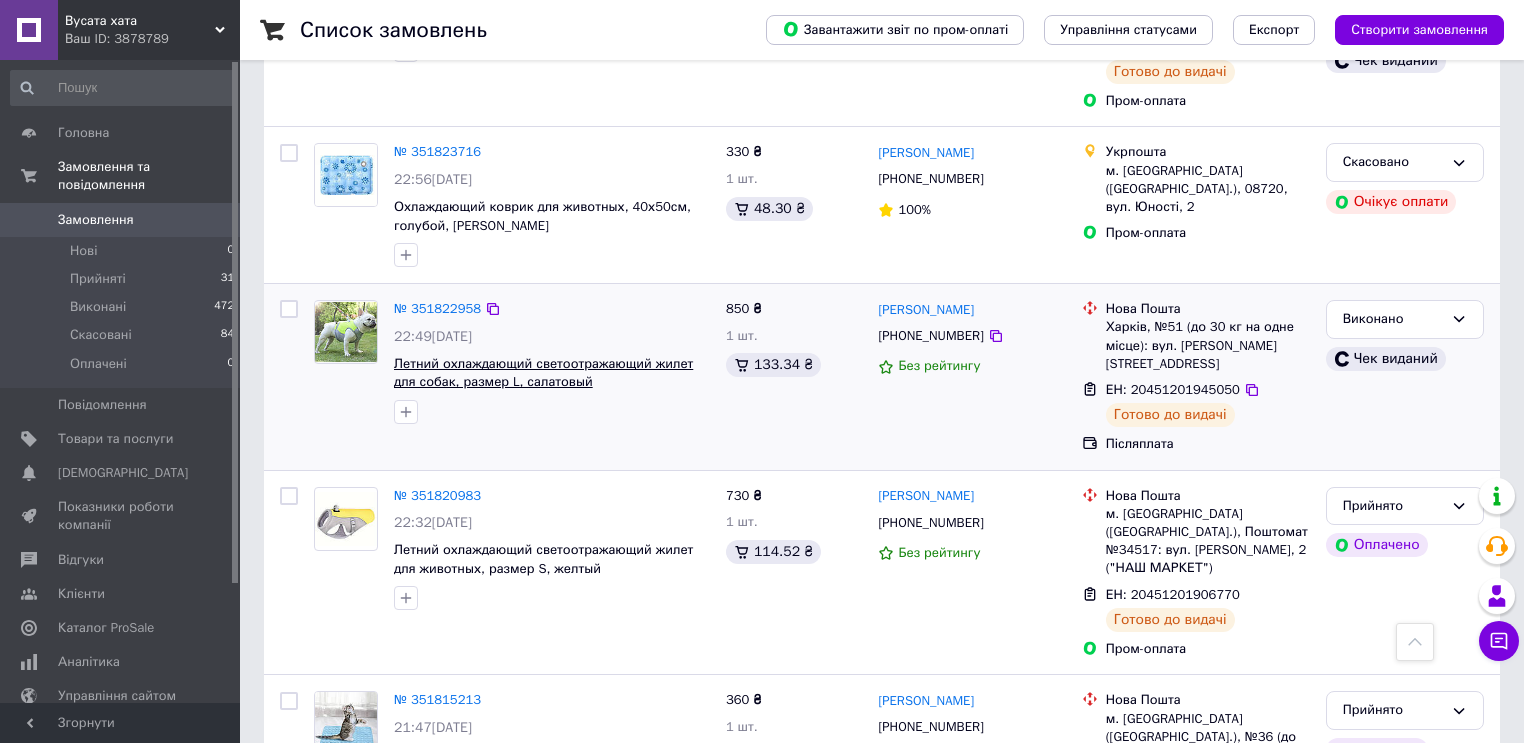 click on "Летний охлаждающий светоотражающий жилет для собак, размер L, салатовый" at bounding box center (543, 373) 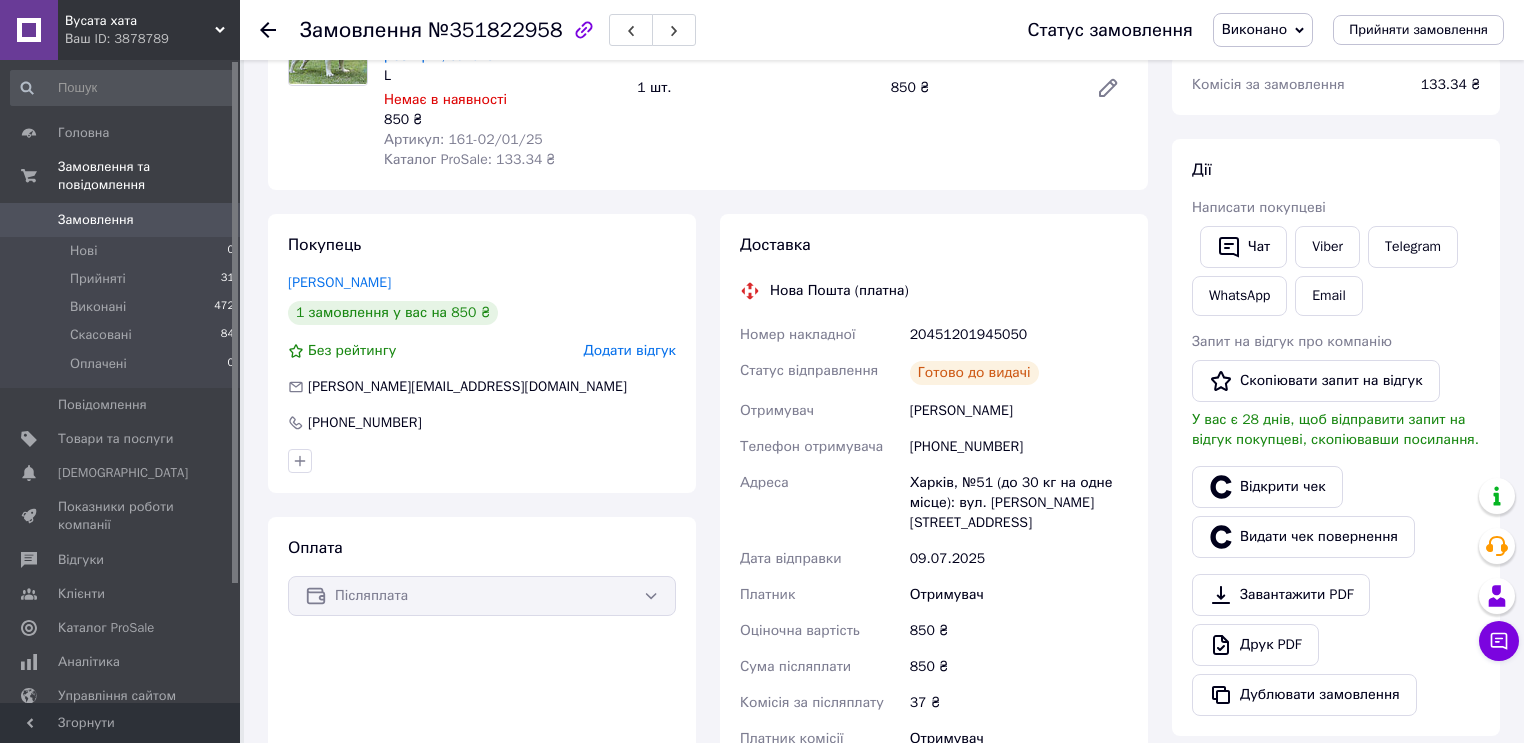 scroll, scrollTop: 160, scrollLeft: 0, axis: vertical 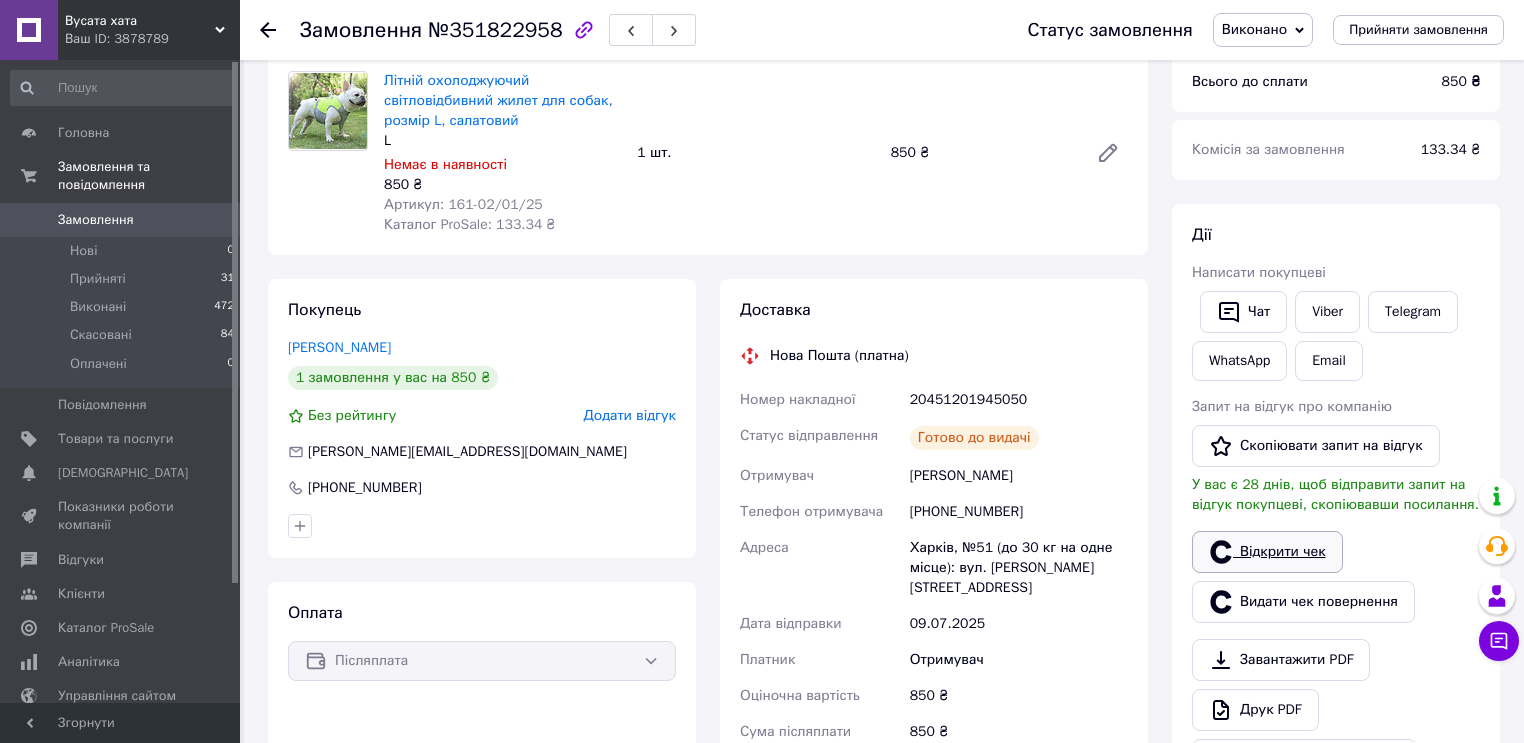 click on "Відкрити чек" at bounding box center (1267, 552) 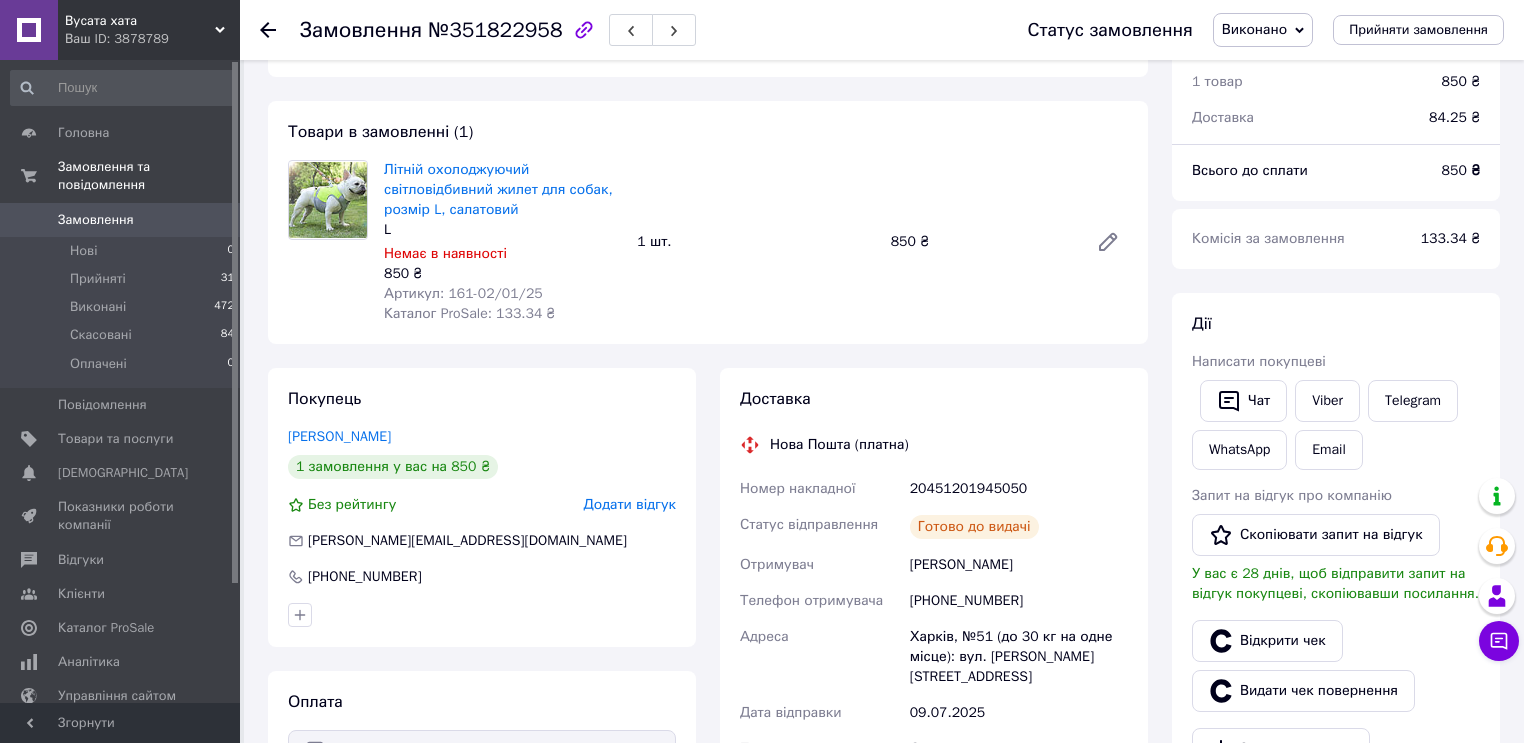 scroll, scrollTop: 0, scrollLeft: 0, axis: both 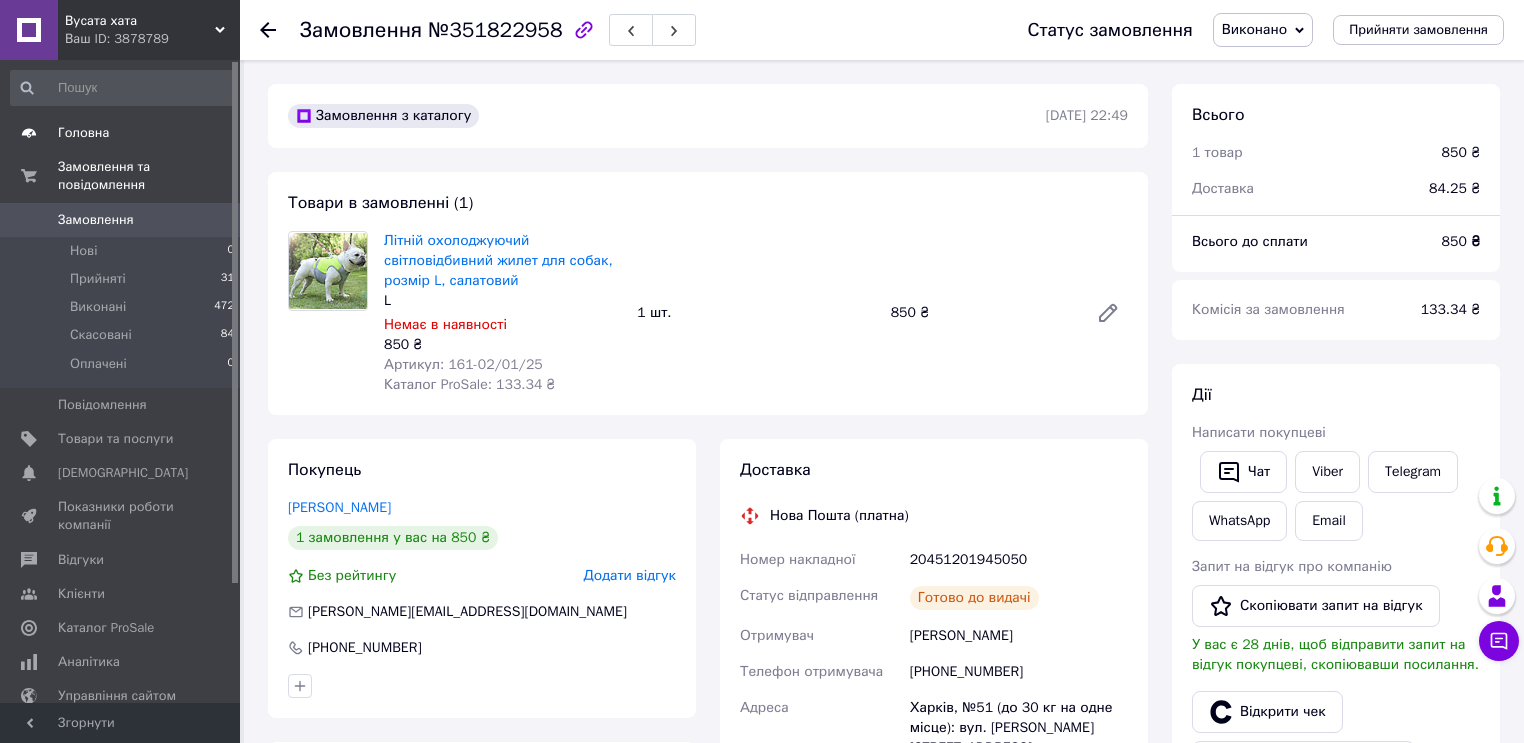 click on "Головна" at bounding box center [83, 133] 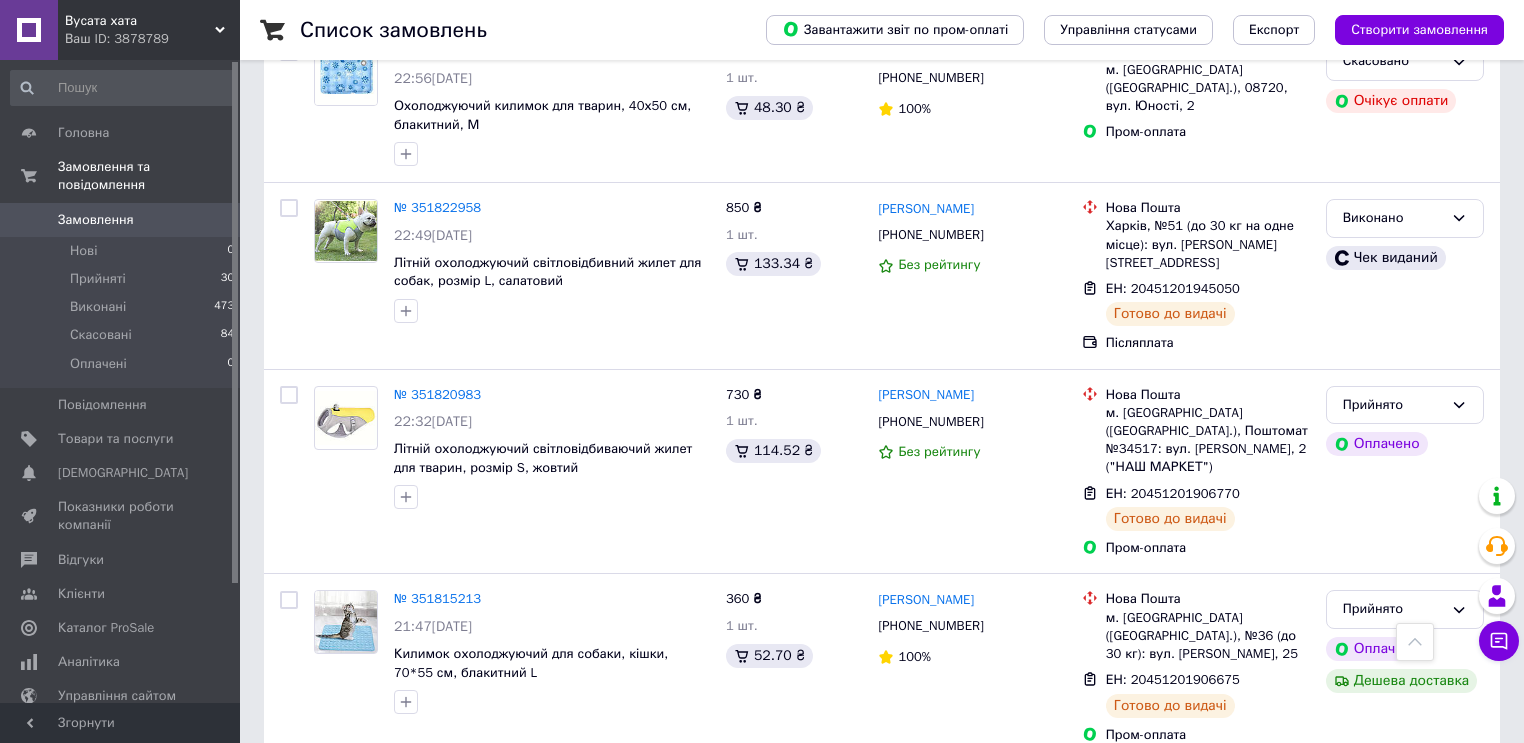 scroll, scrollTop: 1840, scrollLeft: 0, axis: vertical 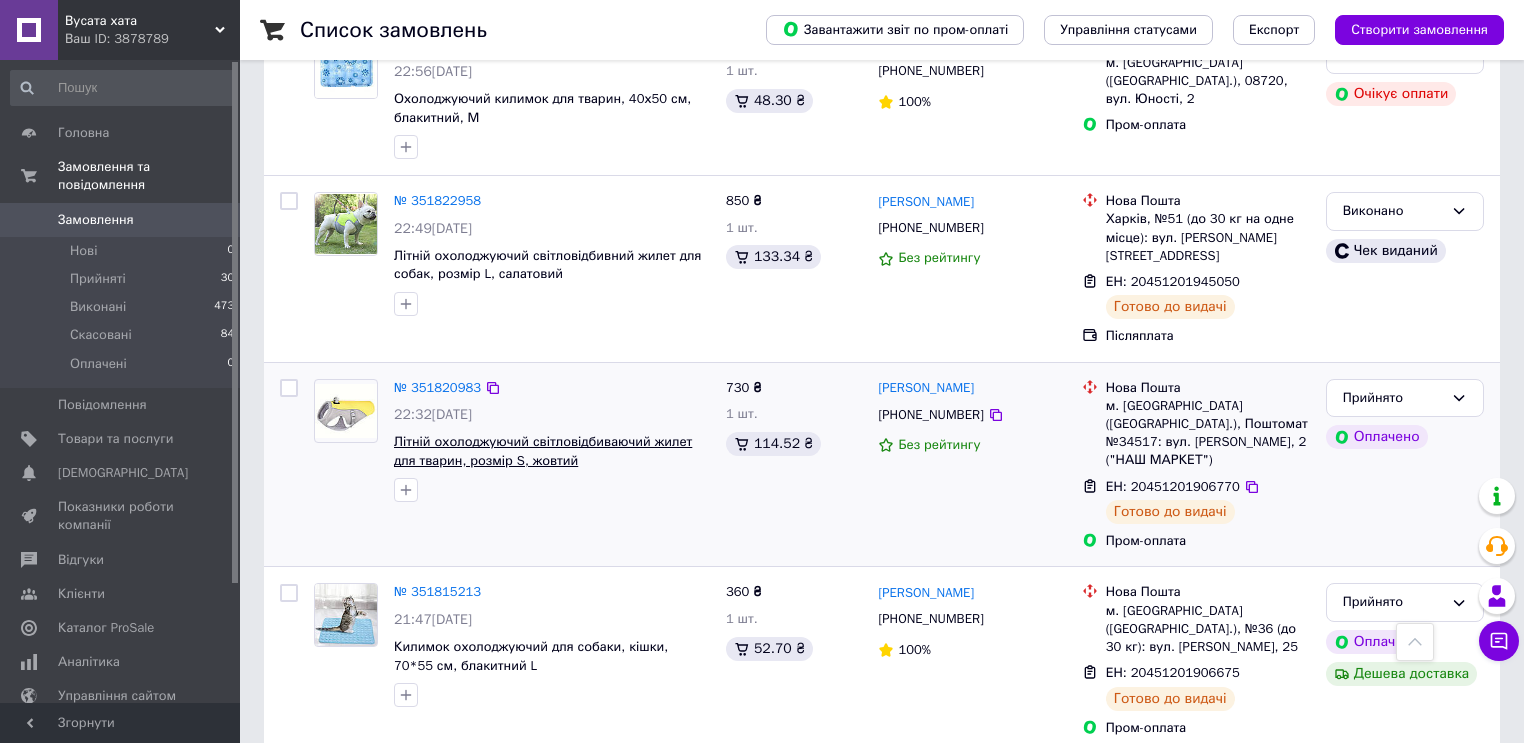 click on "Літній охолоджуючий світловідбиваючий жилет для тварин, розмір S, жовтий" at bounding box center [543, 451] 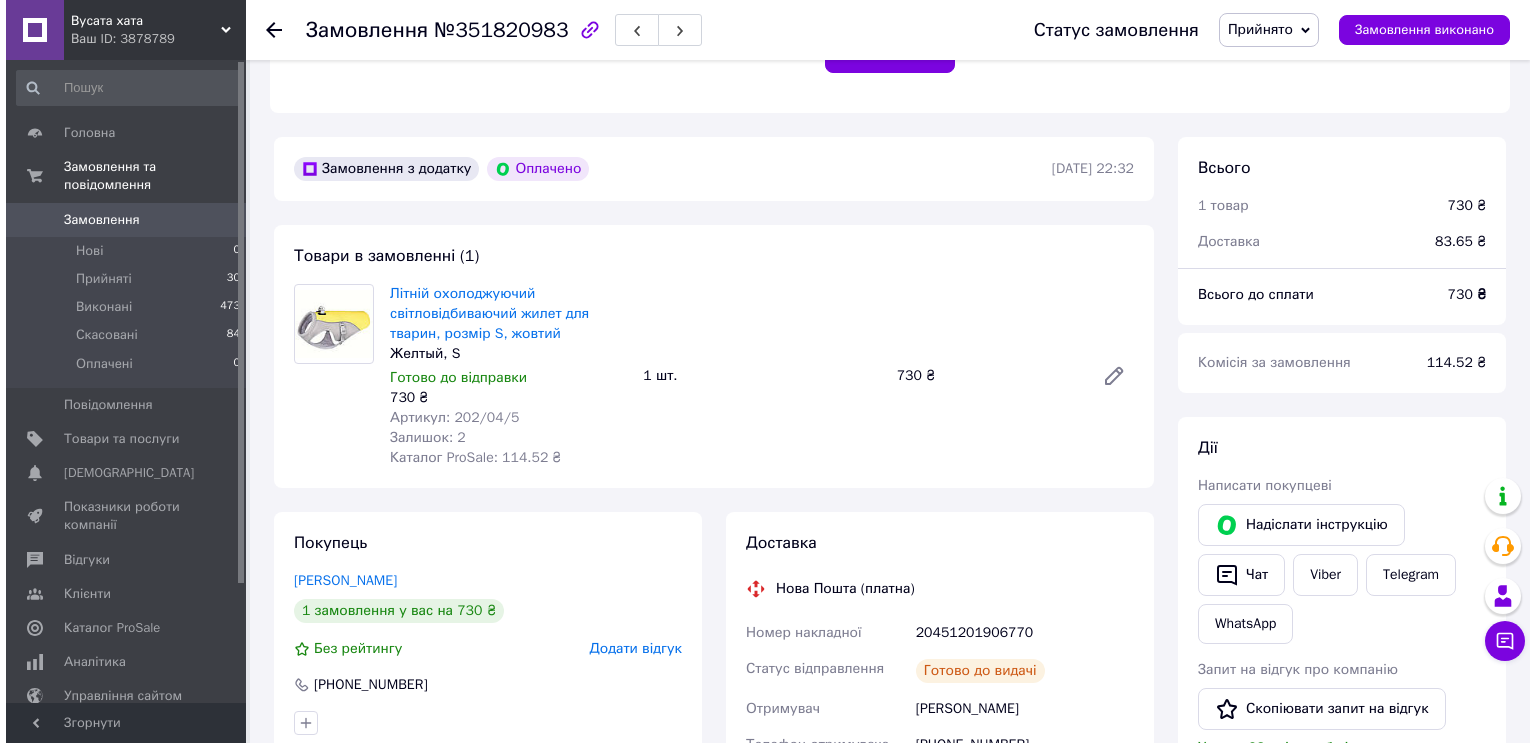 scroll, scrollTop: 720, scrollLeft: 0, axis: vertical 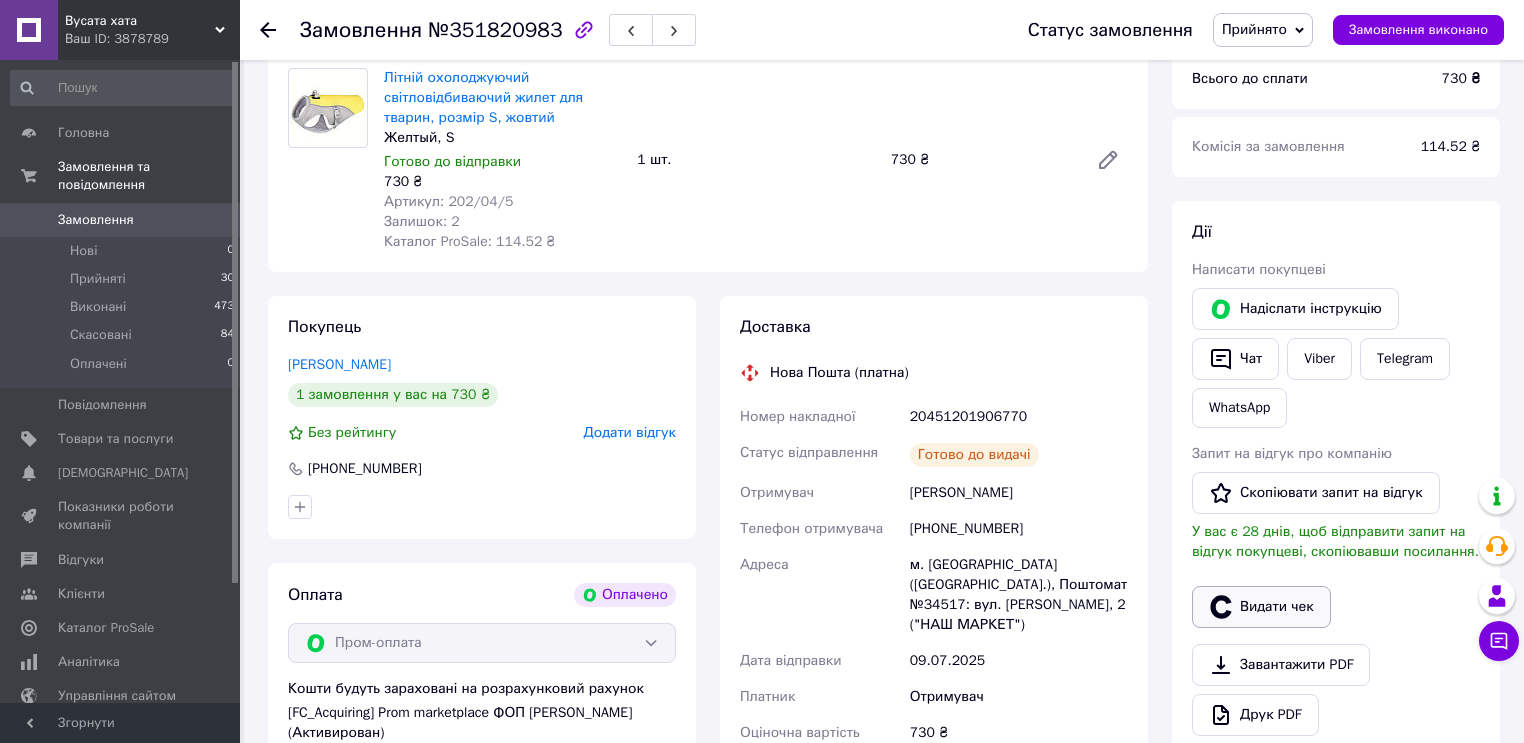 click on "Видати чек" at bounding box center [1261, 607] 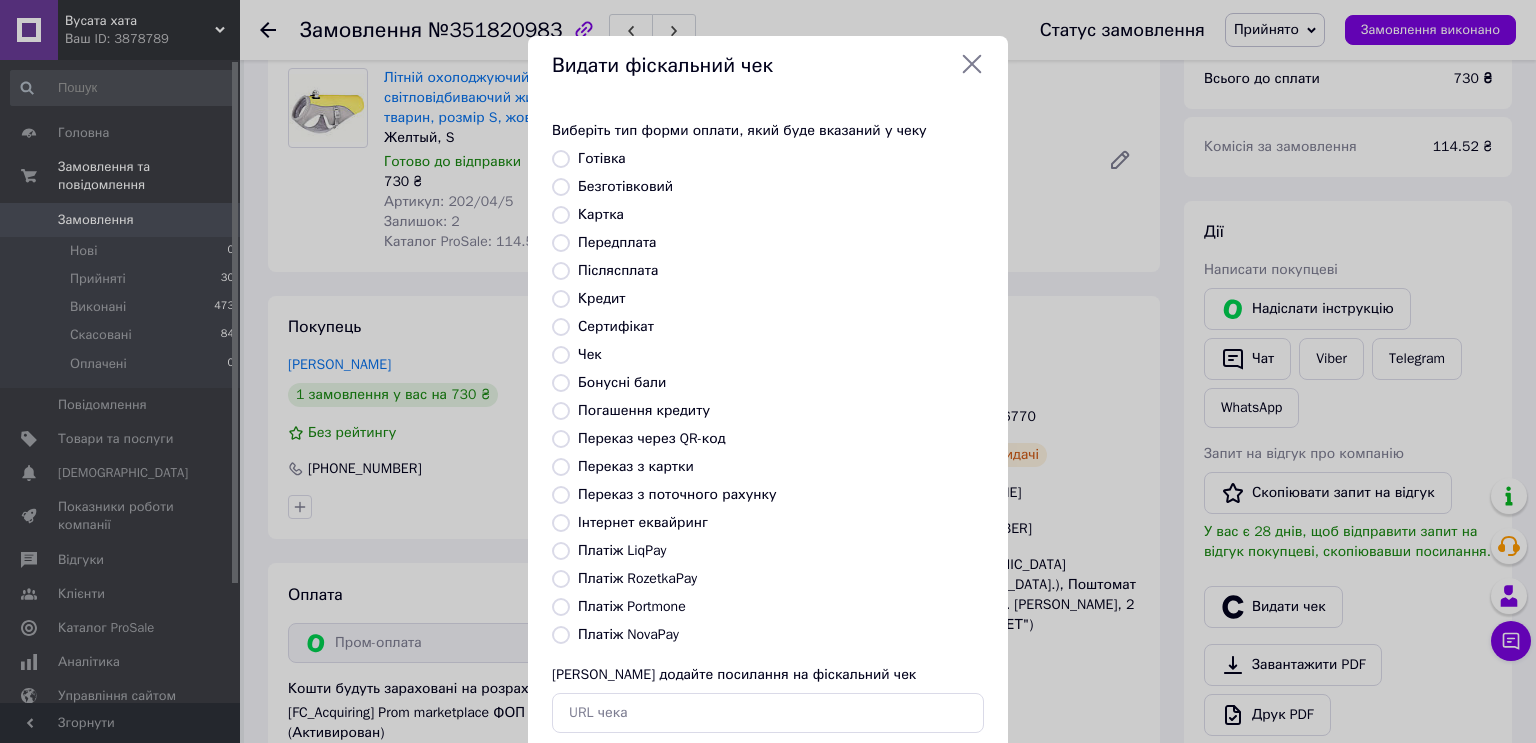click on "Інтернет еквайринг" at bounding box center (561, 523) 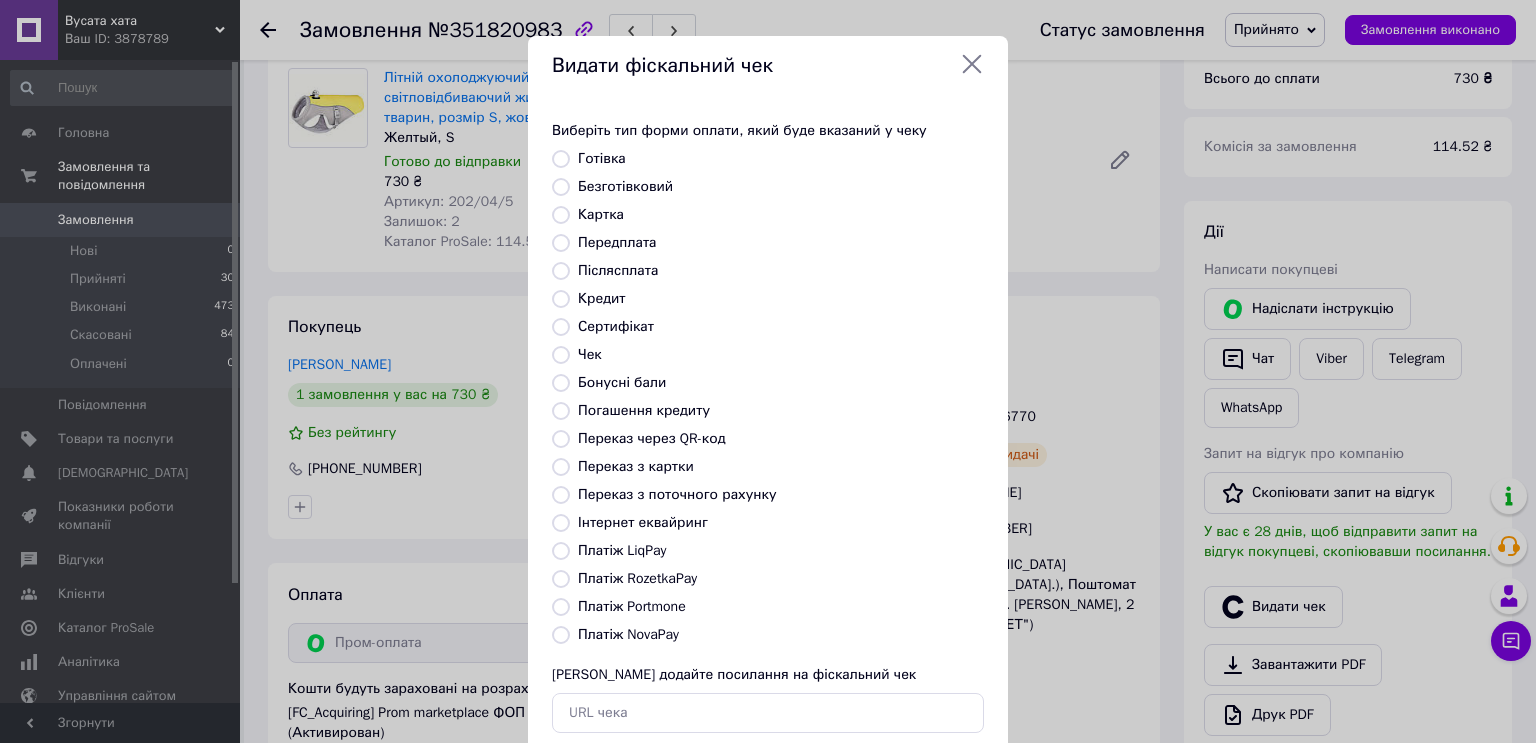 radio on "true" 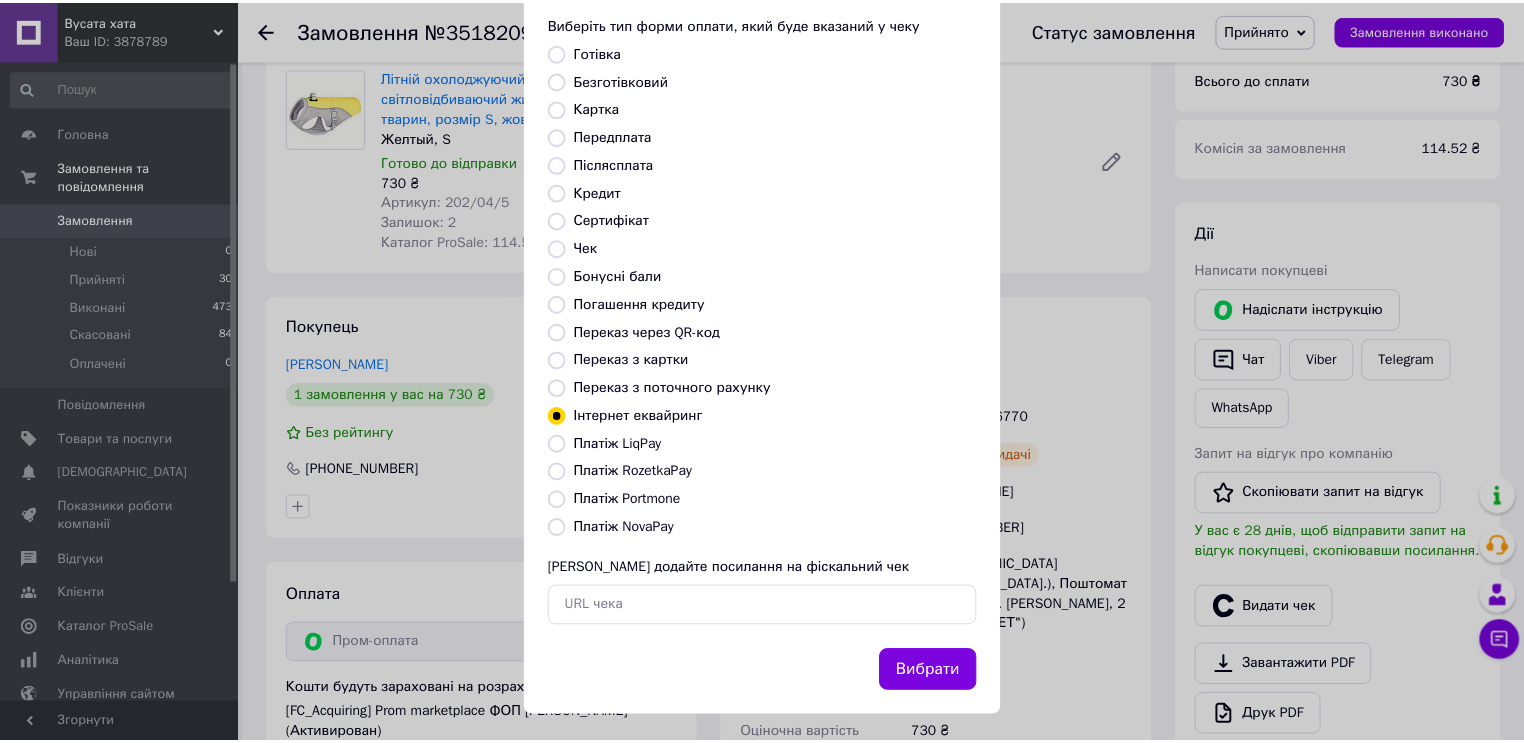 scroll, scrollTop: 115, scrollLeft: 0, axis: vertical 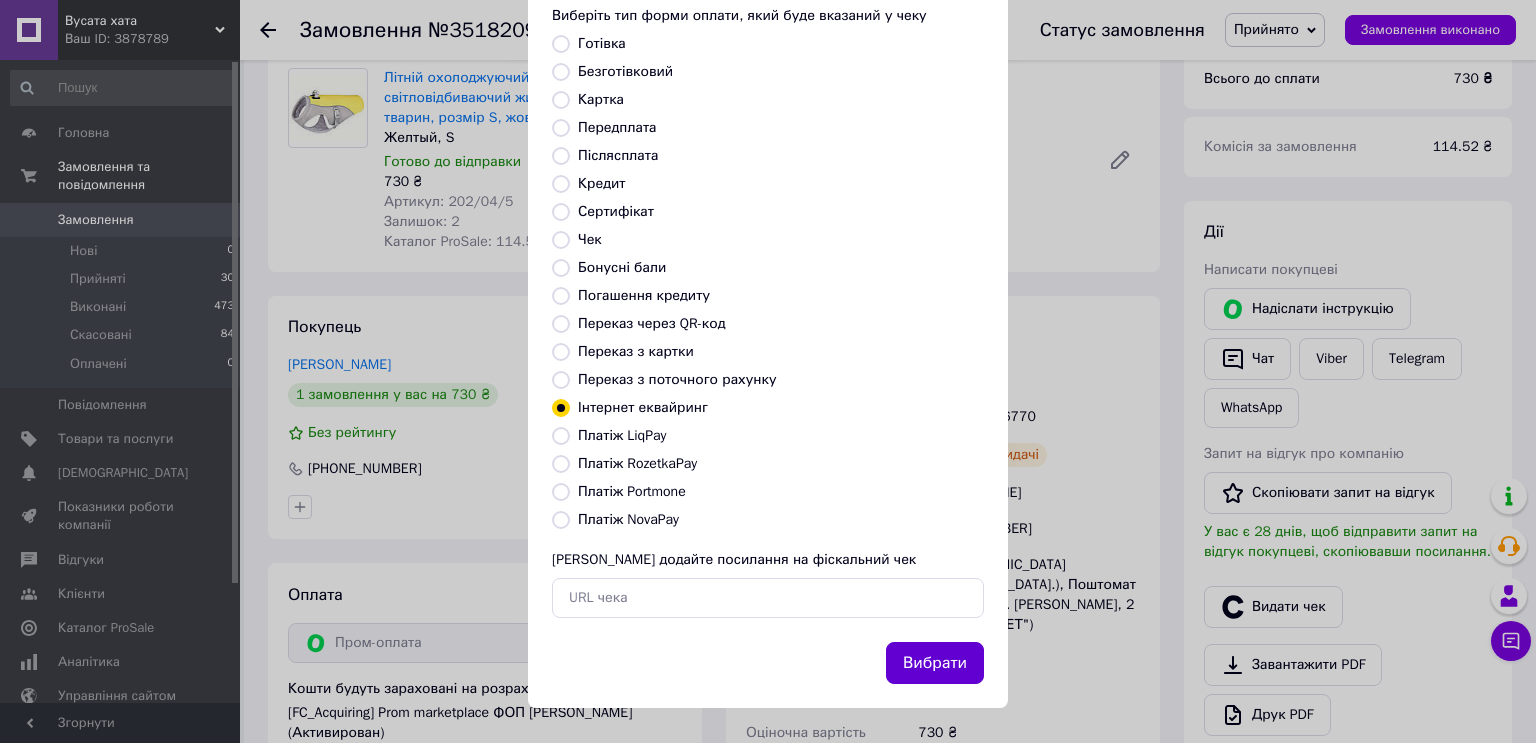 click on "Вибрати" at bounding box center (935, 663) 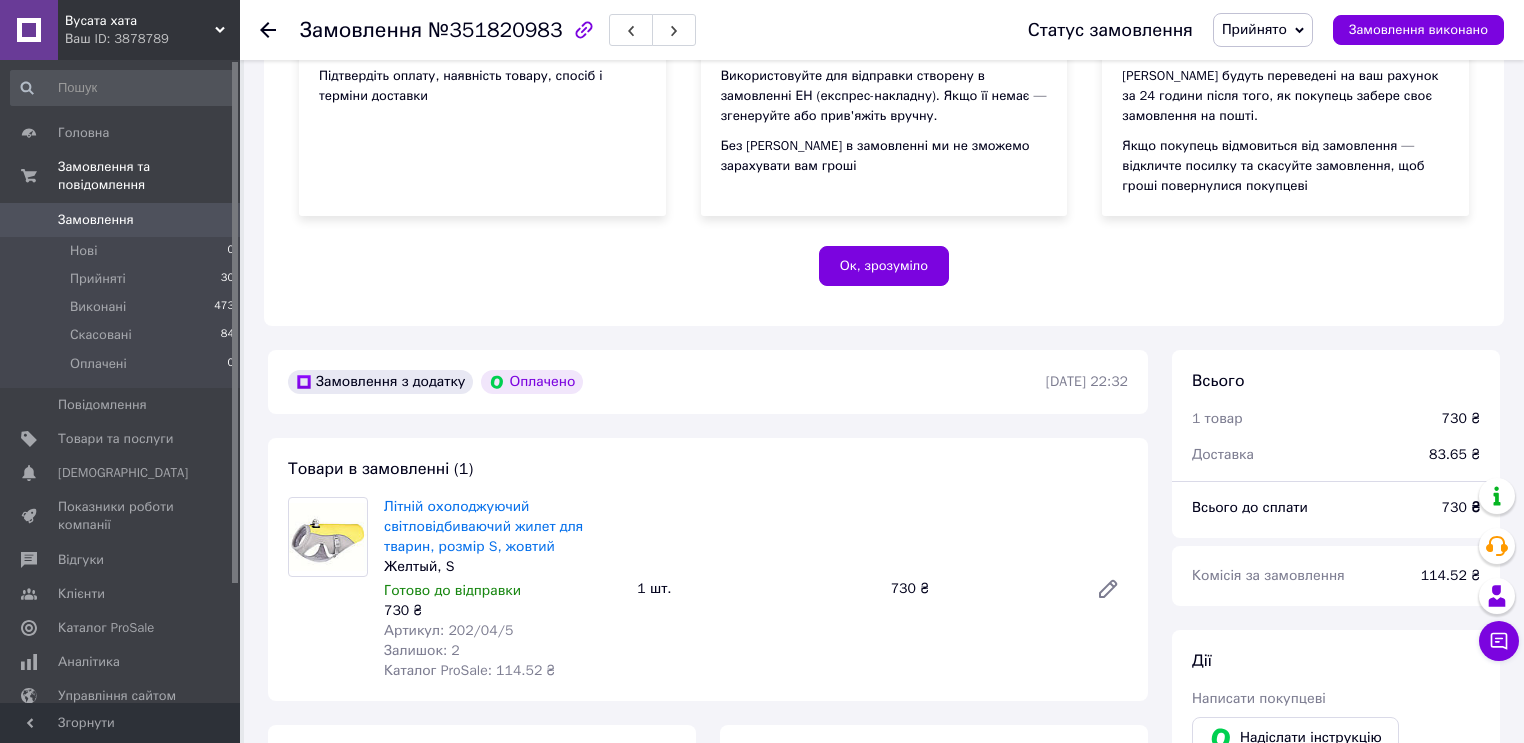 scroll, scrollTop: 560, scrollLeft: 0, axis: vertical 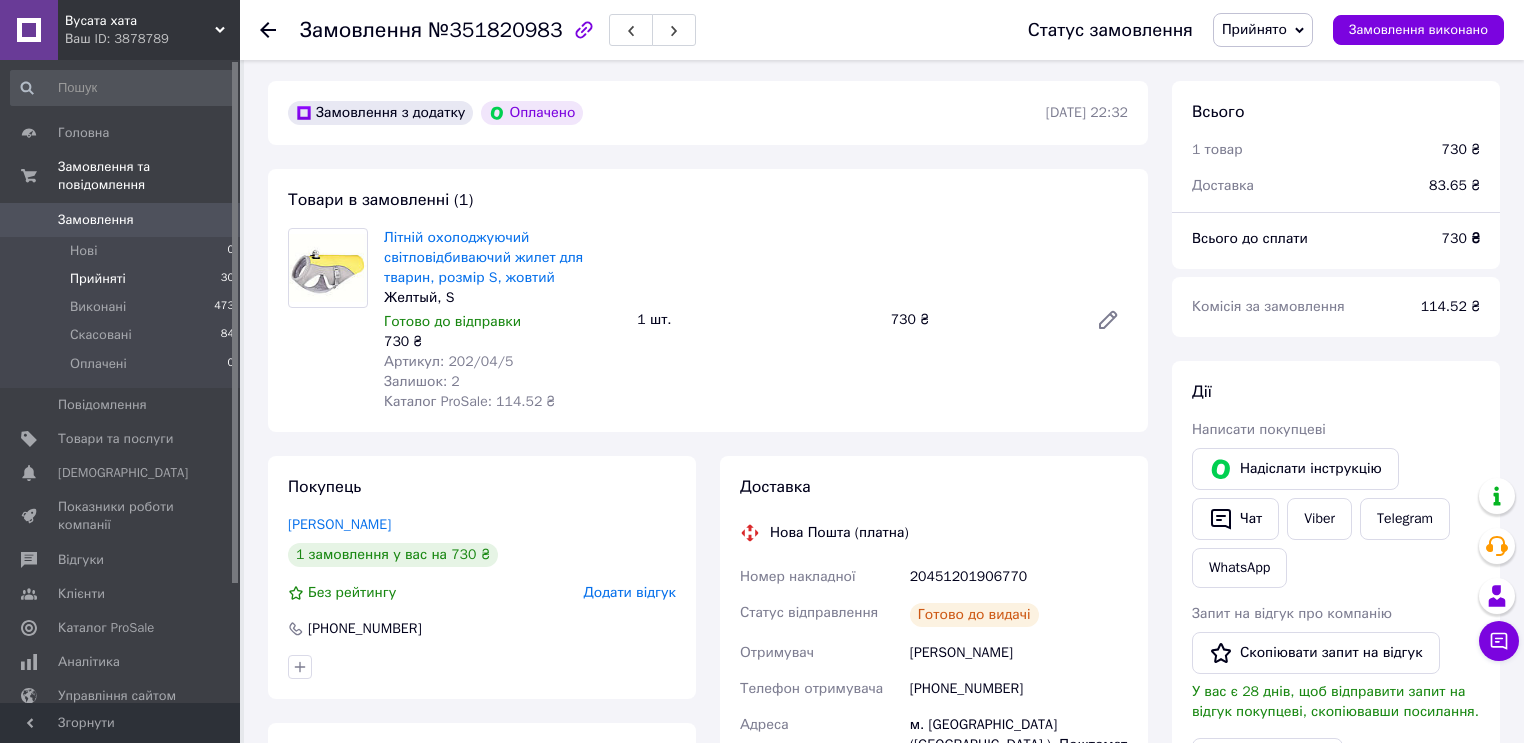 click on "Прийняті" at bounding box center (98, 279) 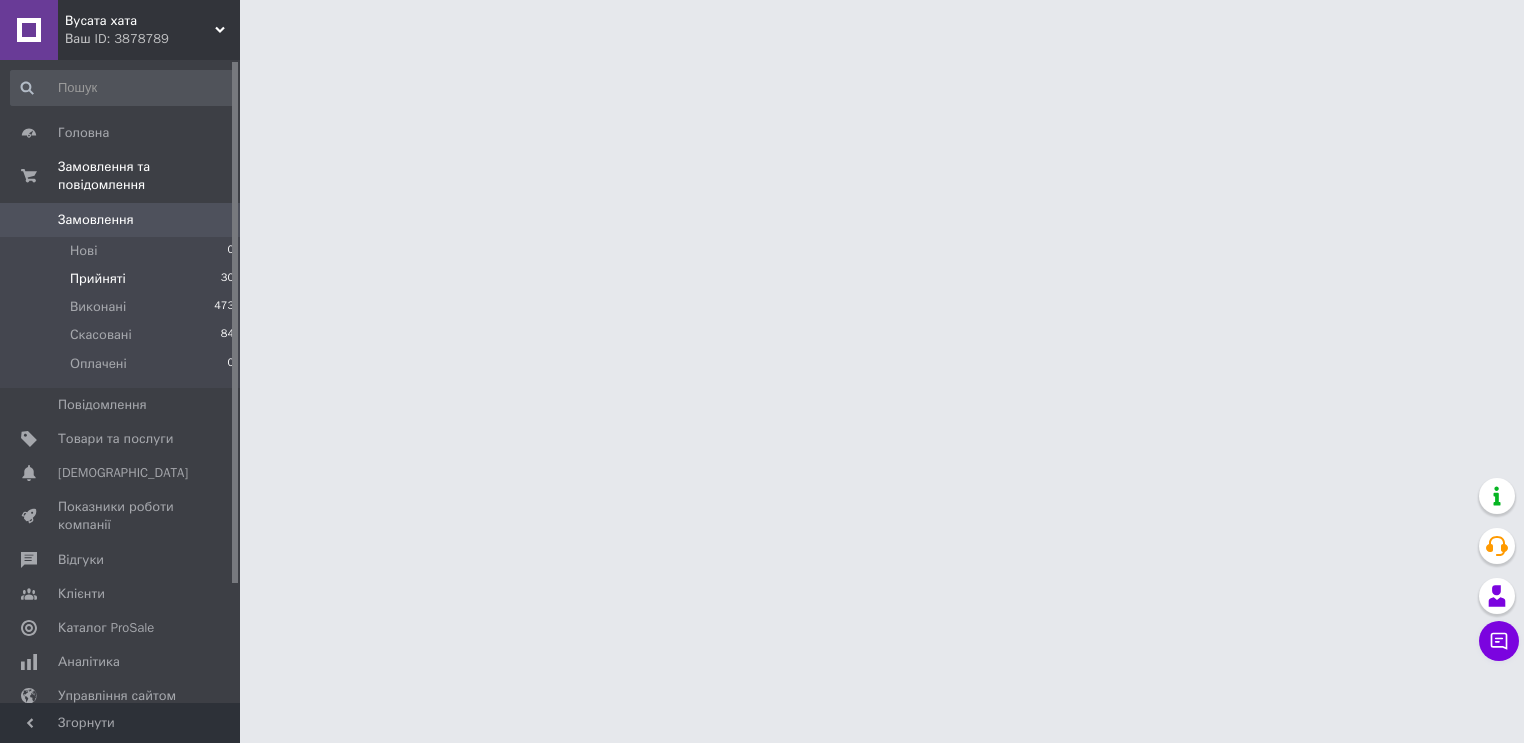 scroll, scrollTop: 0, scrollLeft: 0, axis: both 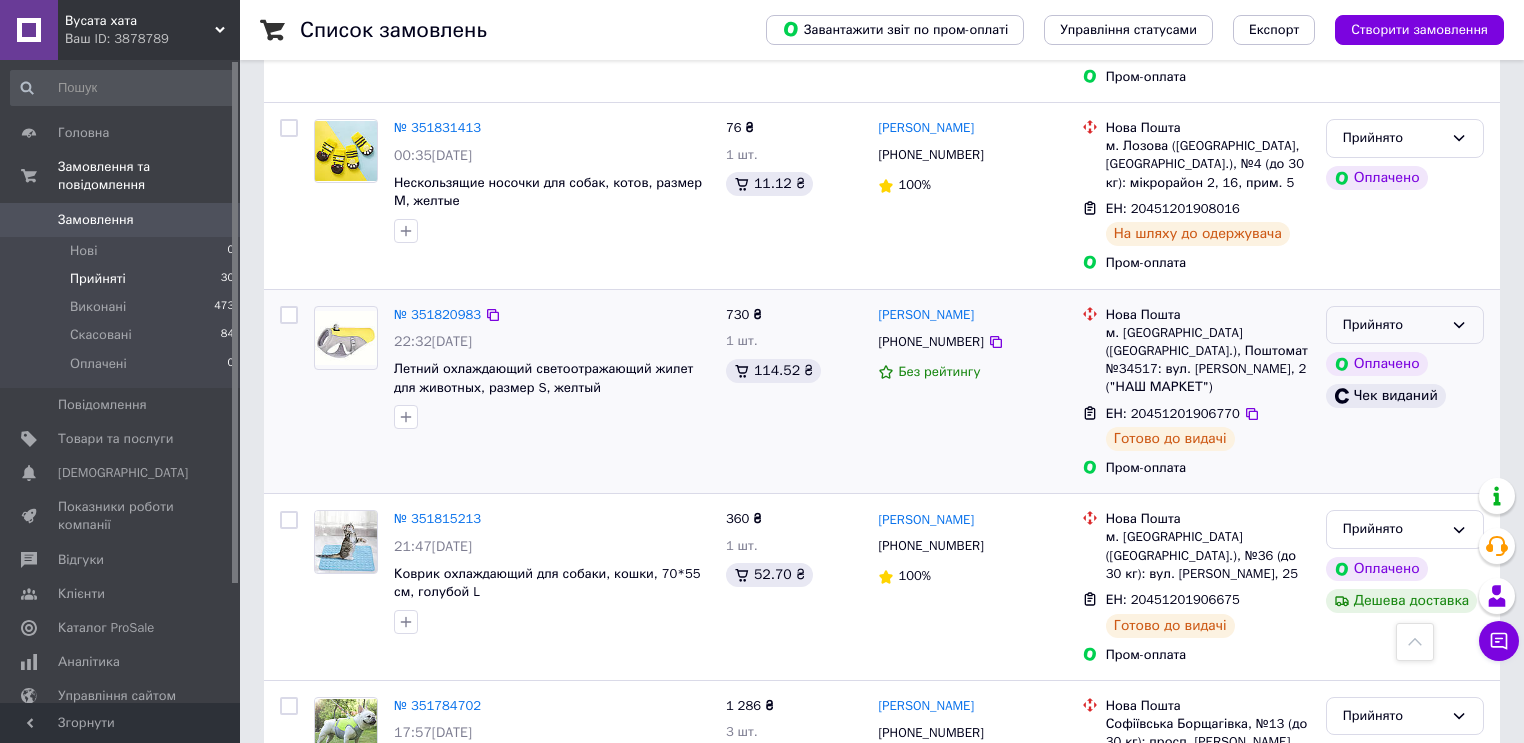 click on "Прийнято" at bounding box center [1393, 325] 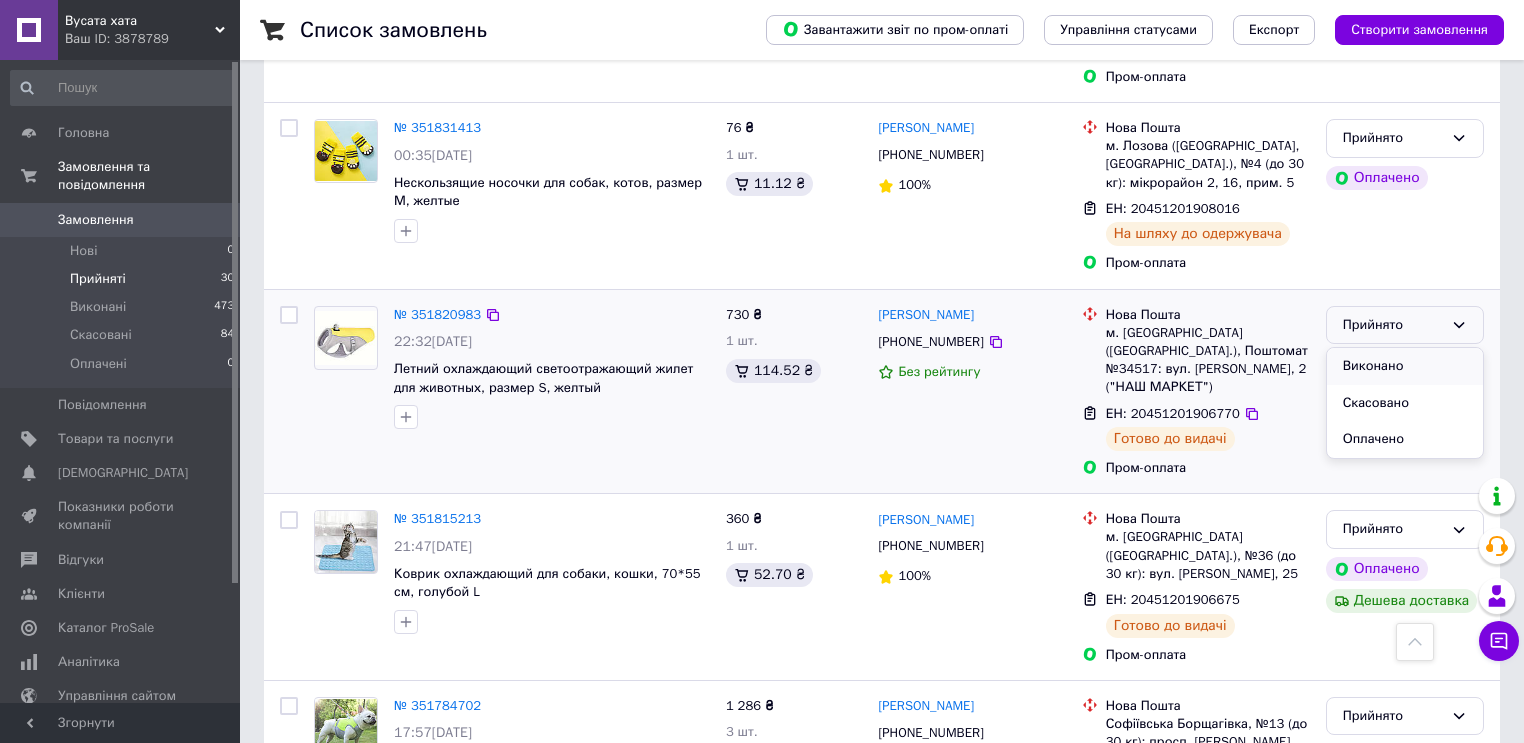 click on "Виконано" at bounding box center [1405, 366] 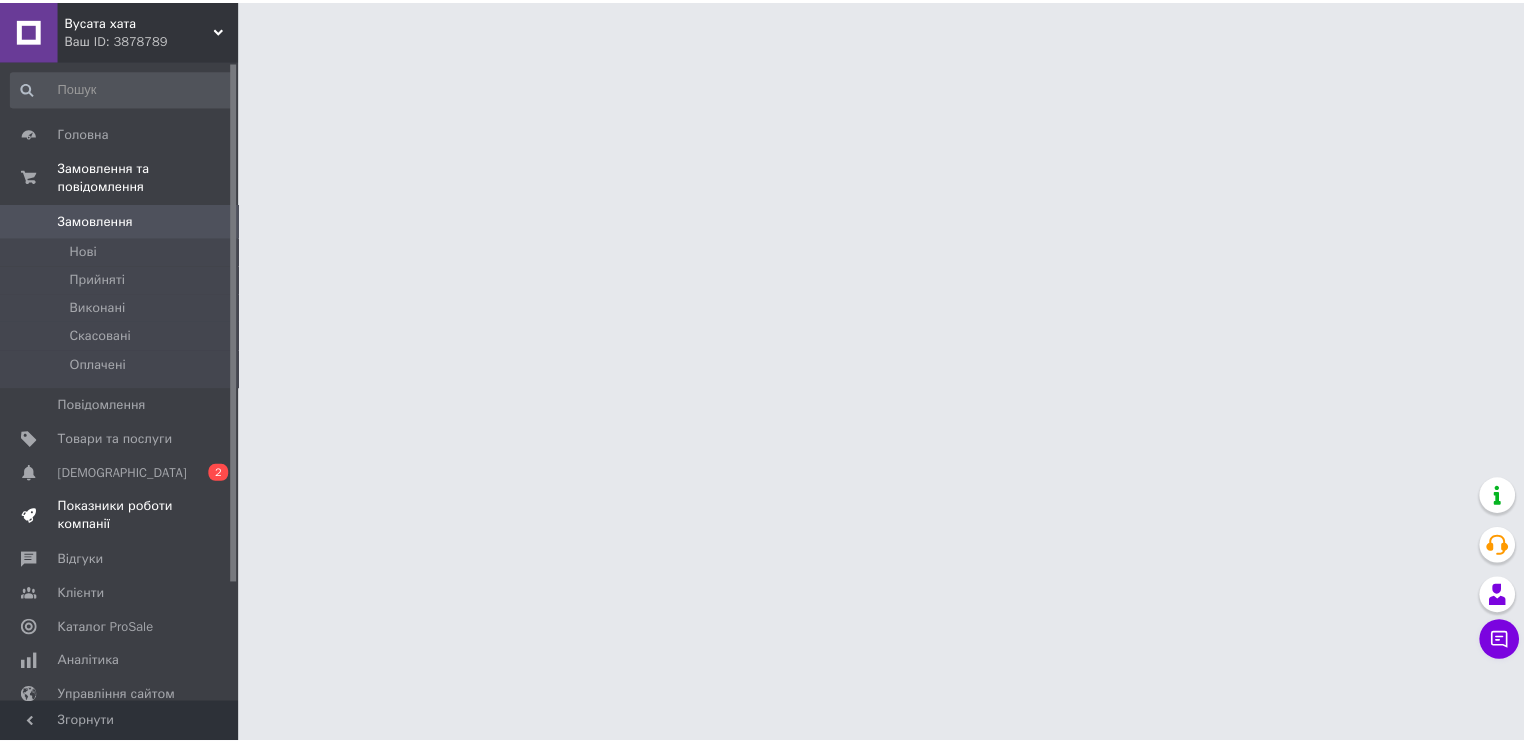 scroll, scrollTop: 0, scrollLeft: 0, axis: both 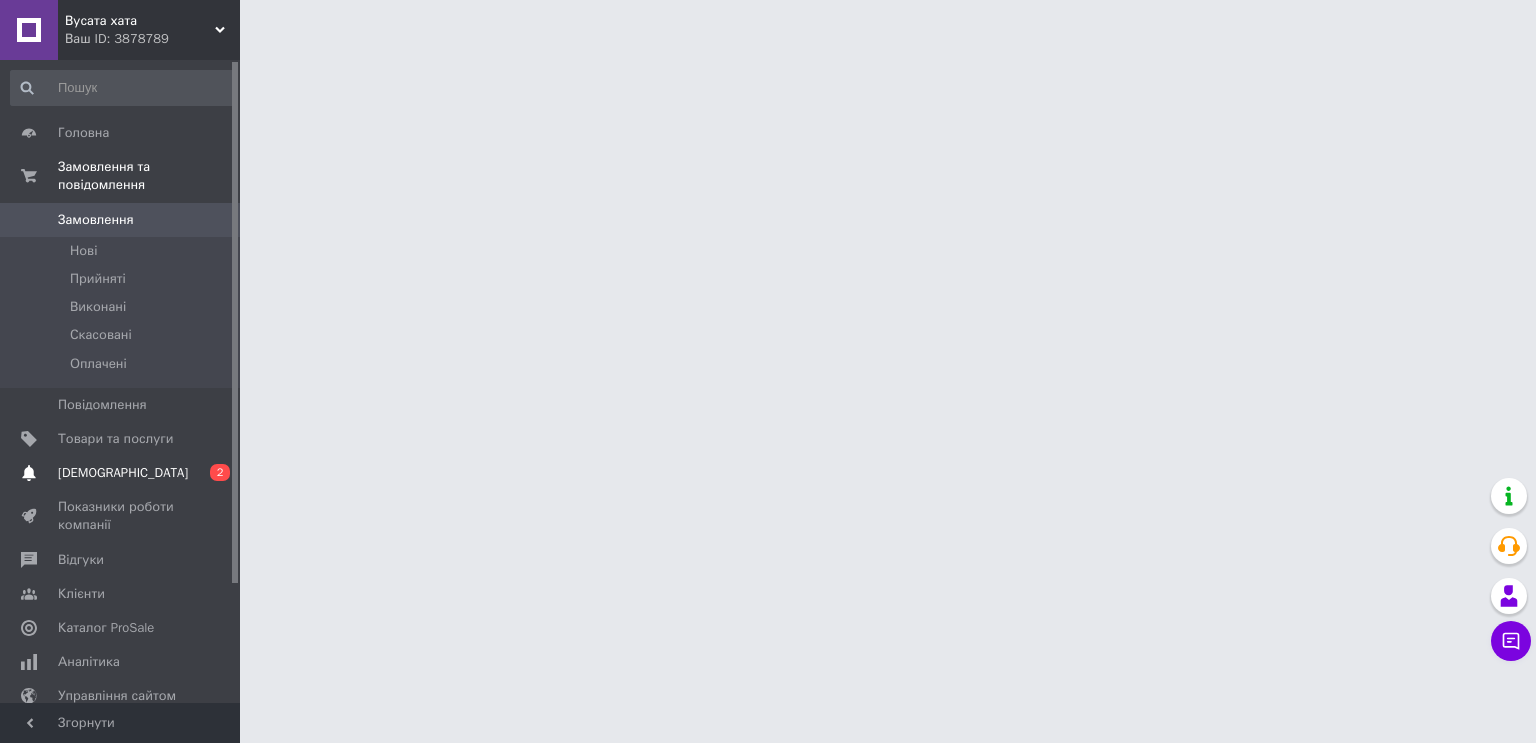 click on "[DEMOGRAPHIC_DATA]" at bounding box center (123, 473) 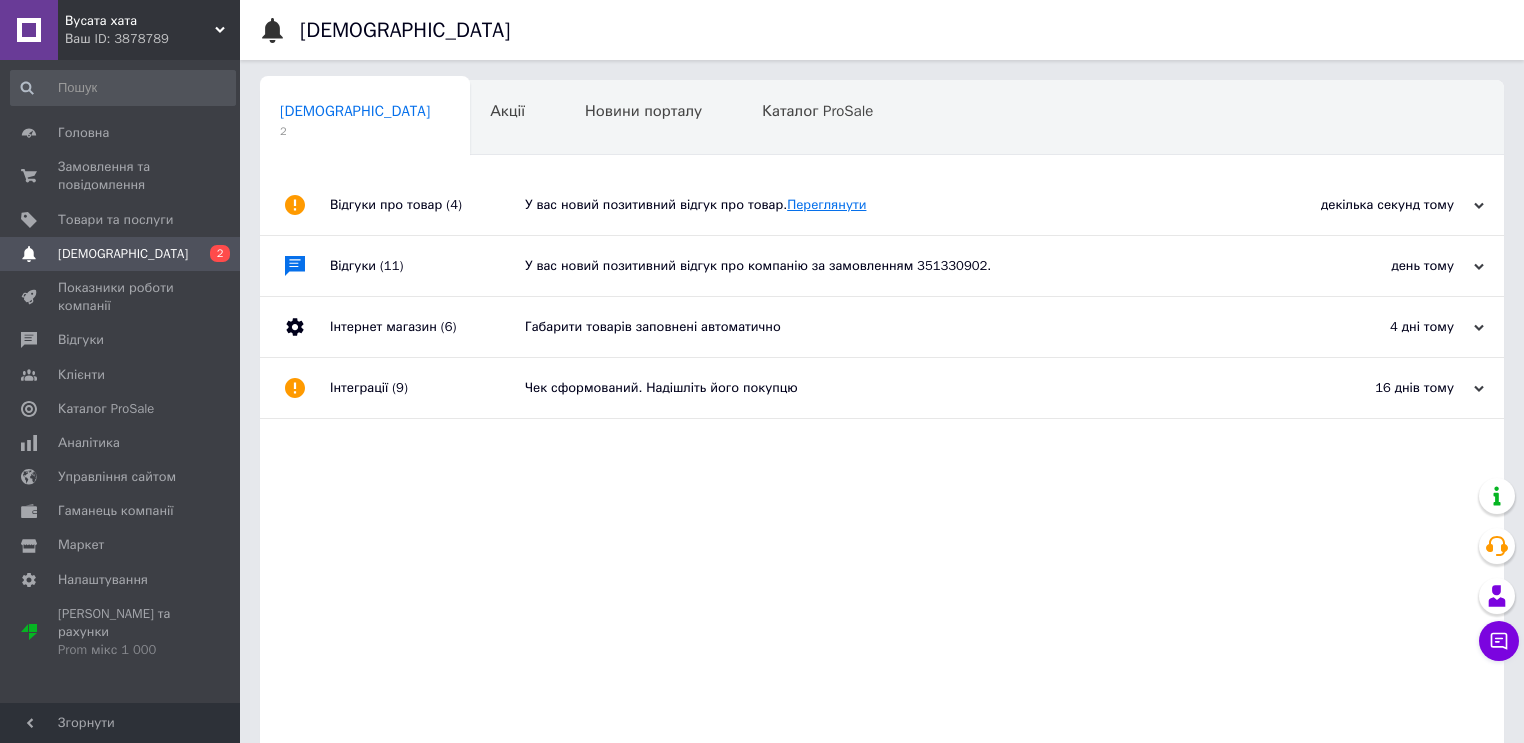 click on "Переглянути" at bounding box center [826, 204] 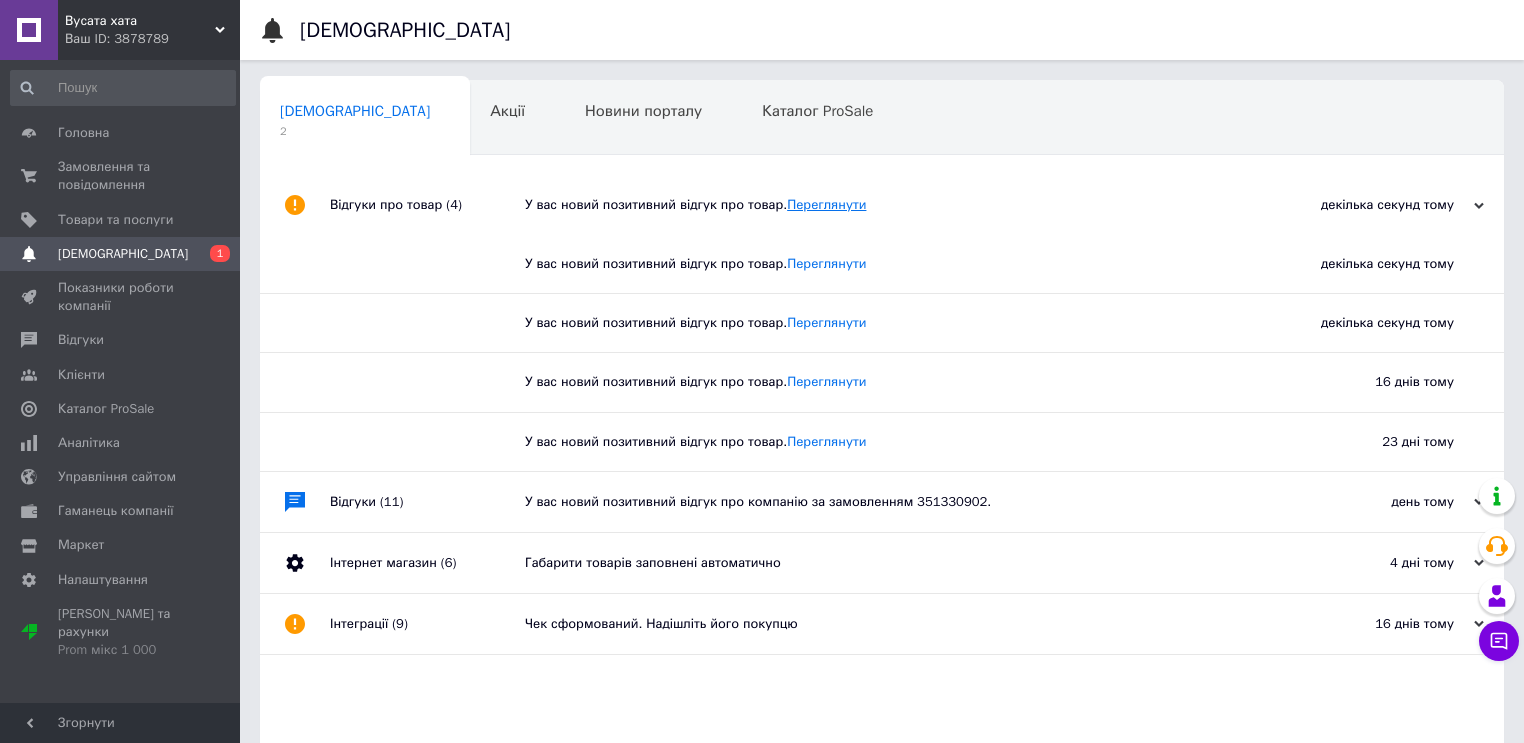 click on "Переглянути" at bounding box center [826, 204] 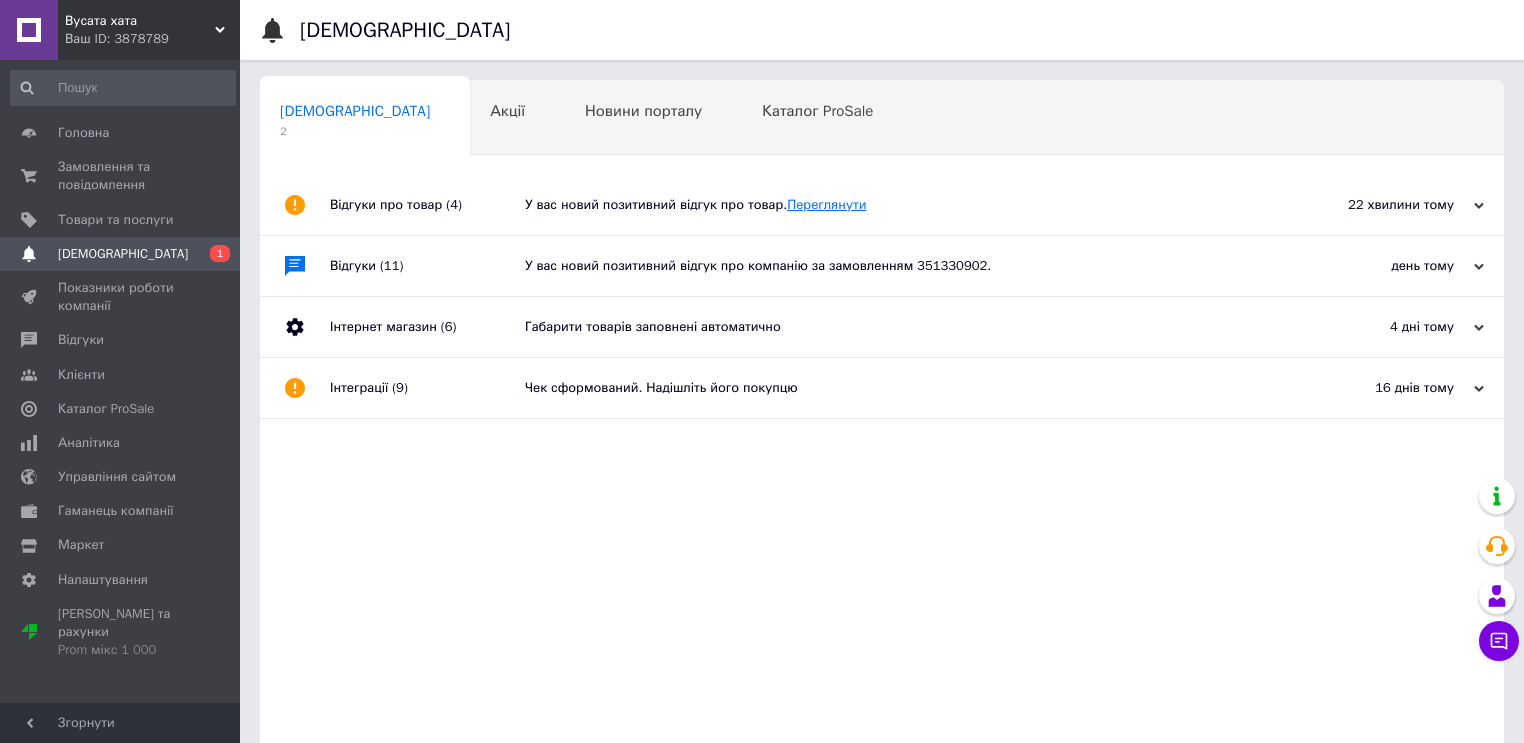 click on "Переглянути" at bounding box center (826, 204) 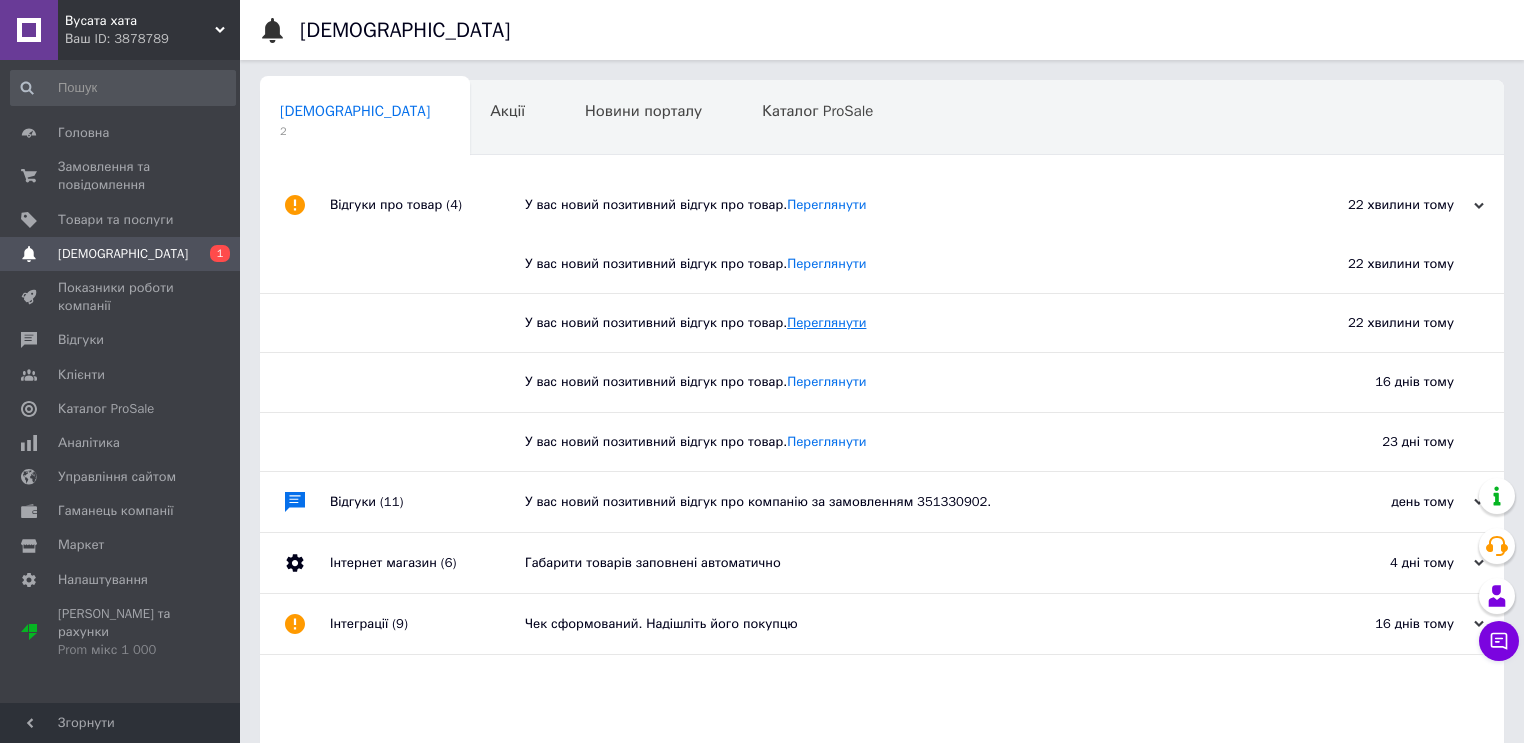 click on "Переглянути" at bounding box center (826, 322) 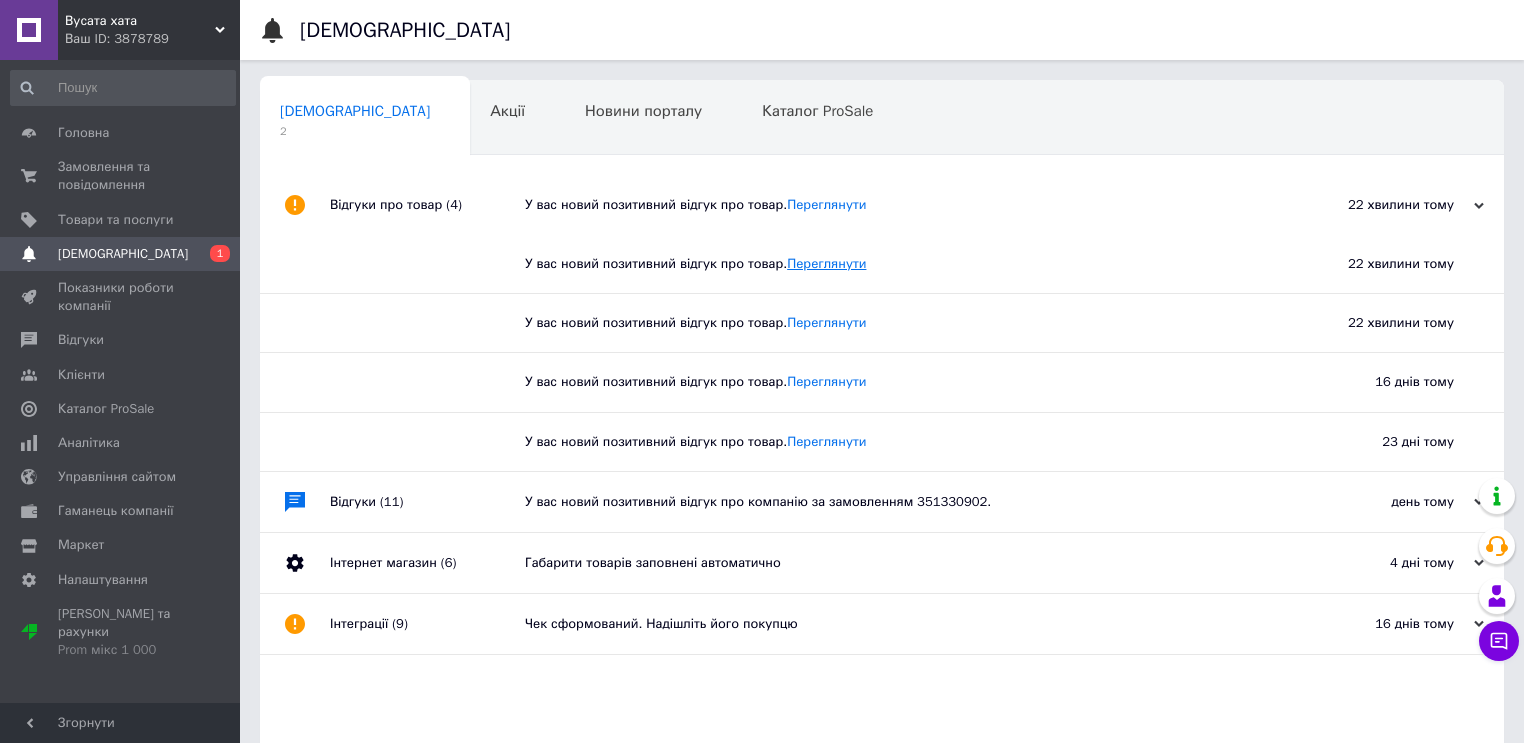 click on "Переглянути" at bounding box center [826, 263] 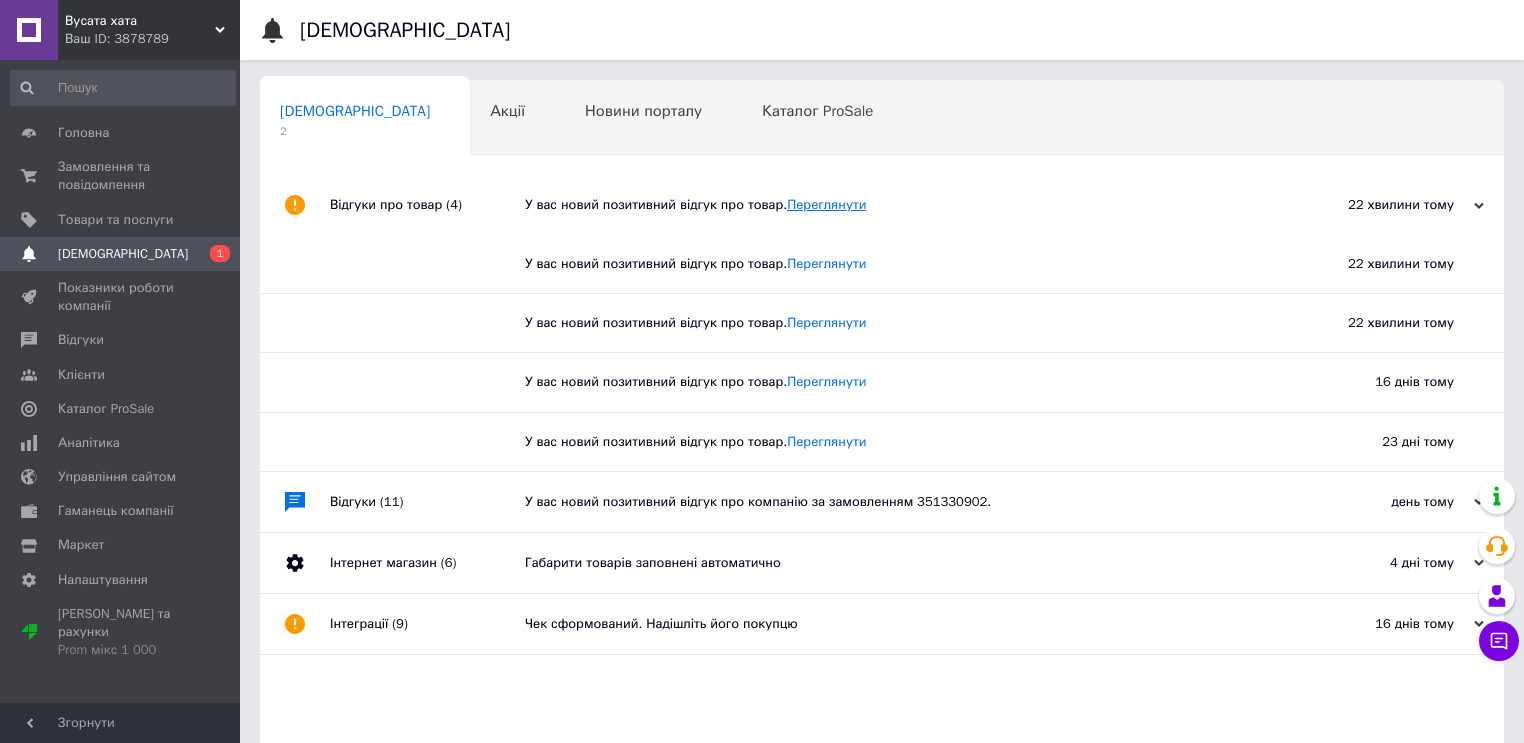 click on "Переглянути" at bounding box center (826, 204) 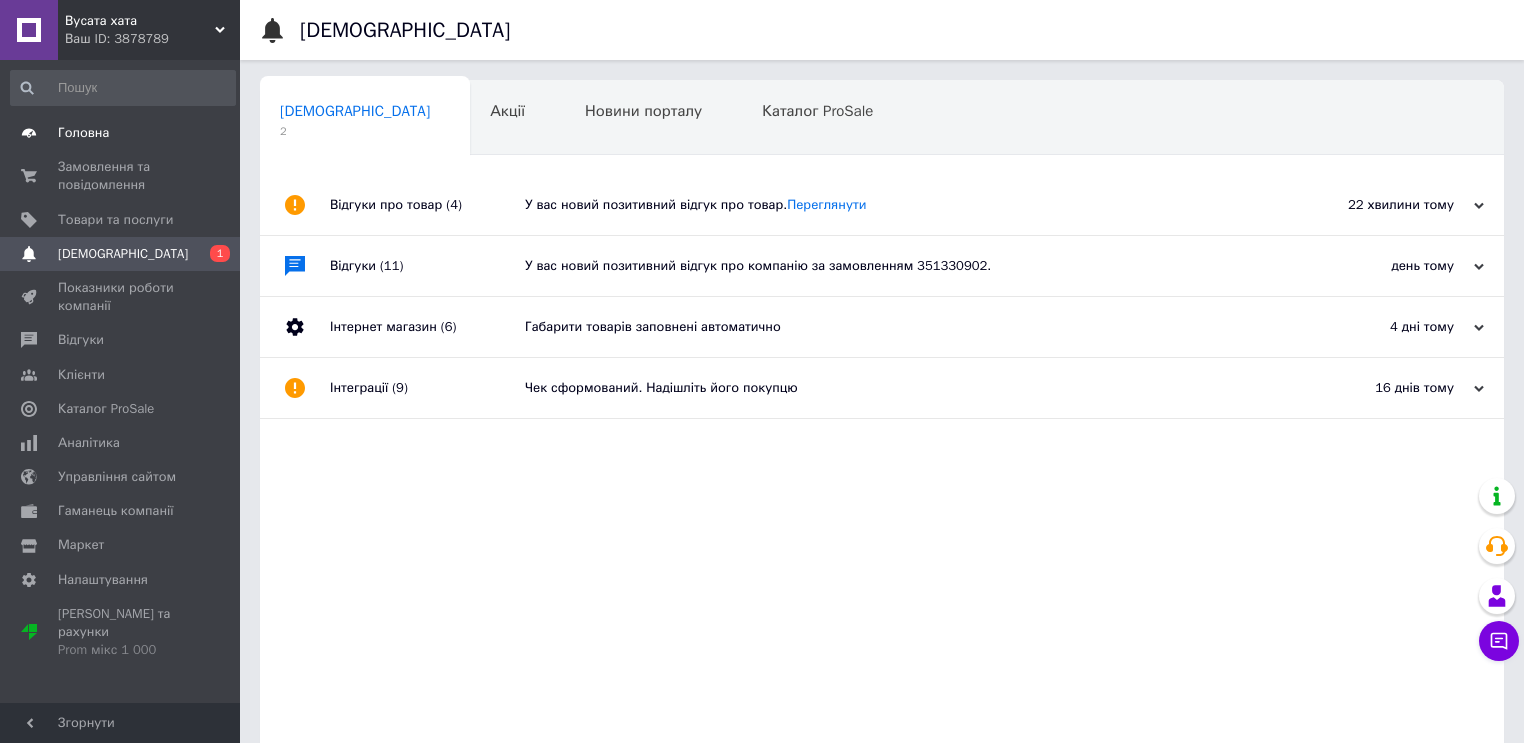 click on "Головна" at bounding box center (121, 133) 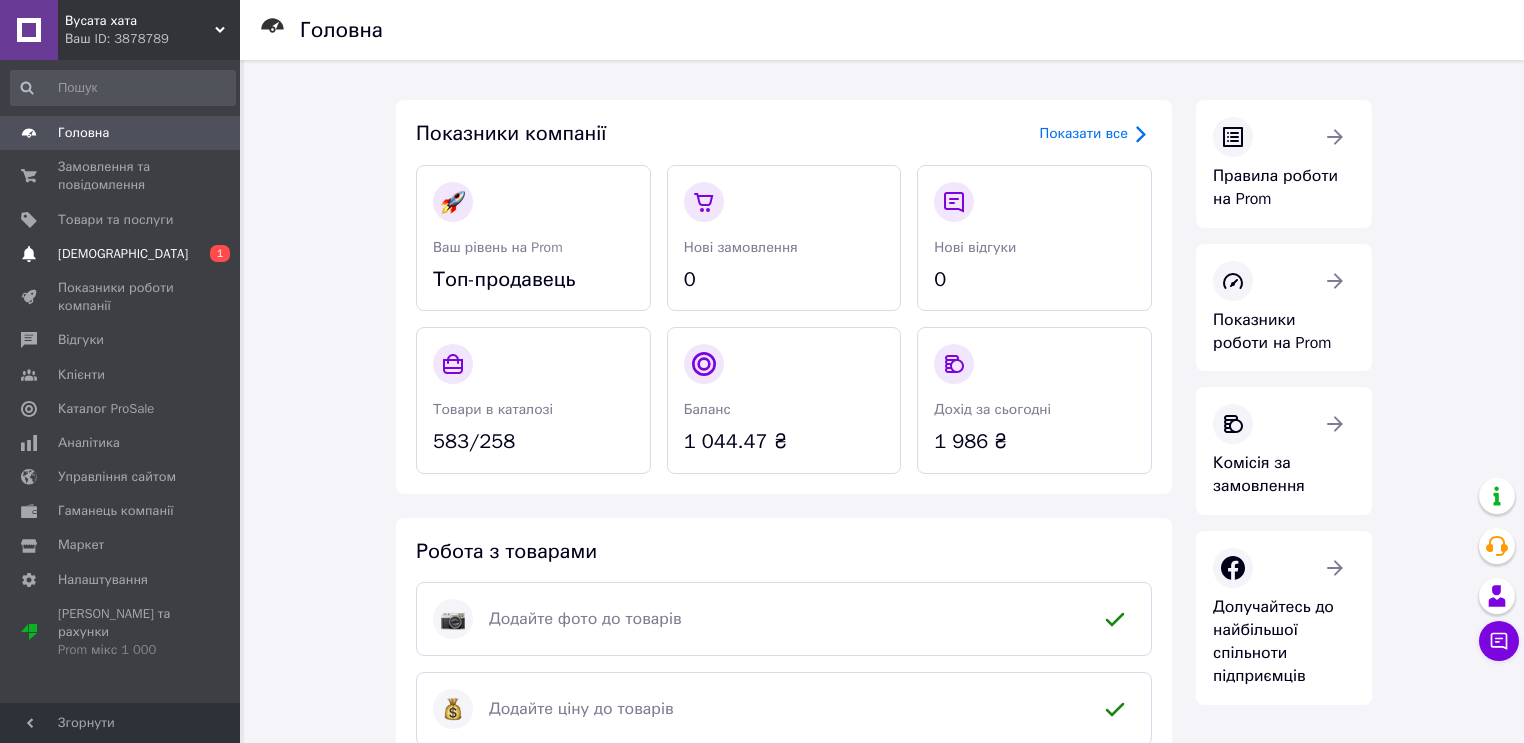 click on "[DEMOGRAPHIC_DATA]" at bounding box center (121, 254) 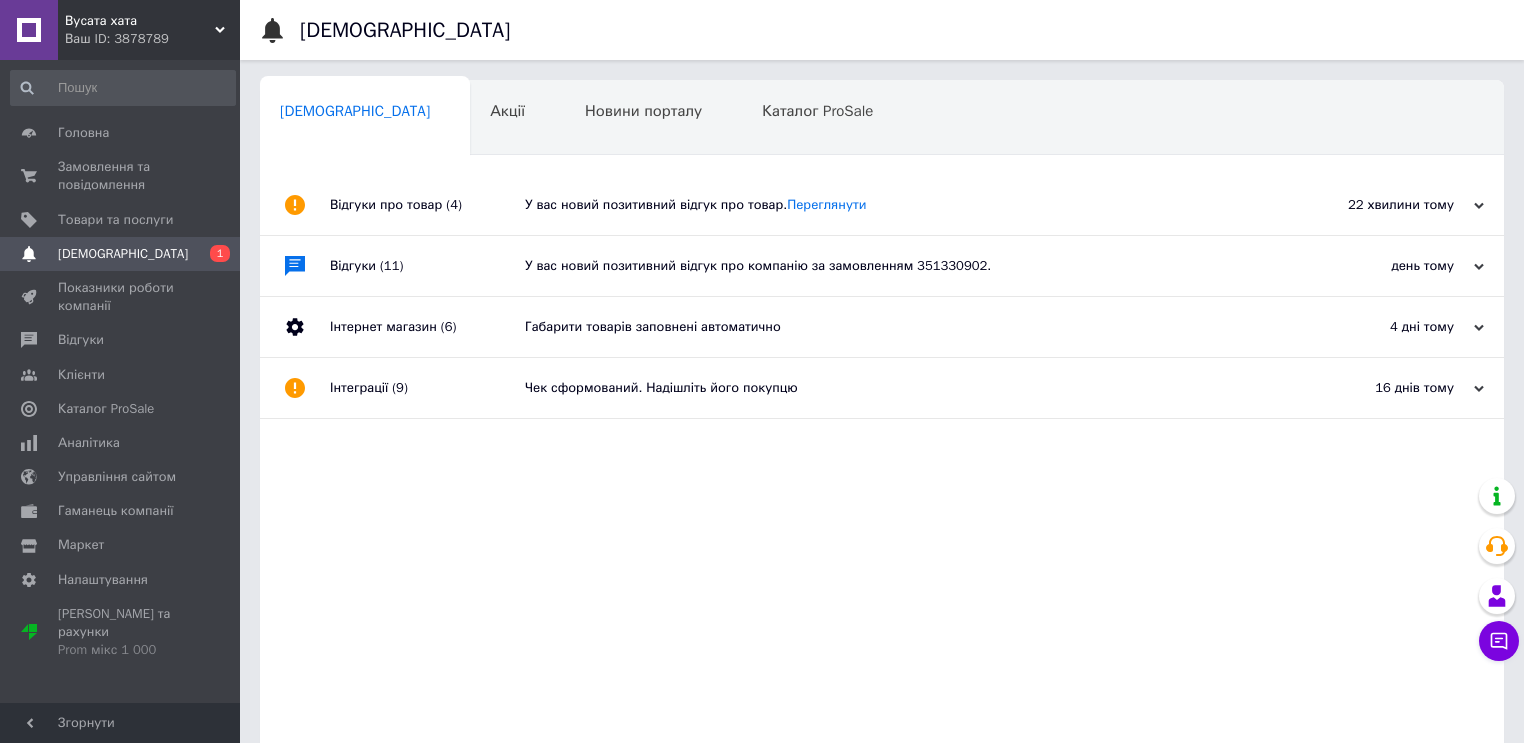 click on "Чек сформований. Надішліть його покупцю" at bounding box center [904, 388] 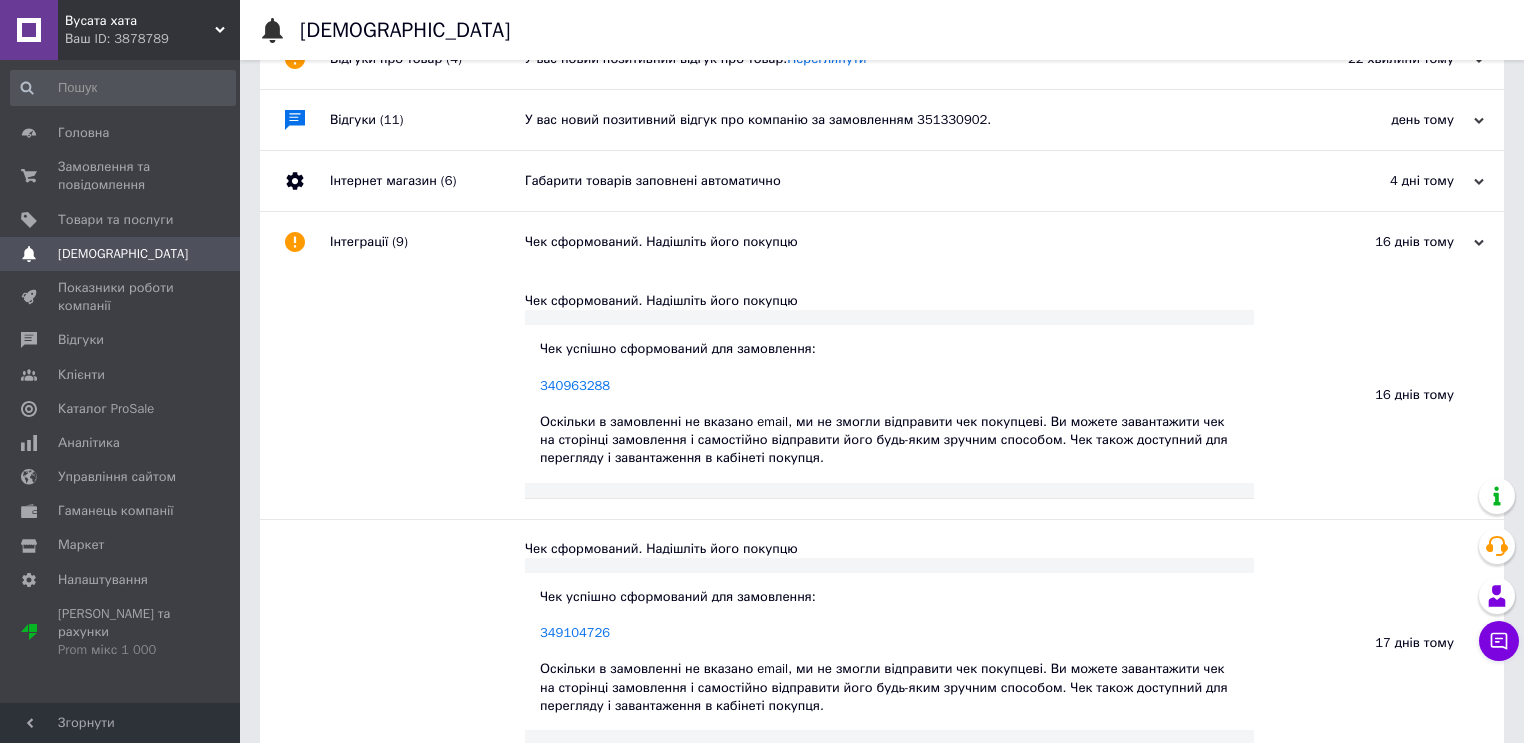 scroll, scrollTop: 240, scrollLeft: 0, axis: vertical 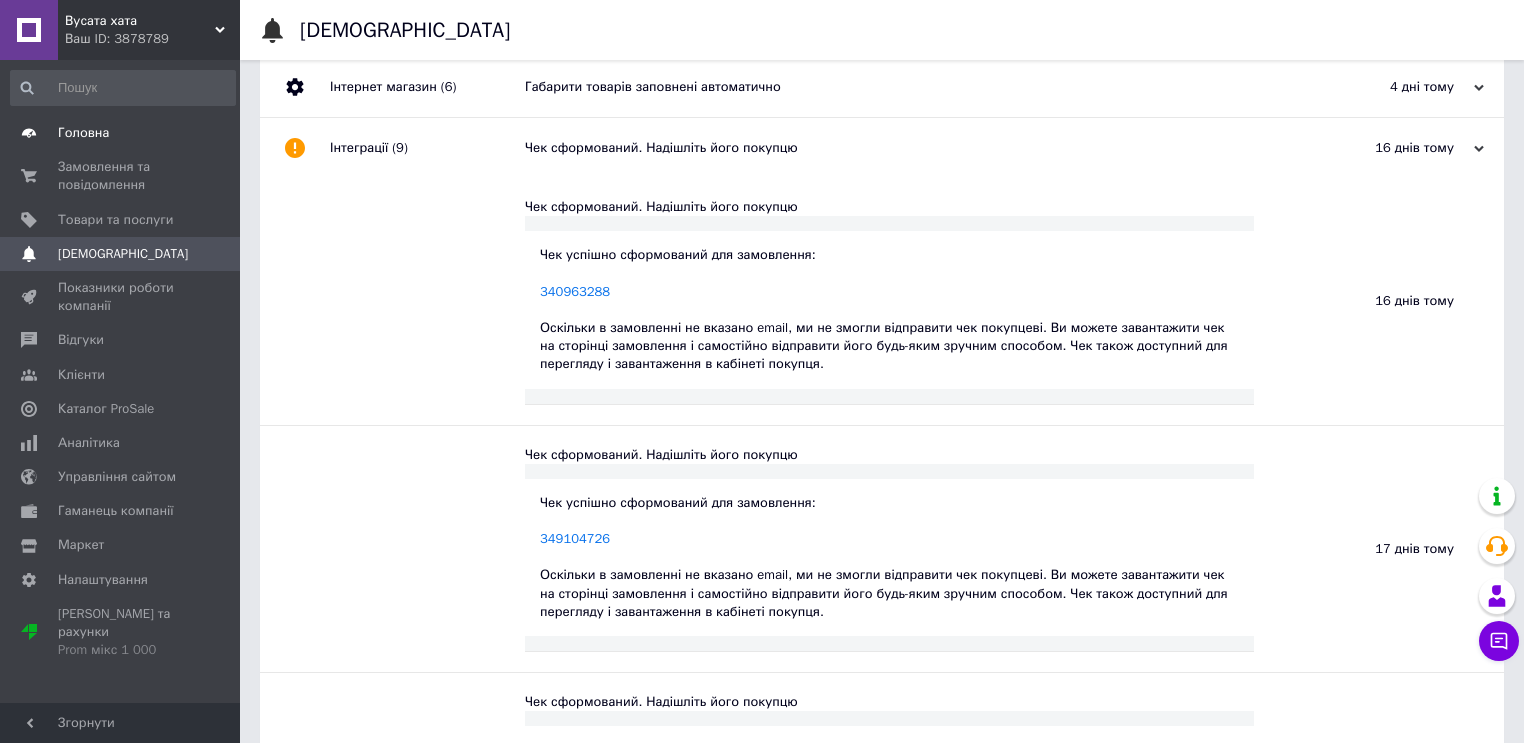 click on "Головна" at bounding box center (83, 133) 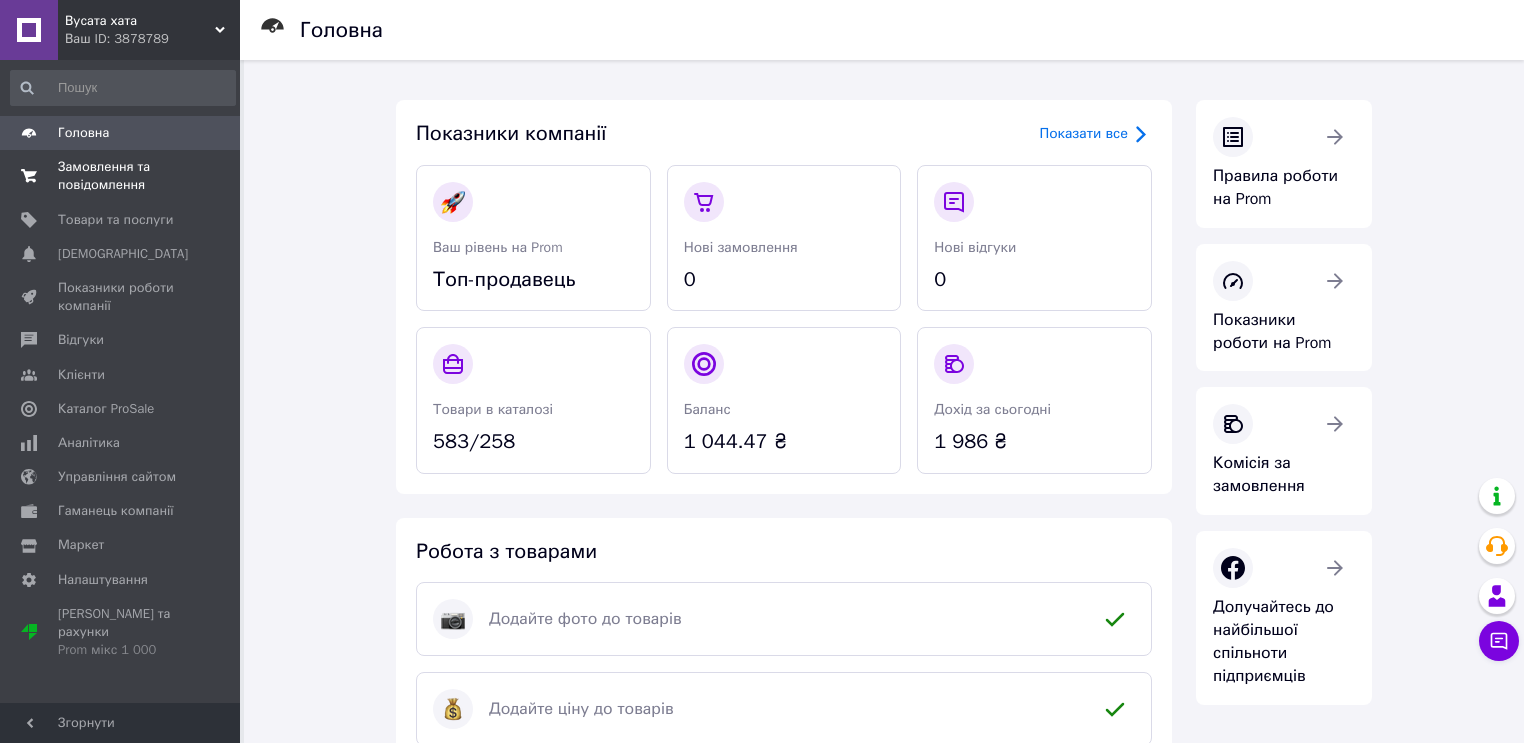 click on "Замовлення та повідомлення" at bounding box center [121, 176] 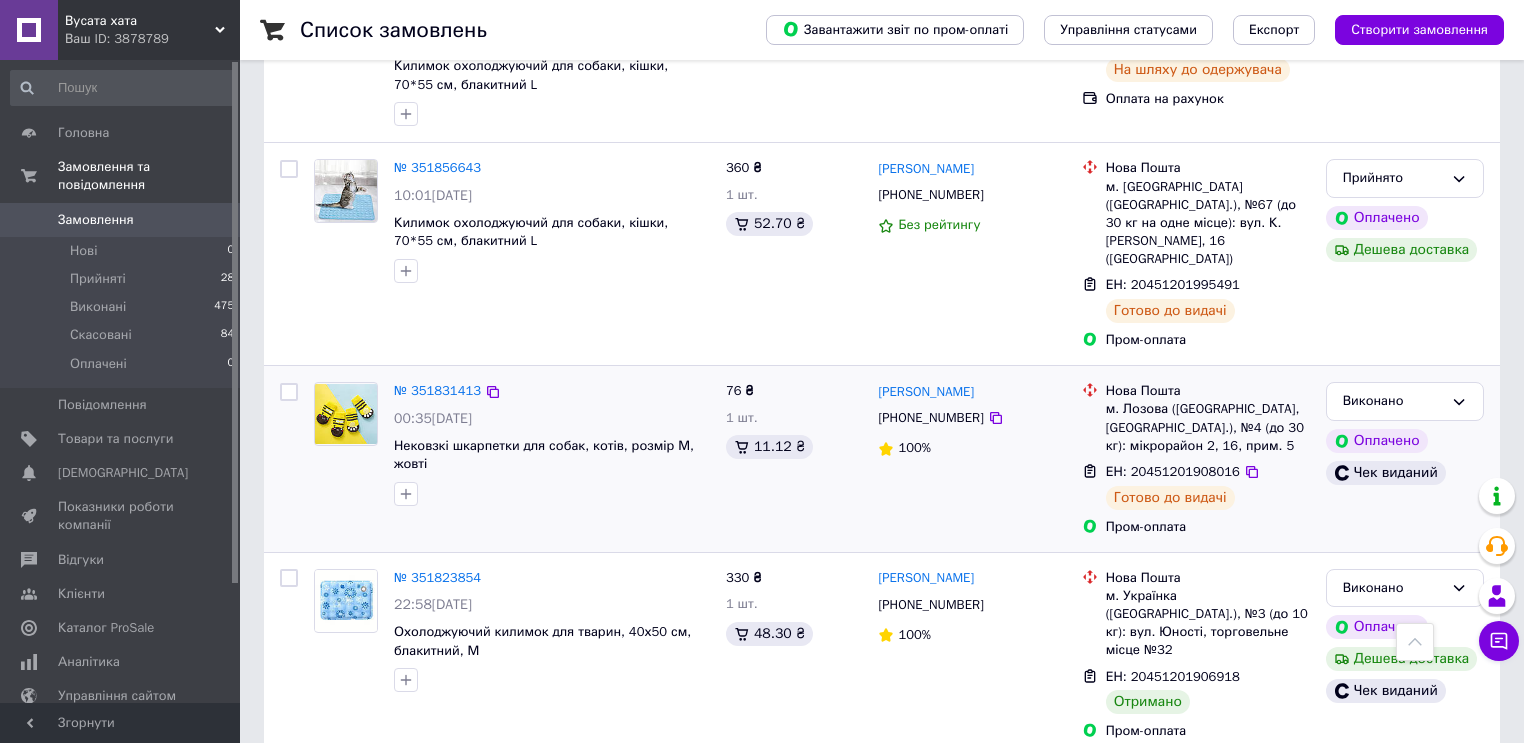 scroll, scrollTop: 1120, scrollLeft: 0, axis: vertical 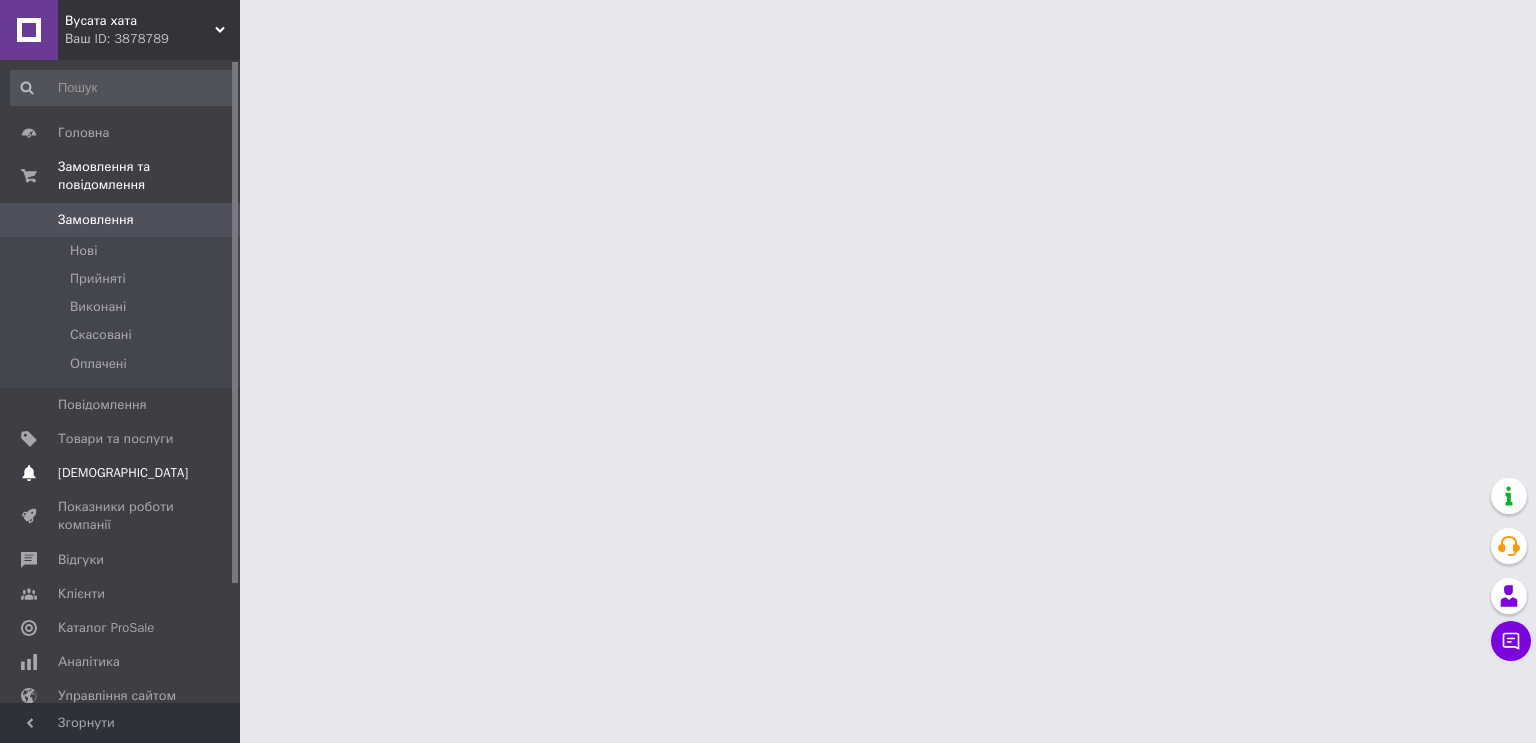 click on "[DEMOGRAPHIC_DATA]" at bounding box center (121, 473) 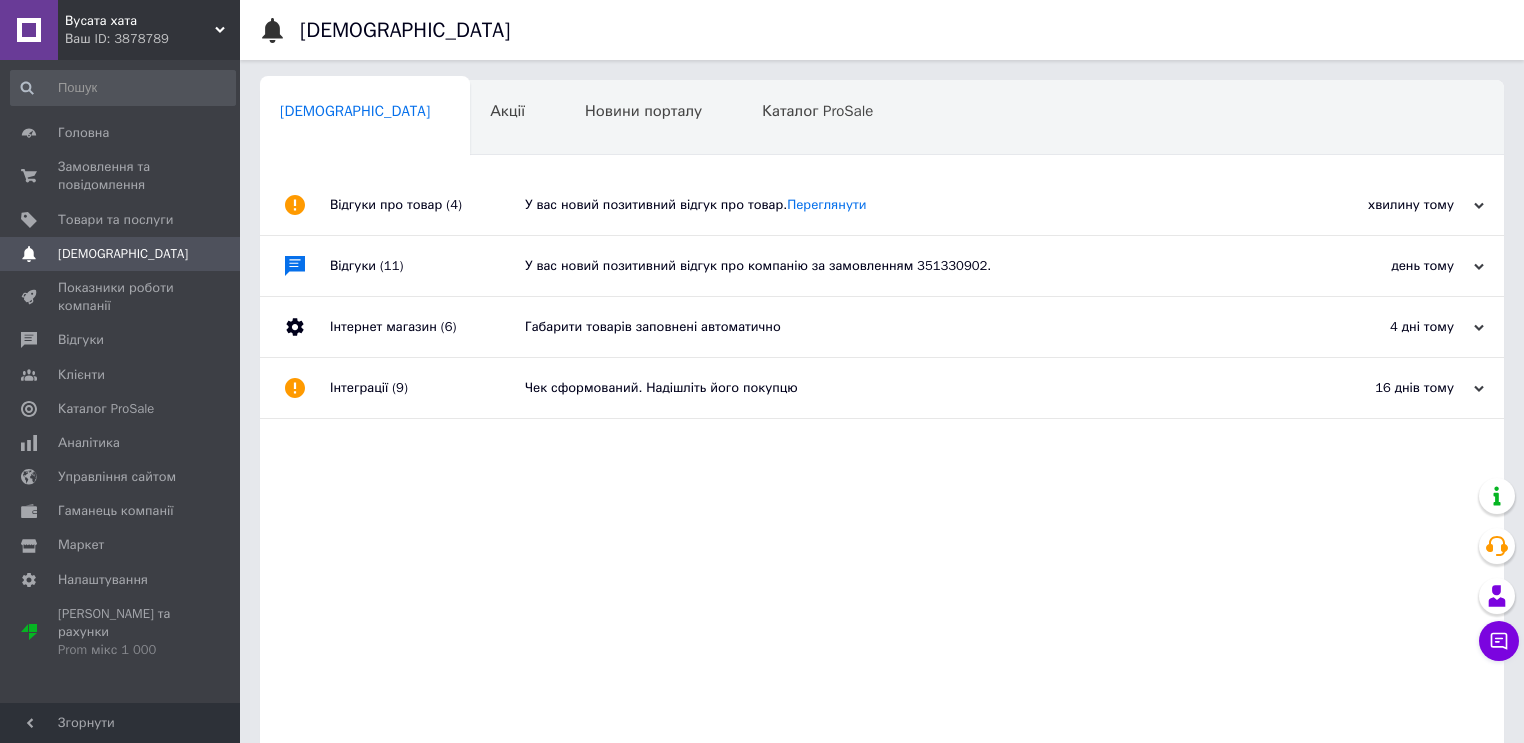 click on "хвилину тому [DATE]" at bounding box center [1394, 205] 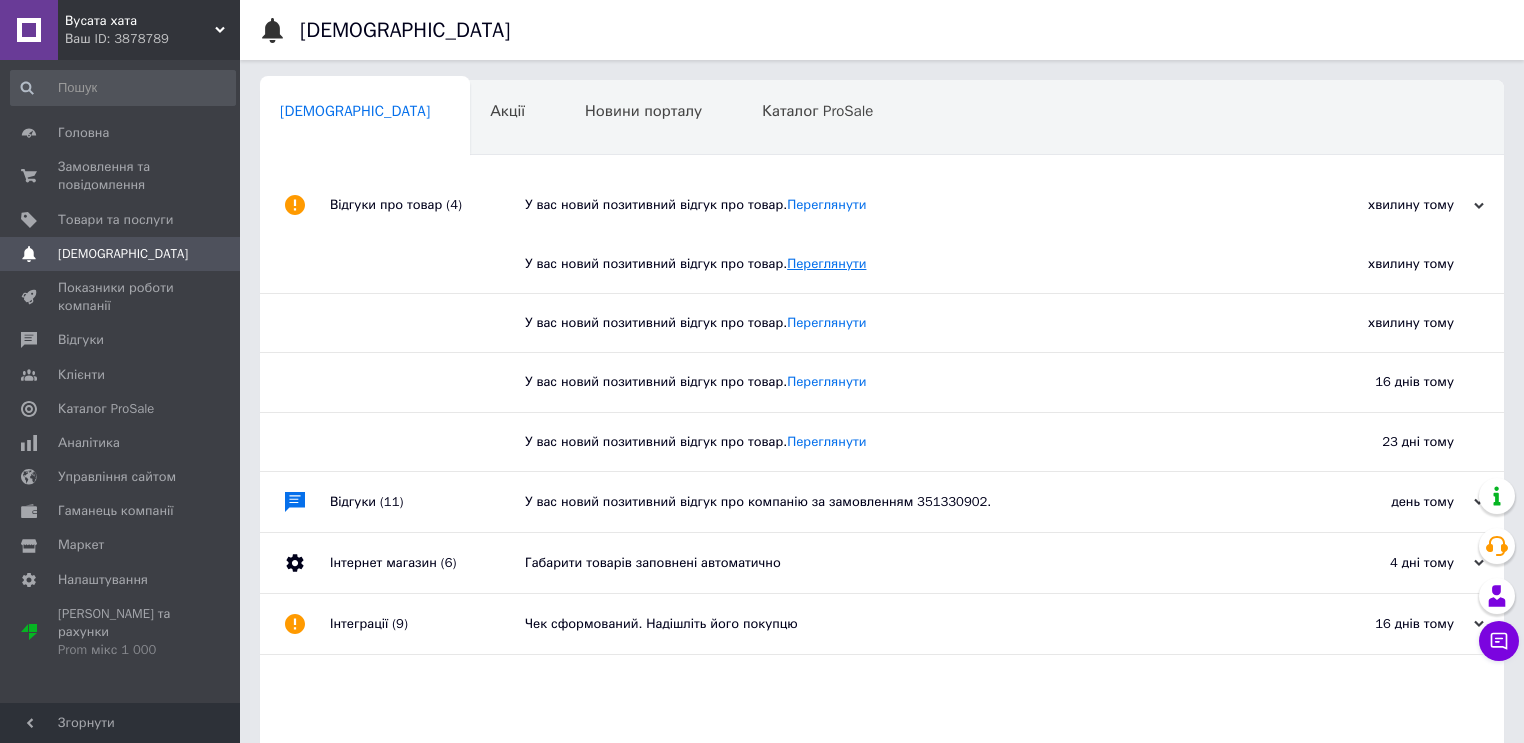 click on "Переглянути" at bounding box center (826, 263) 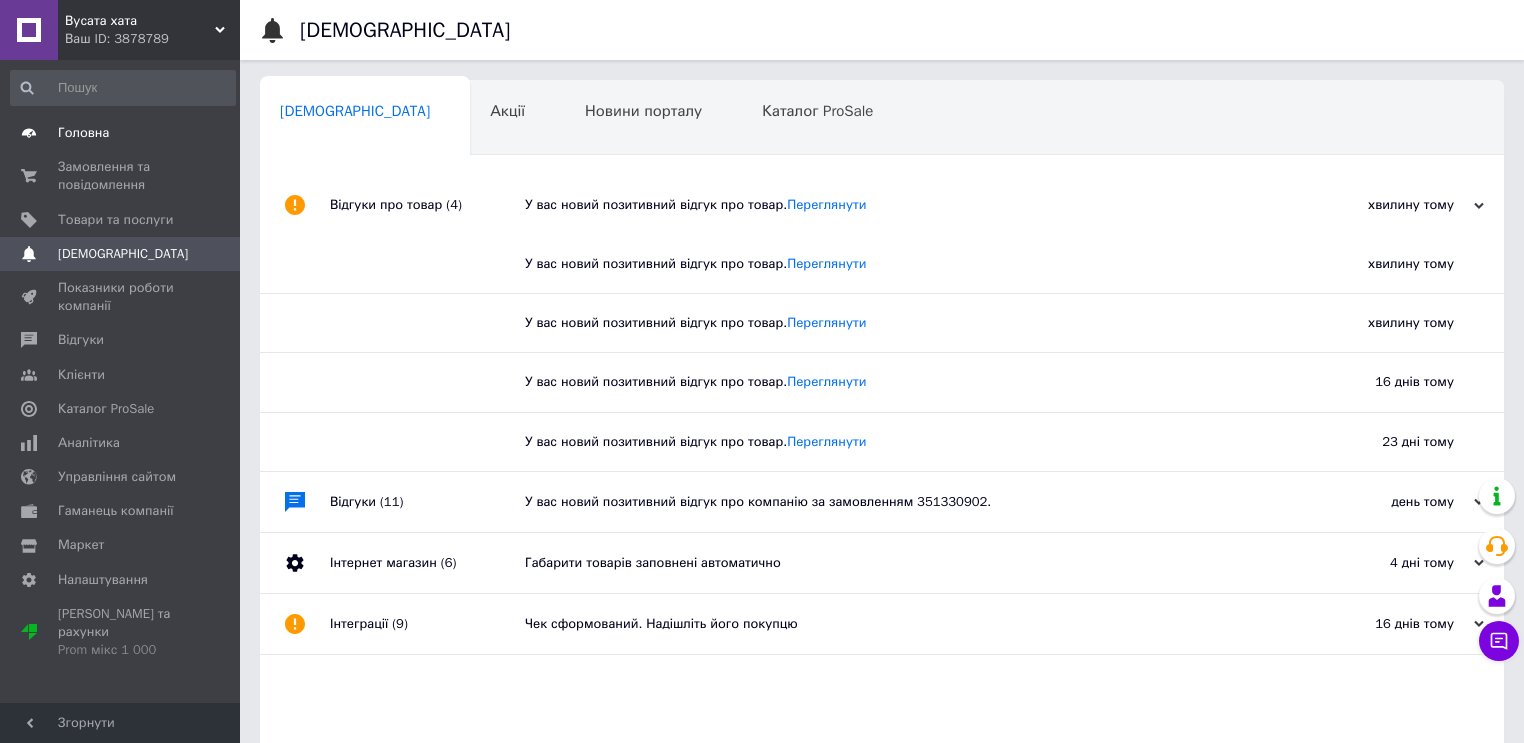 click on "Головна" at bounding box center [83, 133] 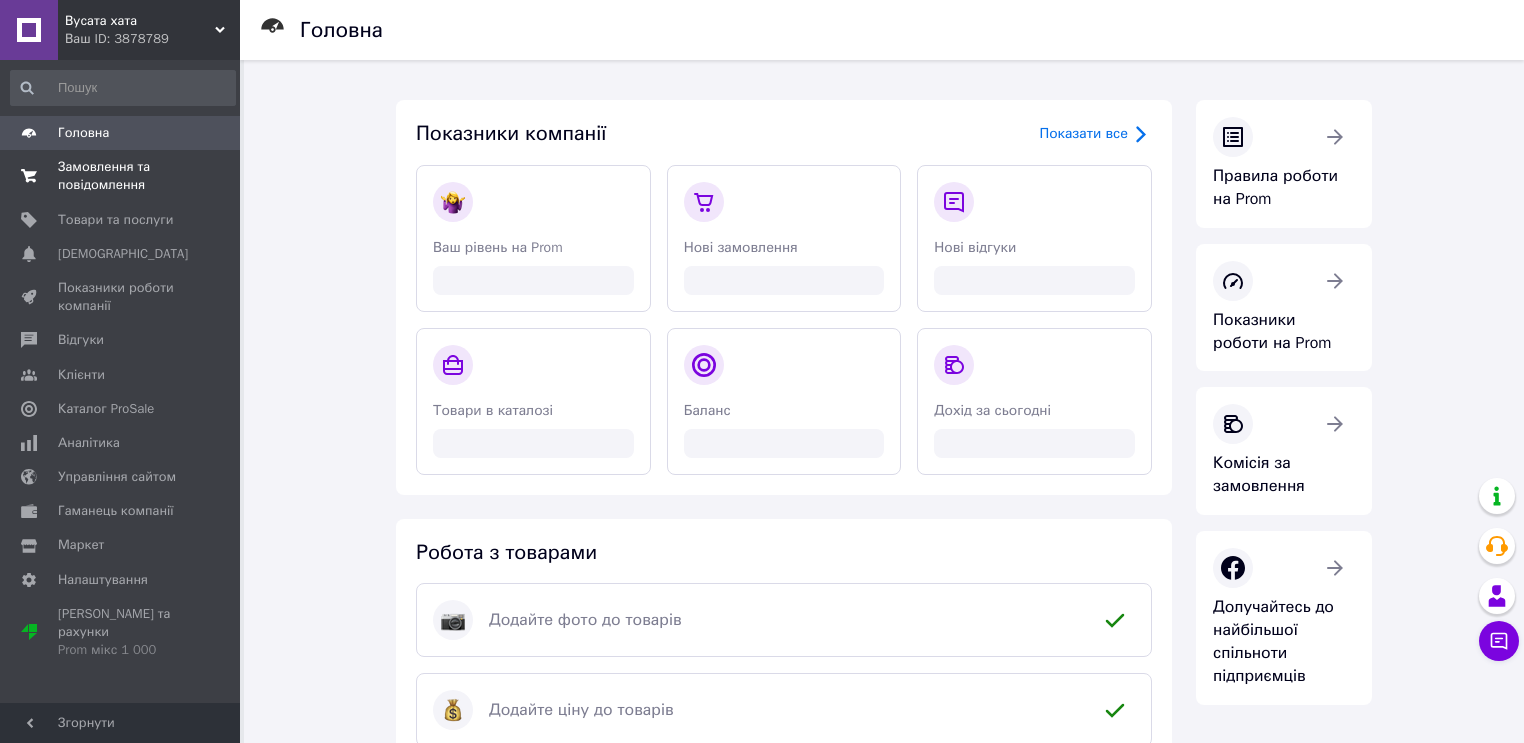 click on "Замовлення та повідомлення" at bounding box center (121, 176) 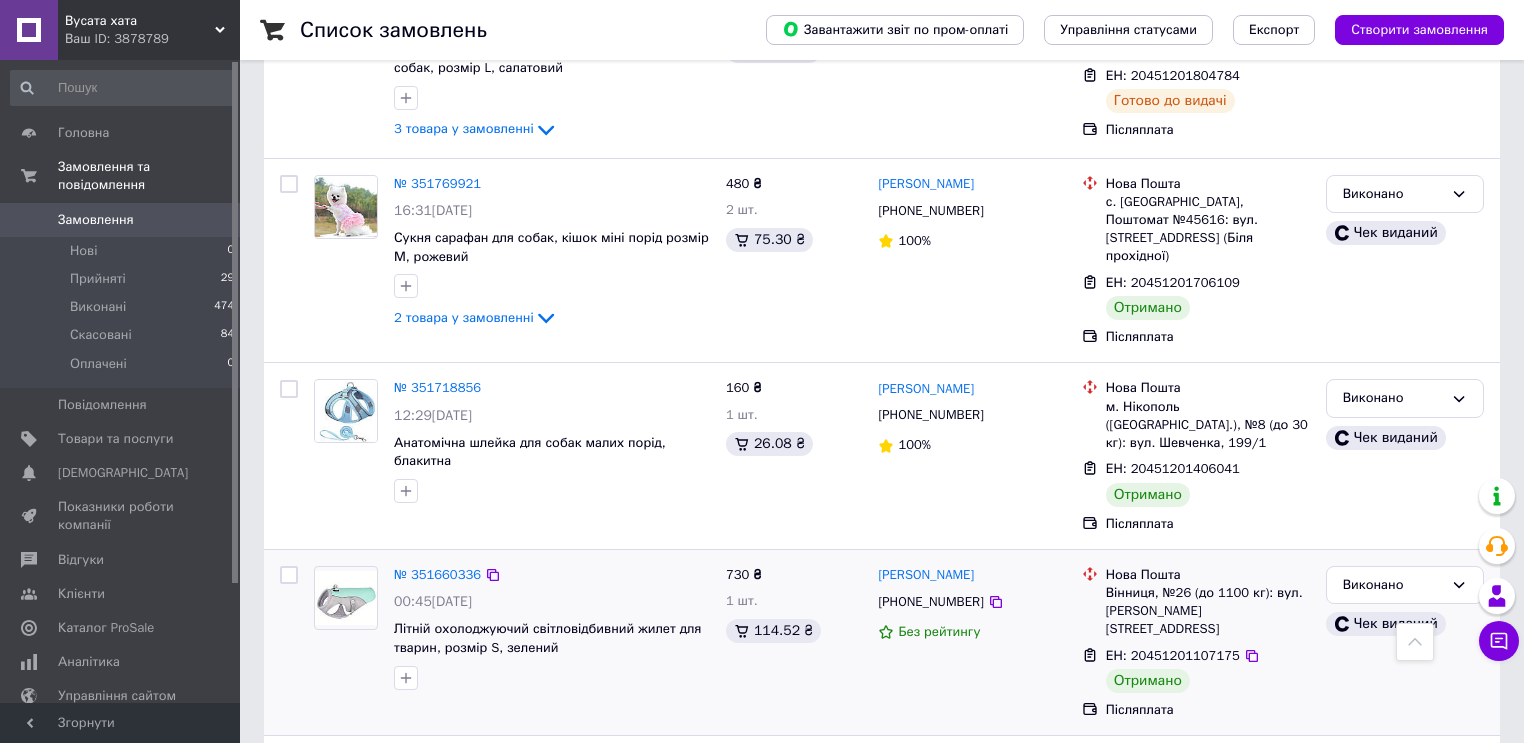 scroll, scrollTop: 2560, scrollLeft: 0, axis: vertical 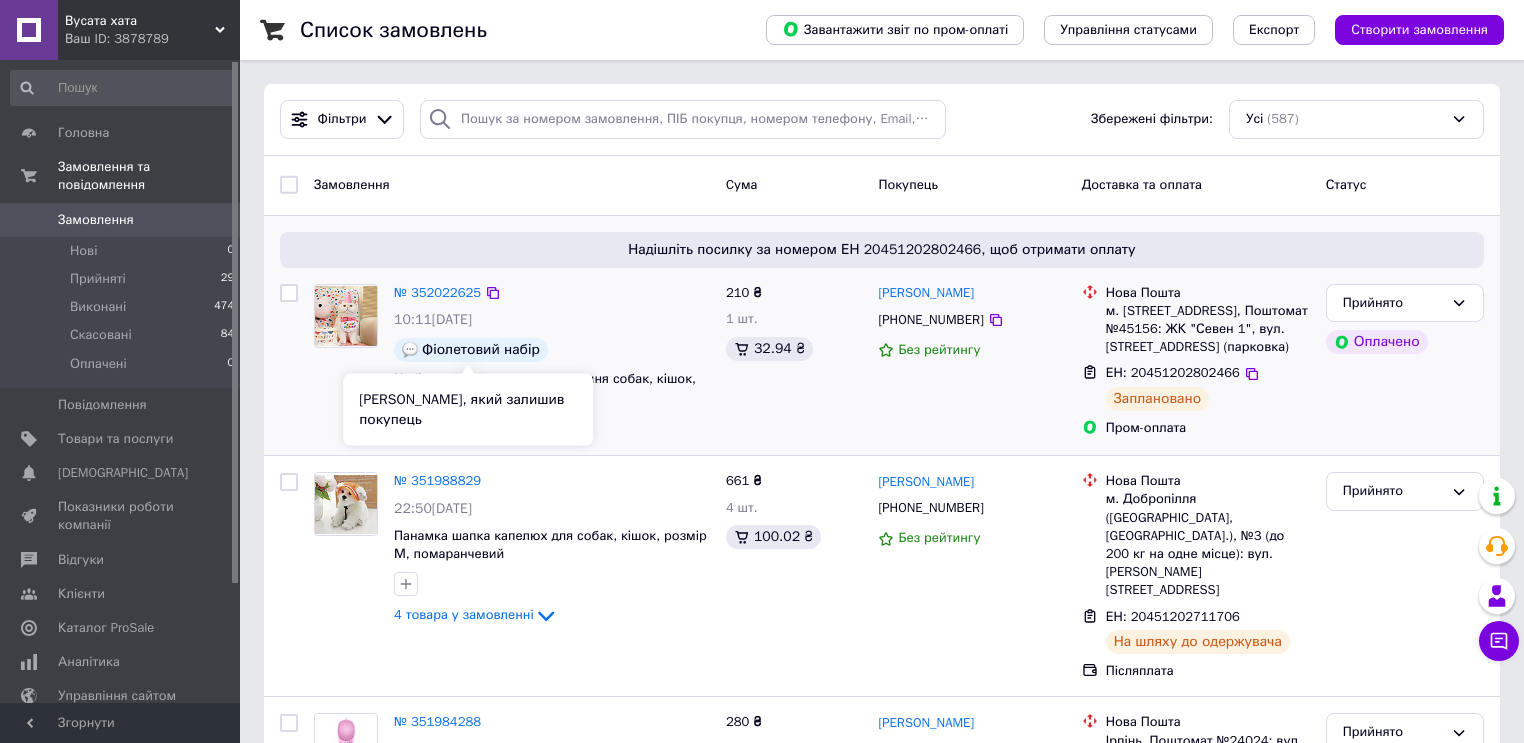 click on "Фіолетовий набір" at bounding box center [471, 350] 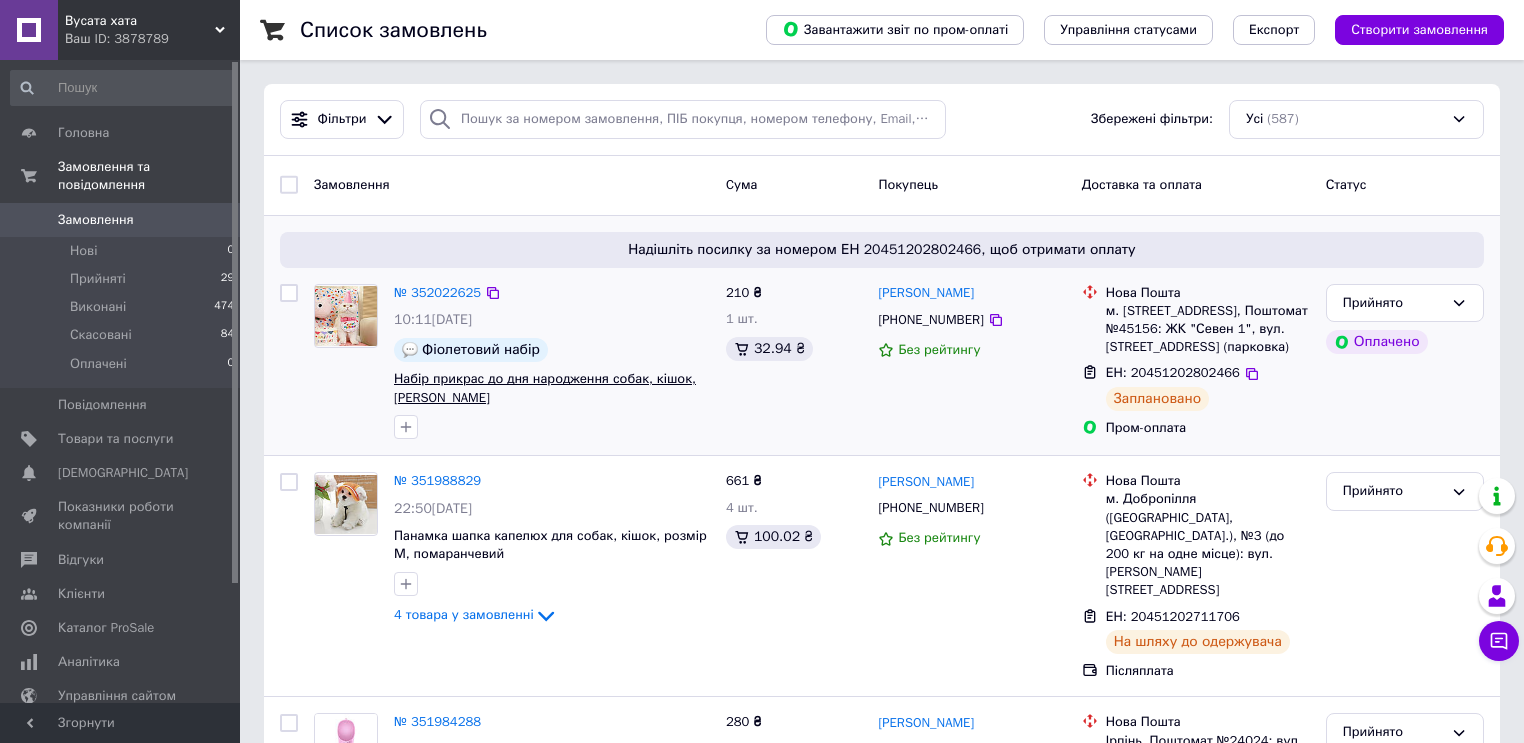 click on "Набір прикрас до дня народження собак, кішок, [PERSON_NAME]" at bounding box center (545, 388) 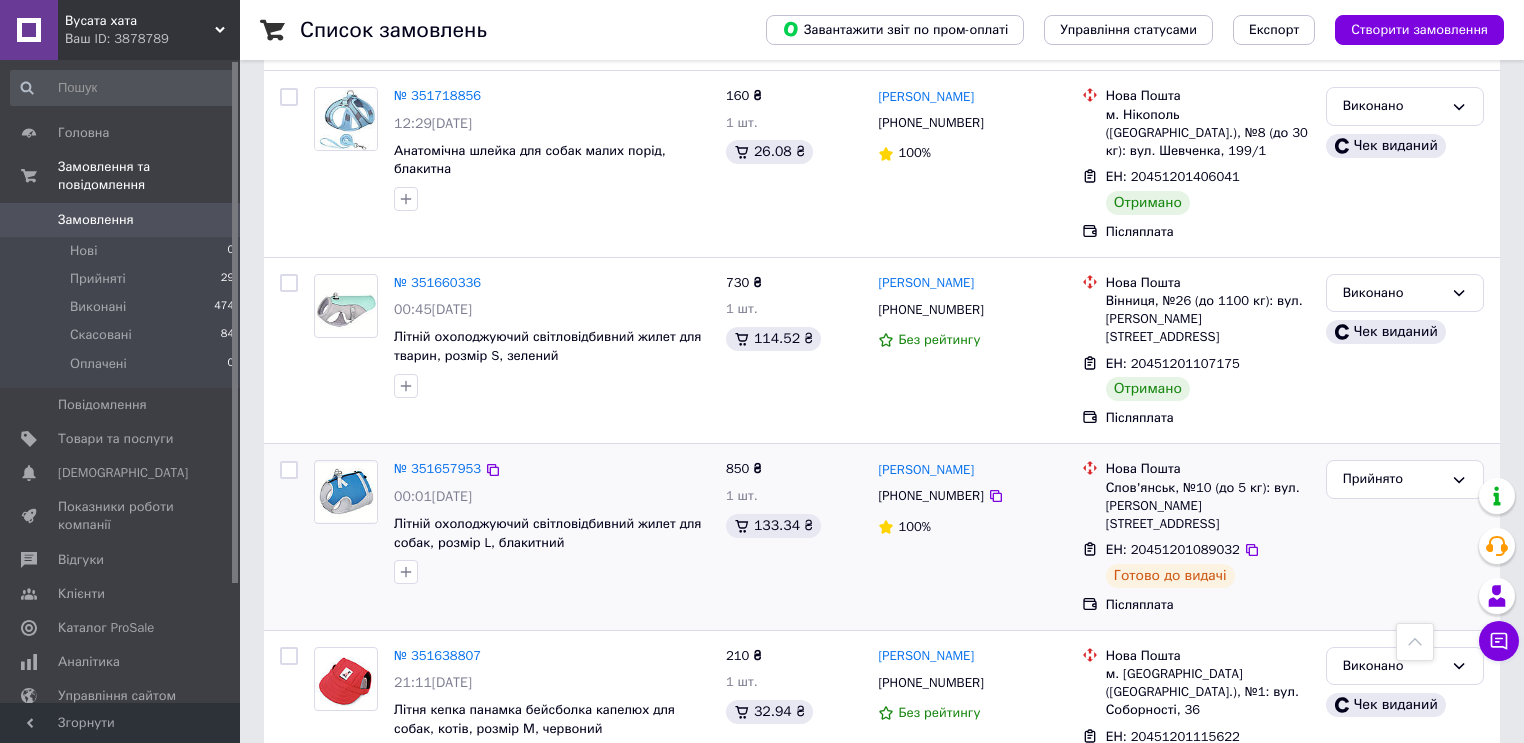 scroll, scrollTop: 3199, scrollLeft: 0, axis: vertical 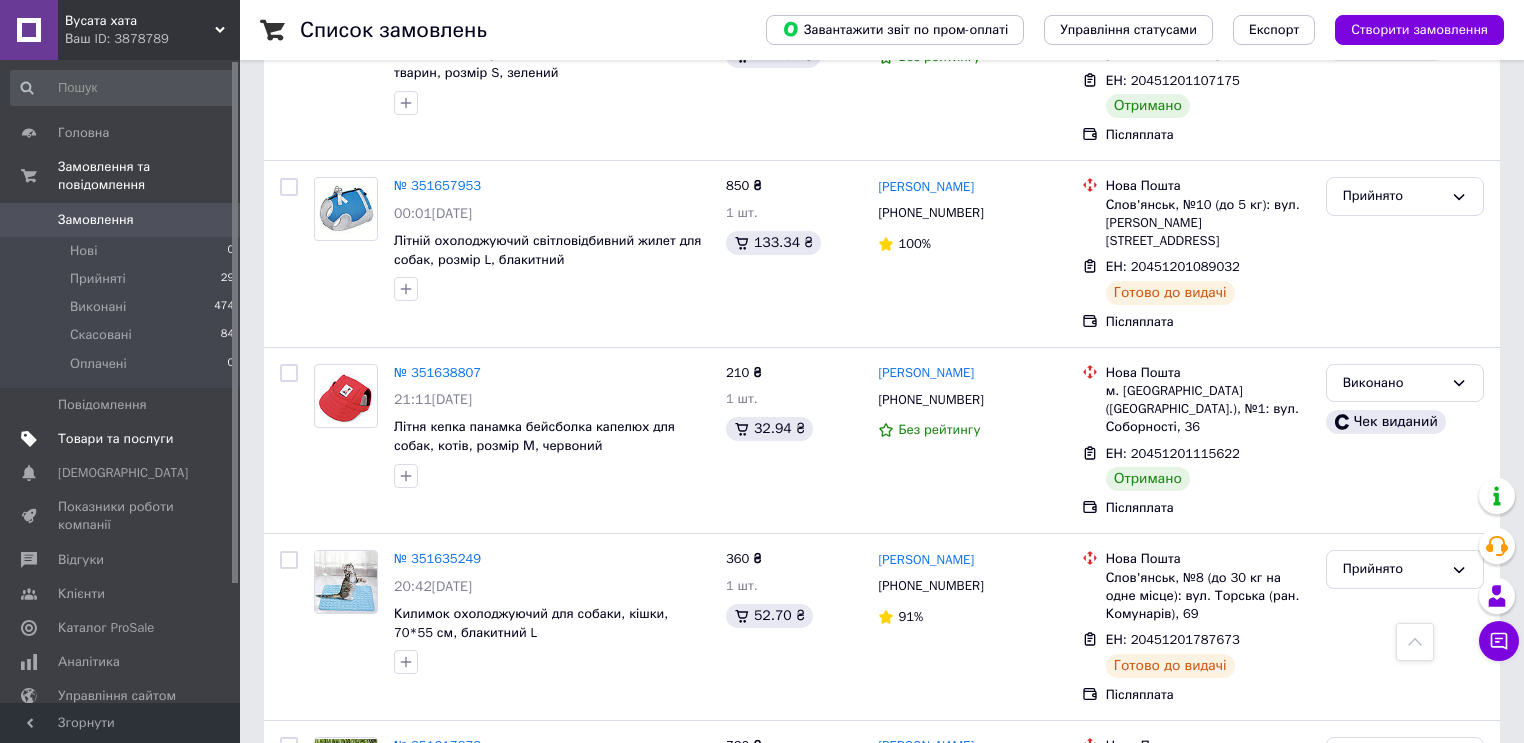click on "Товари та послуги" at bounding box center (115, 439) 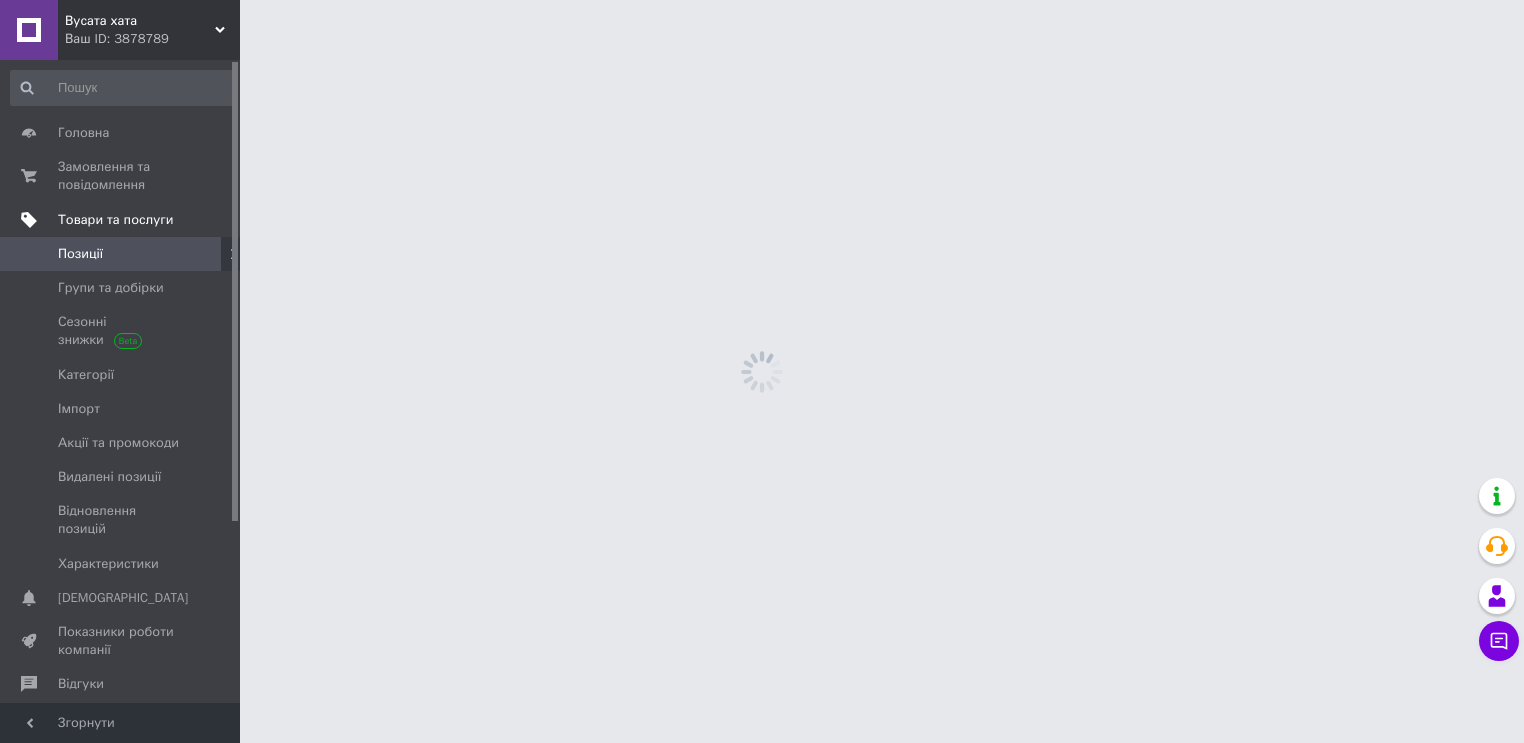 scroll, scrollTop: 0, scrollLeft: 0, axis: both 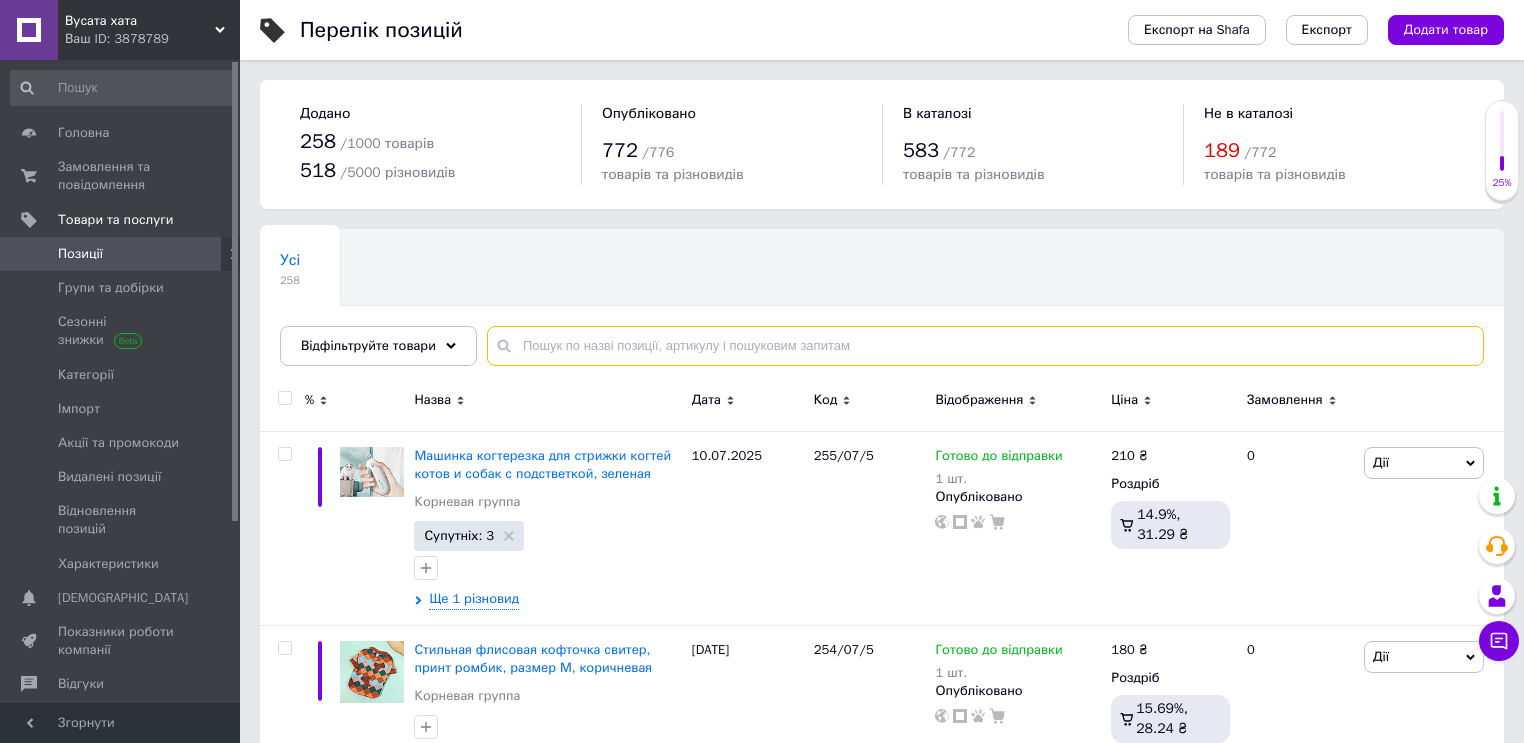 click at bounding box center (985, 346) 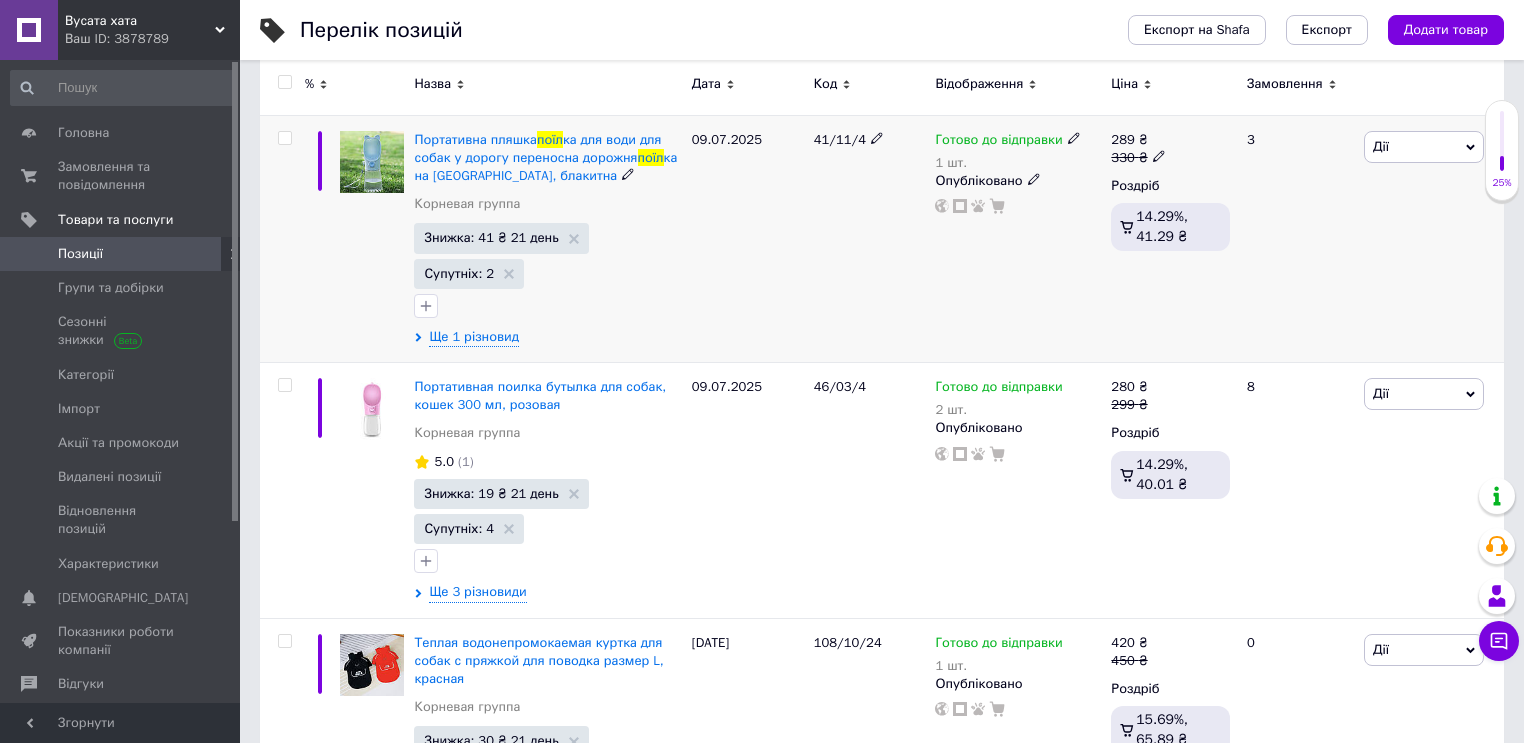 scroll, scrollTop: 320, scrollLeft: 0, axis: vertical 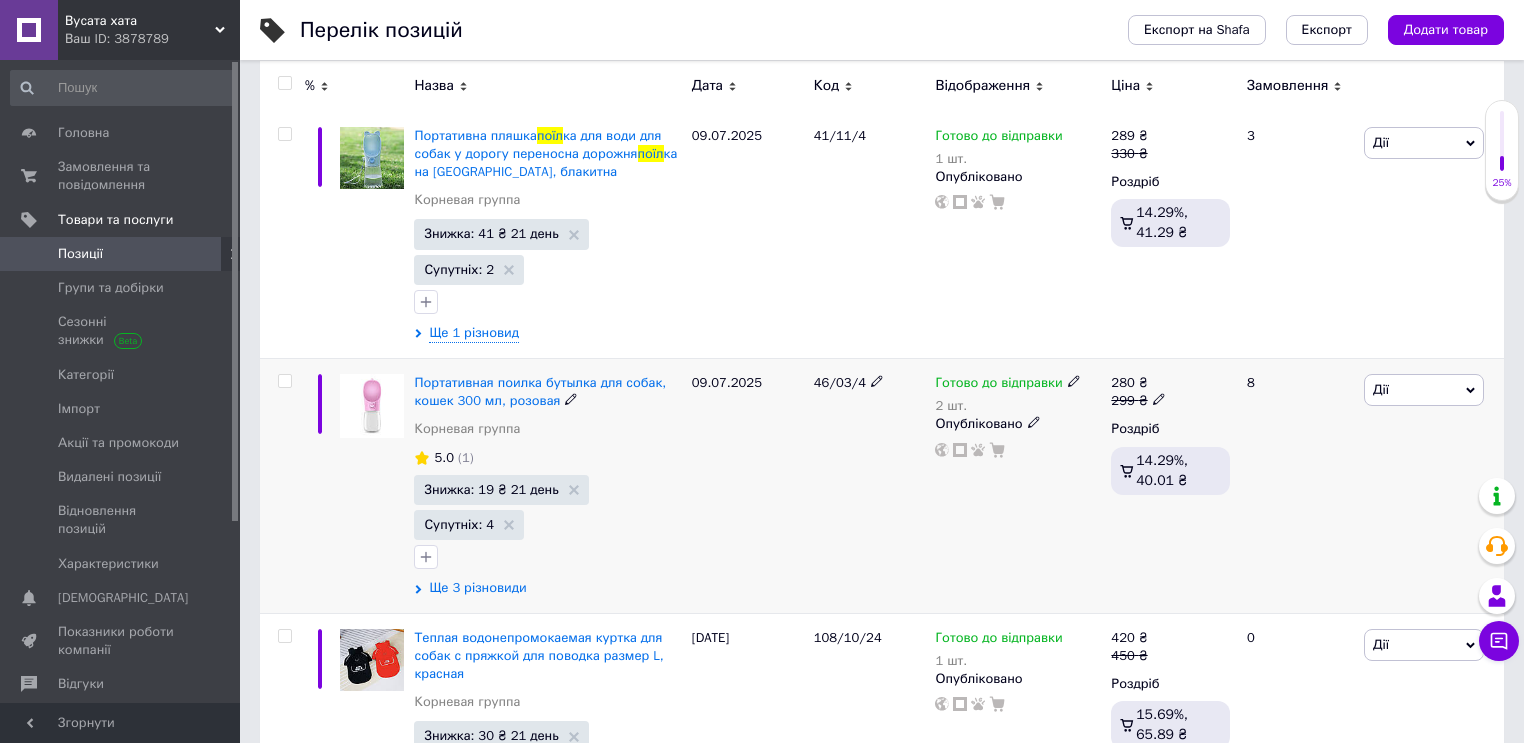 type on "поїл" 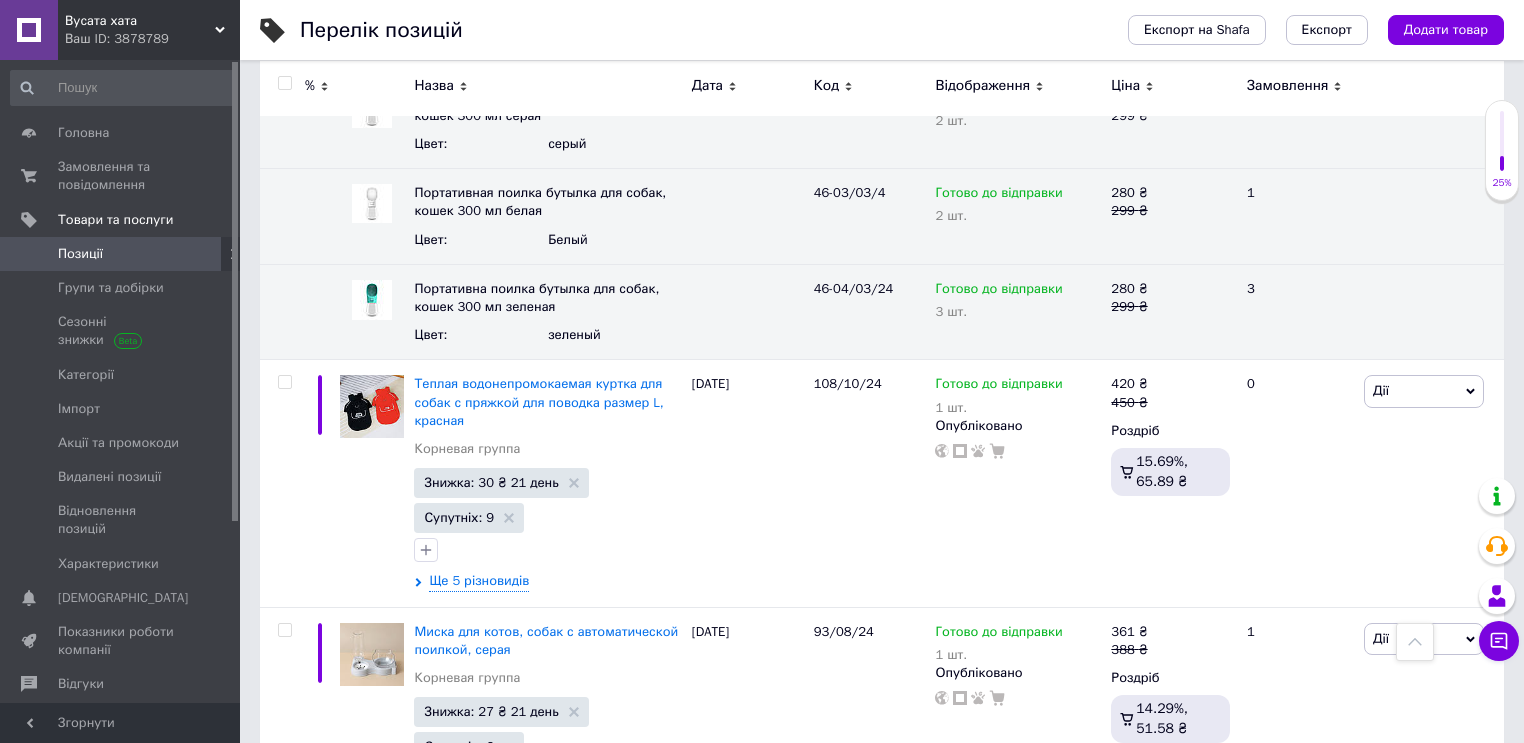 scroll, scrollTop: 880, scrollLeft: 0, axis: vertical 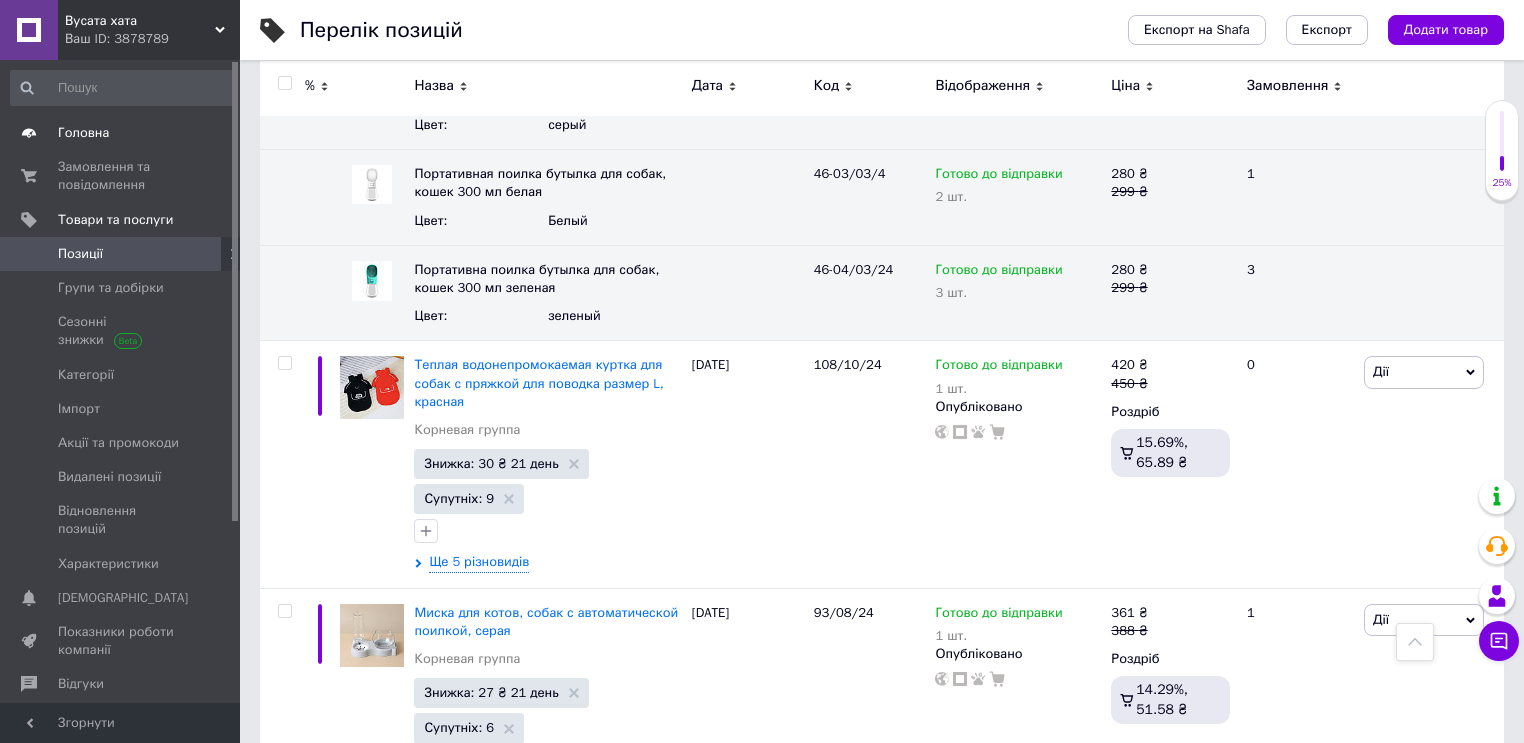 click on "Головна" at bounding box center (121, 133) 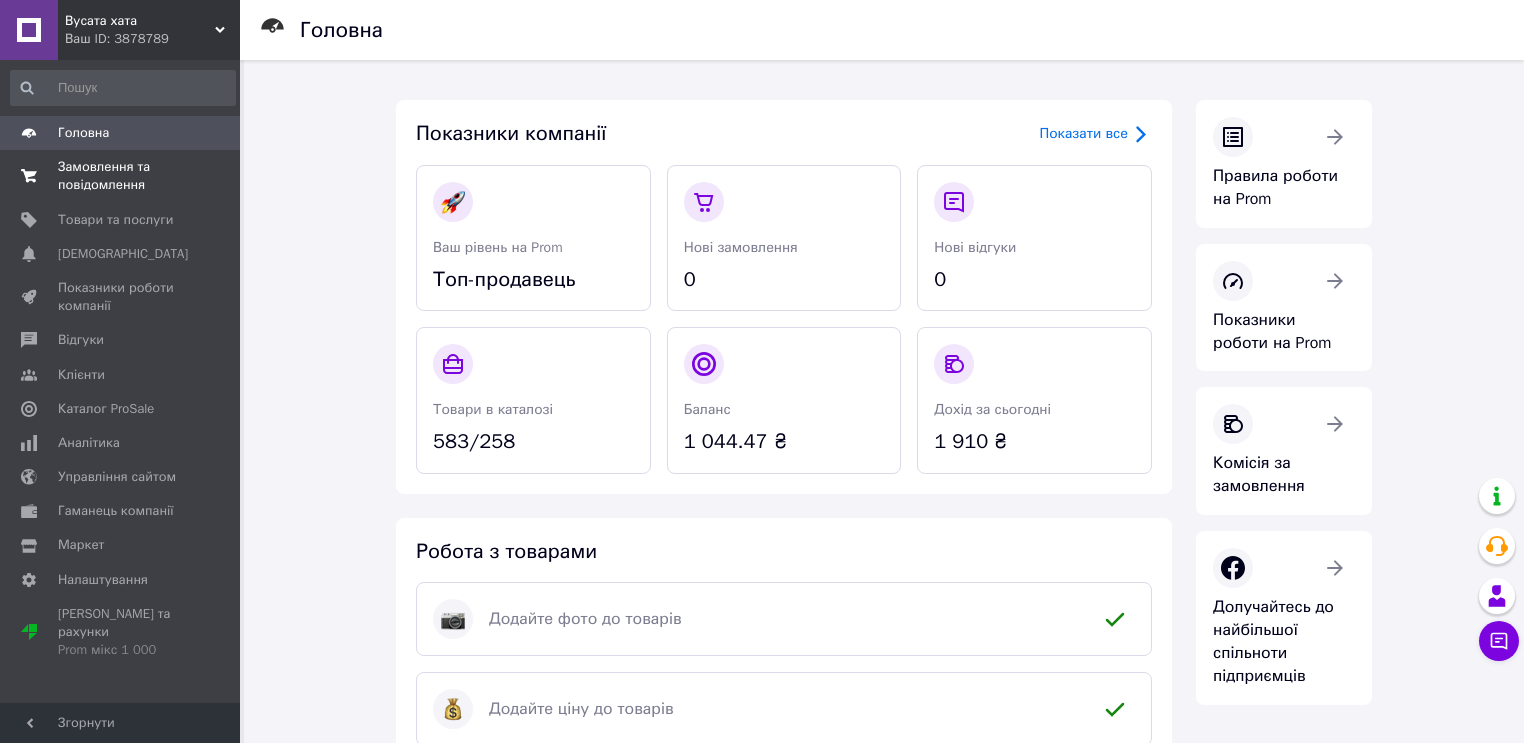 click on "Замовлення та повідомлення" at bounding box center (121, 176) 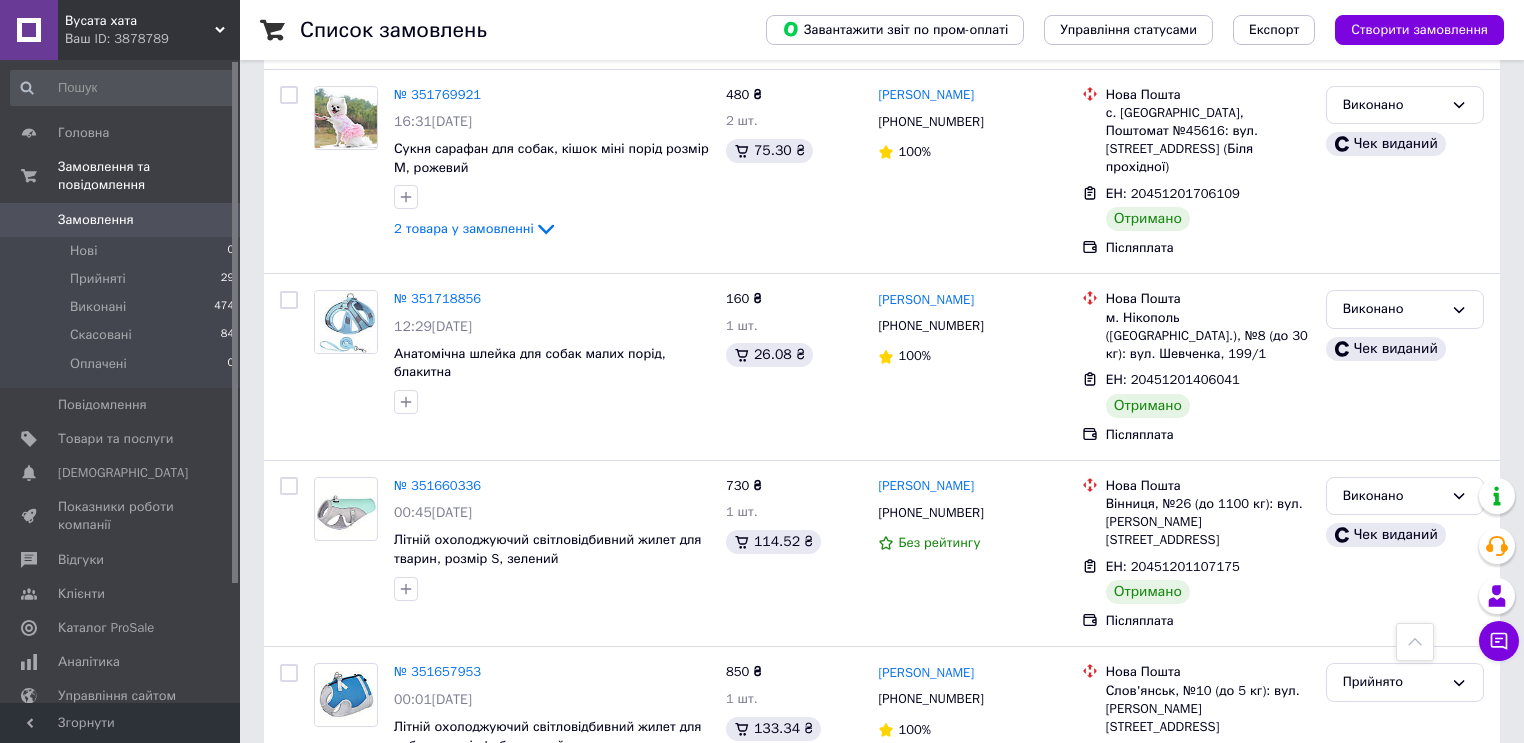 scroll, scrollTop: 3199, scrollLeft: 0, axis: vertical 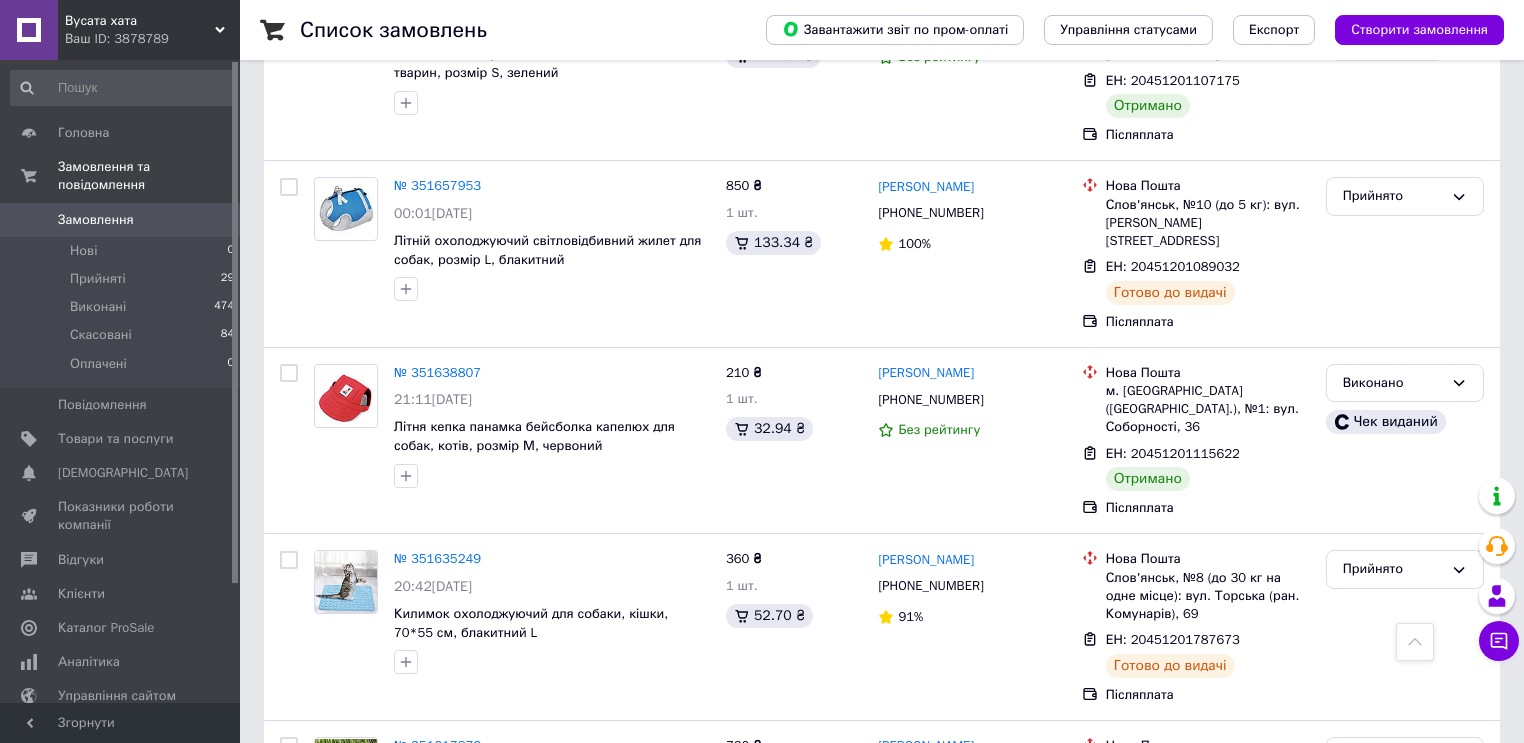 click on "2" at bounding box center (327, 933) 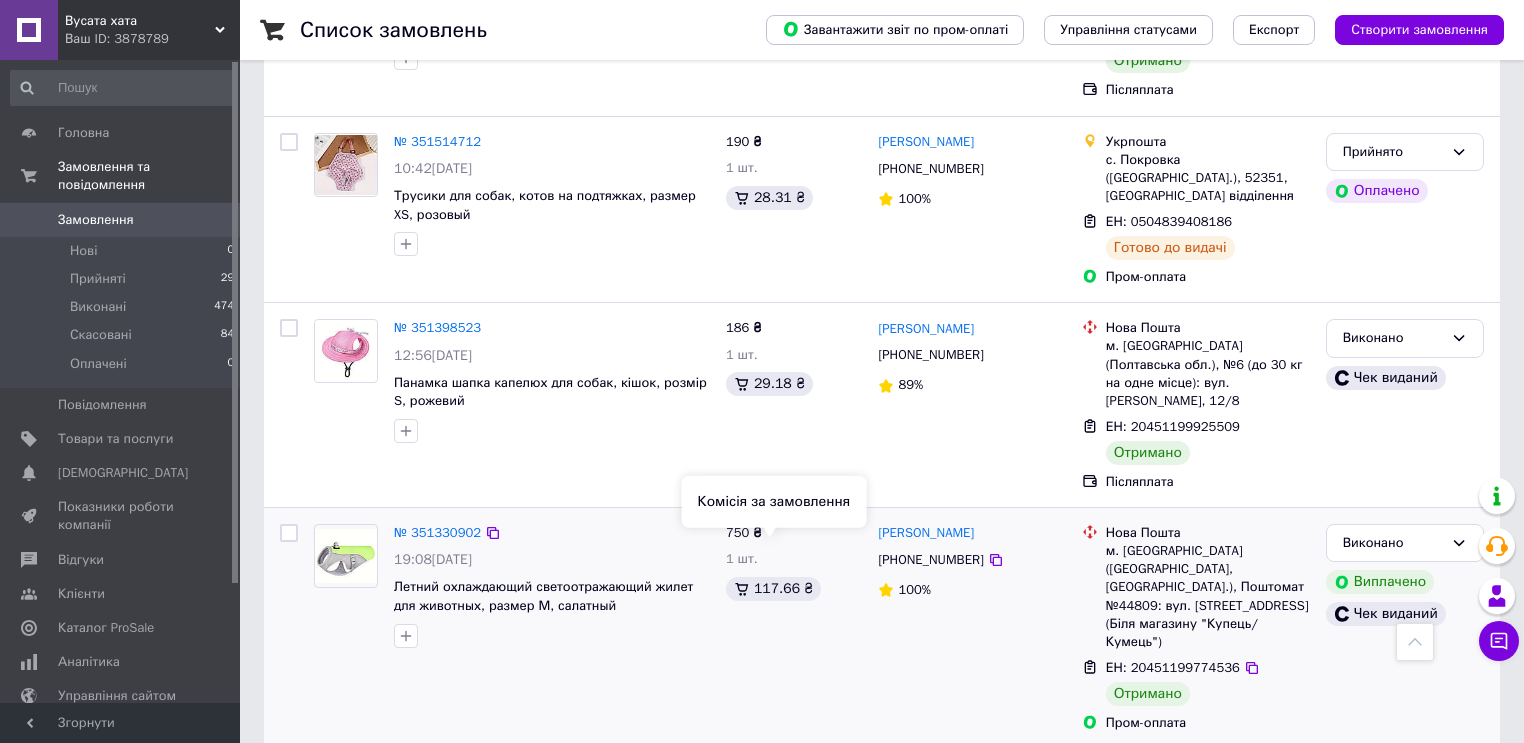 scroll, scrollTop: 240, scrollLeft: 0, axis: vertical 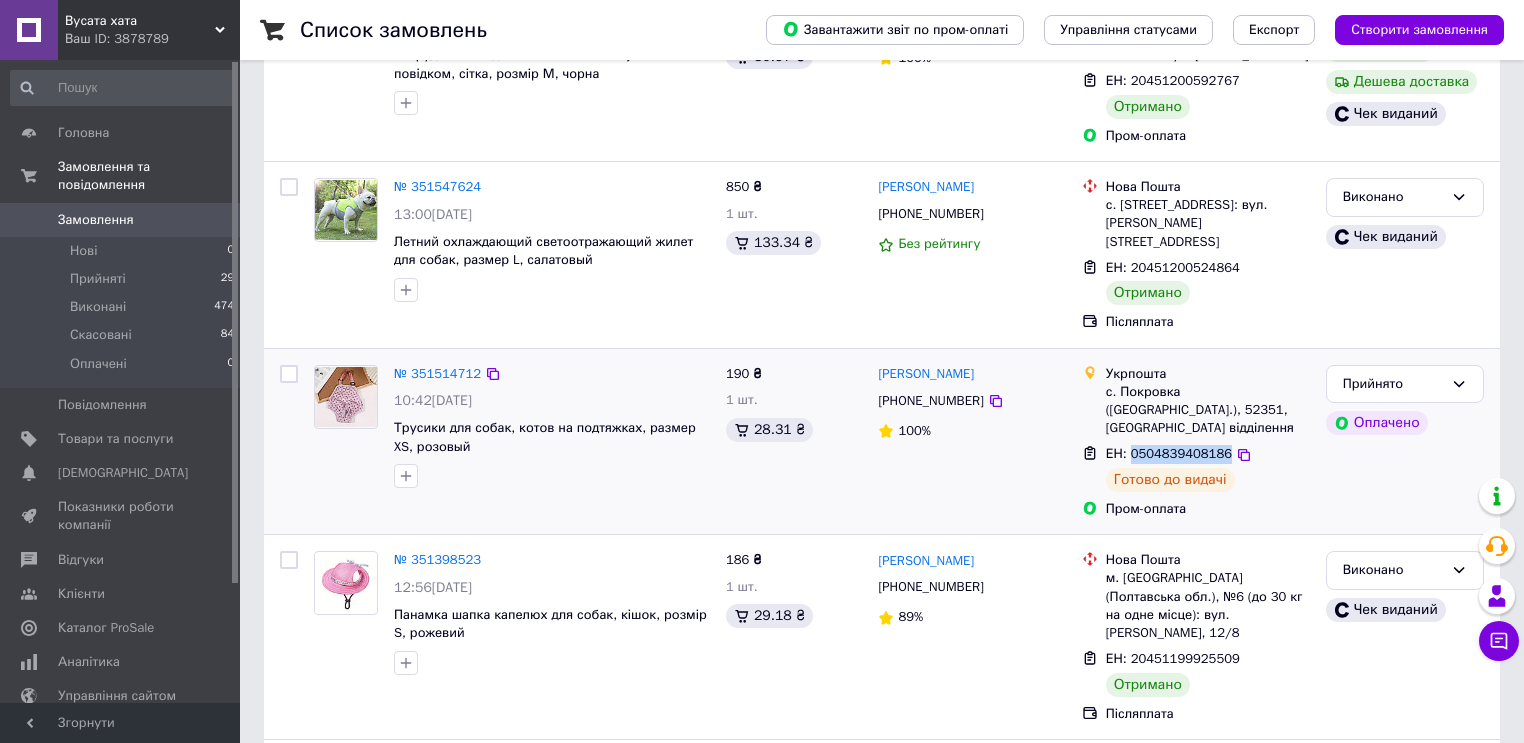 drag, startPoint x: 1128, startPoint y: 438, endPoint x: 1218, endPoint y: 425, distance: 90.934044 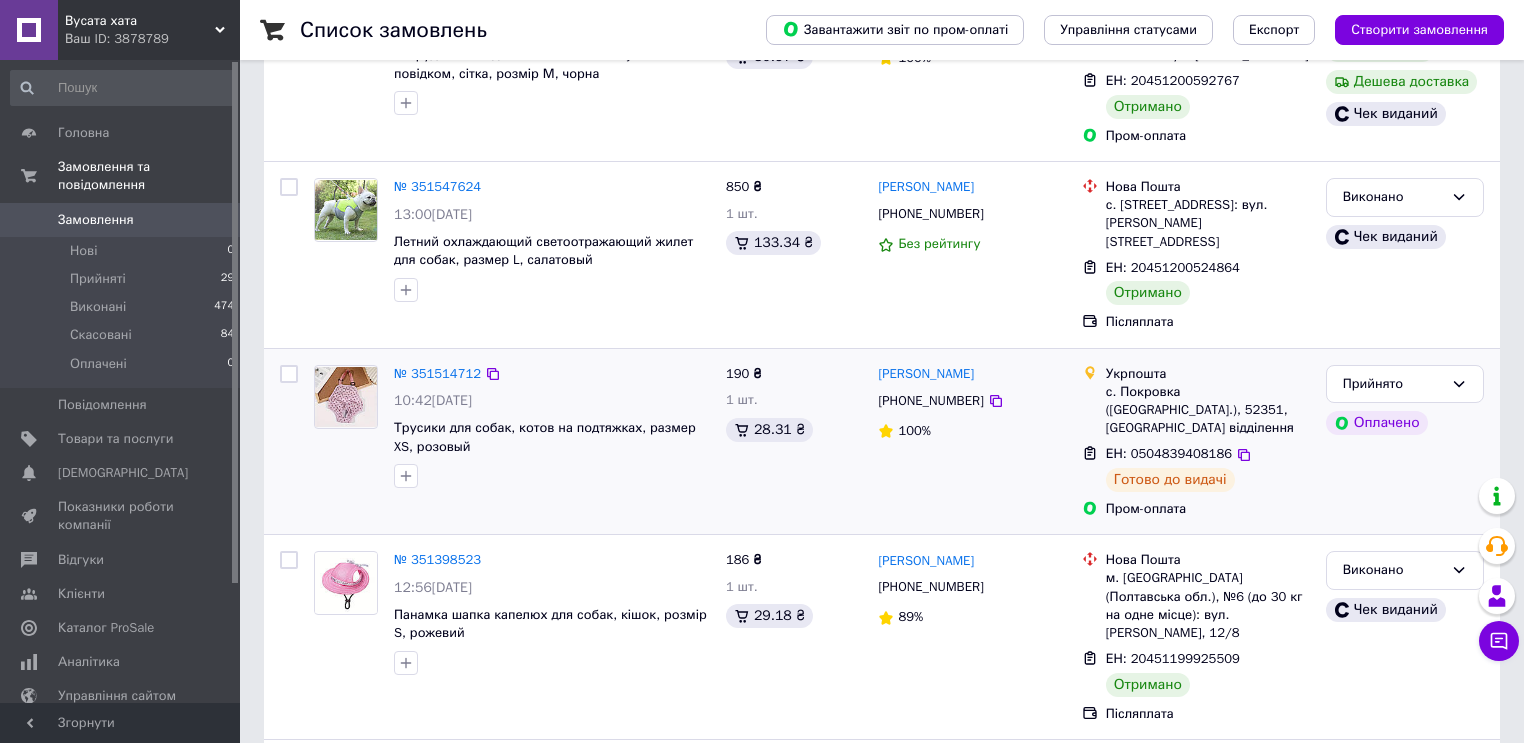 click on "Наталья Ужвюк +380977390896 100%" at bounding box center (971, 442) 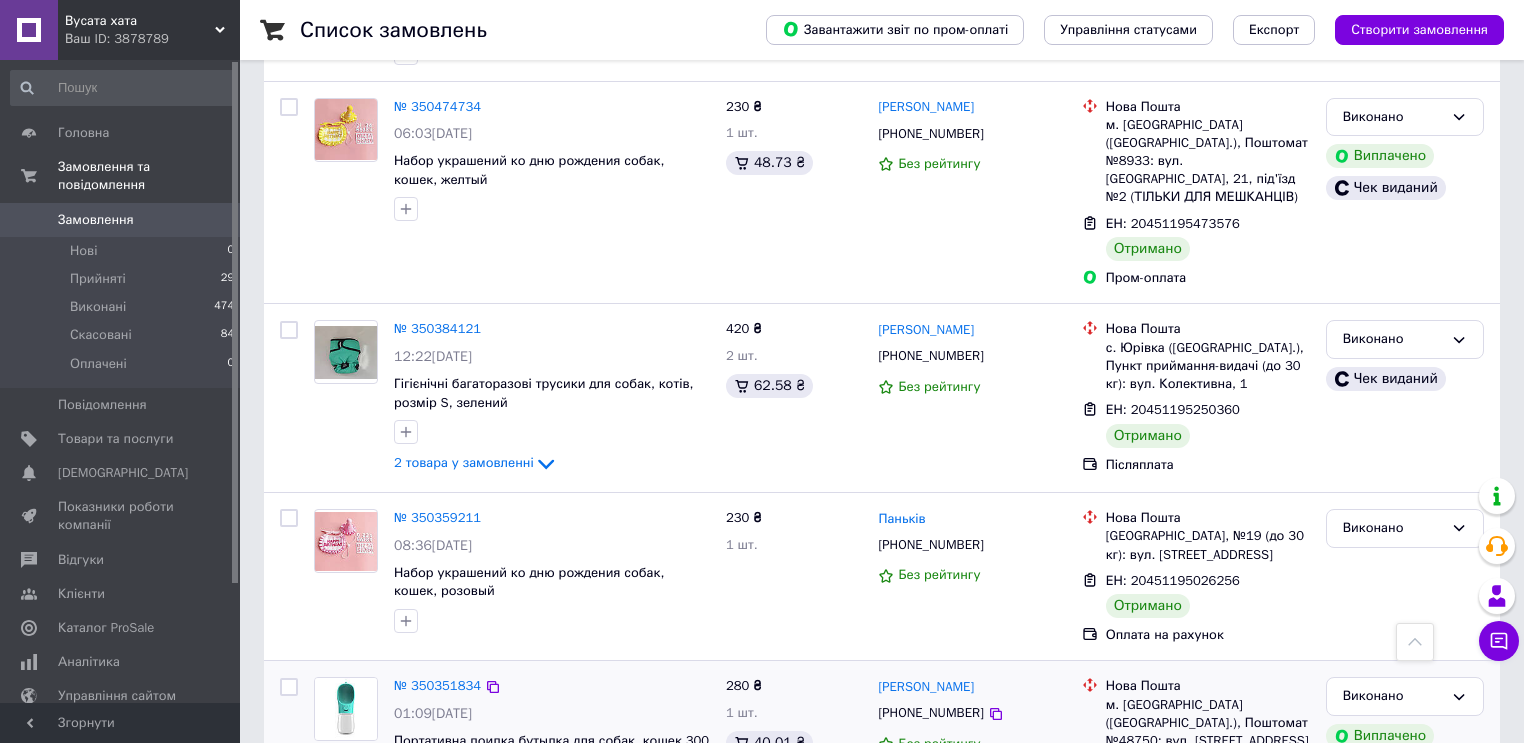 scroll, scrollTop: 3225, scrollLeft: 0, axis: vertical 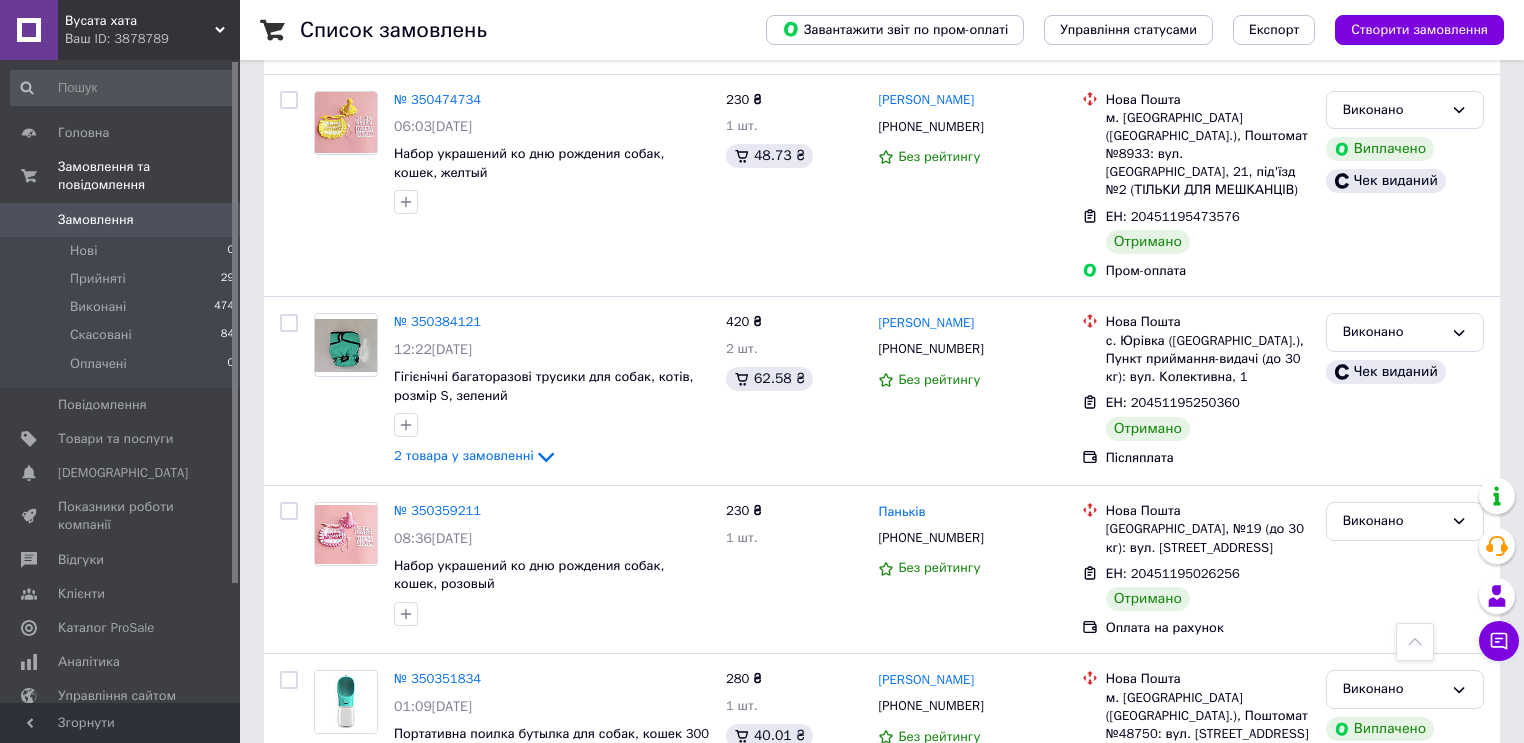 click on "1" at bounding box center [404, 903] 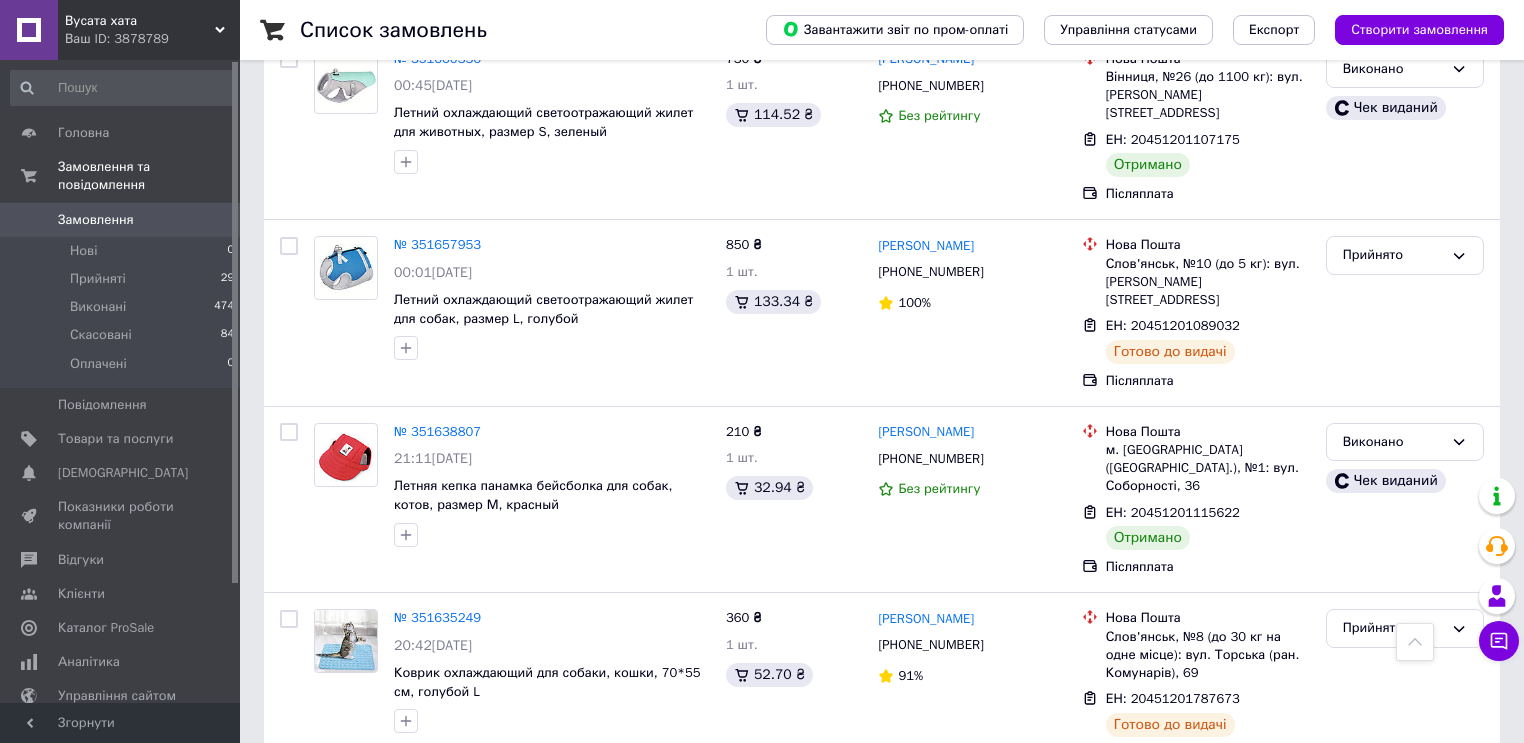 scroll, scrollTop: 3199, scrollLeft: 0, axis: vertical 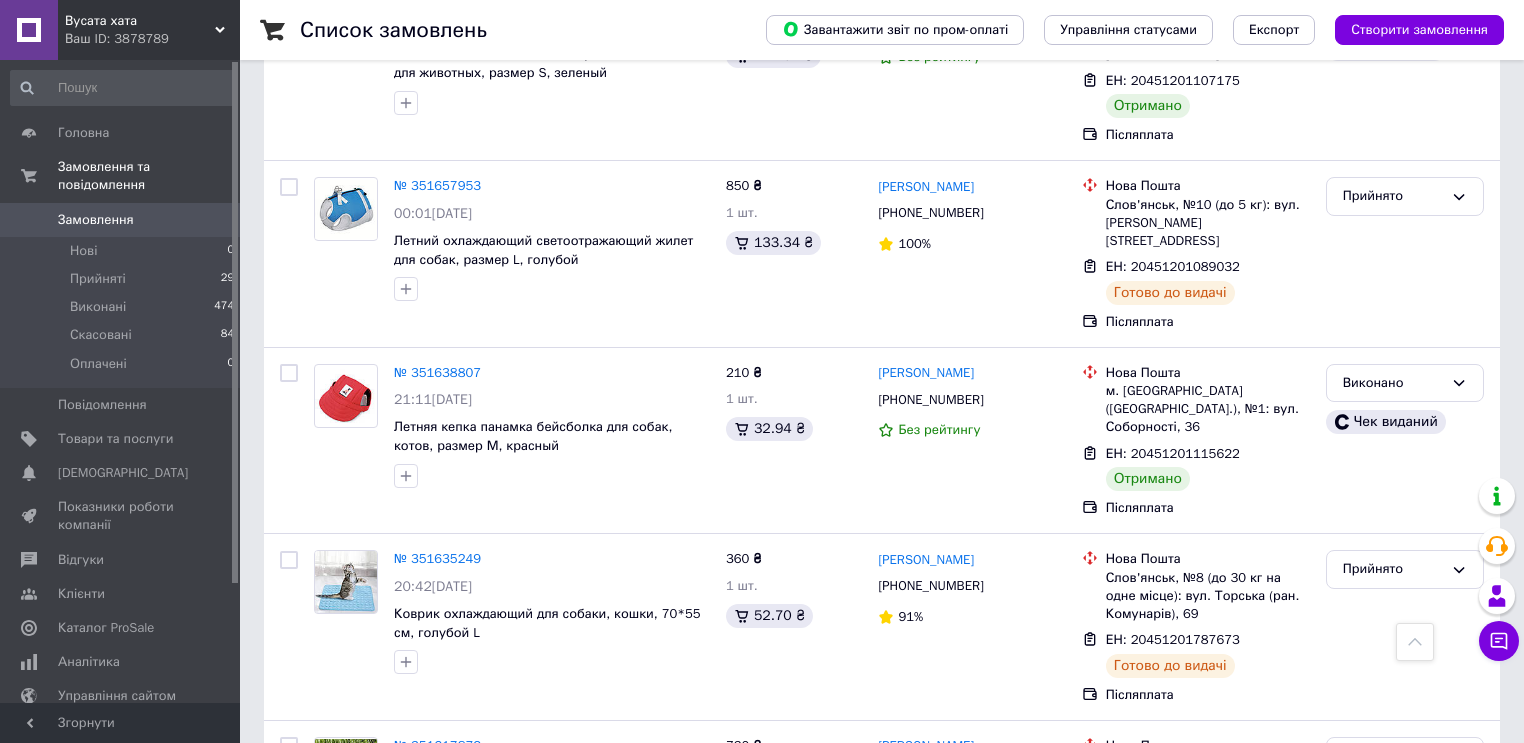 click on "[PERSON_NAME]" at bounding box center (926, 373) 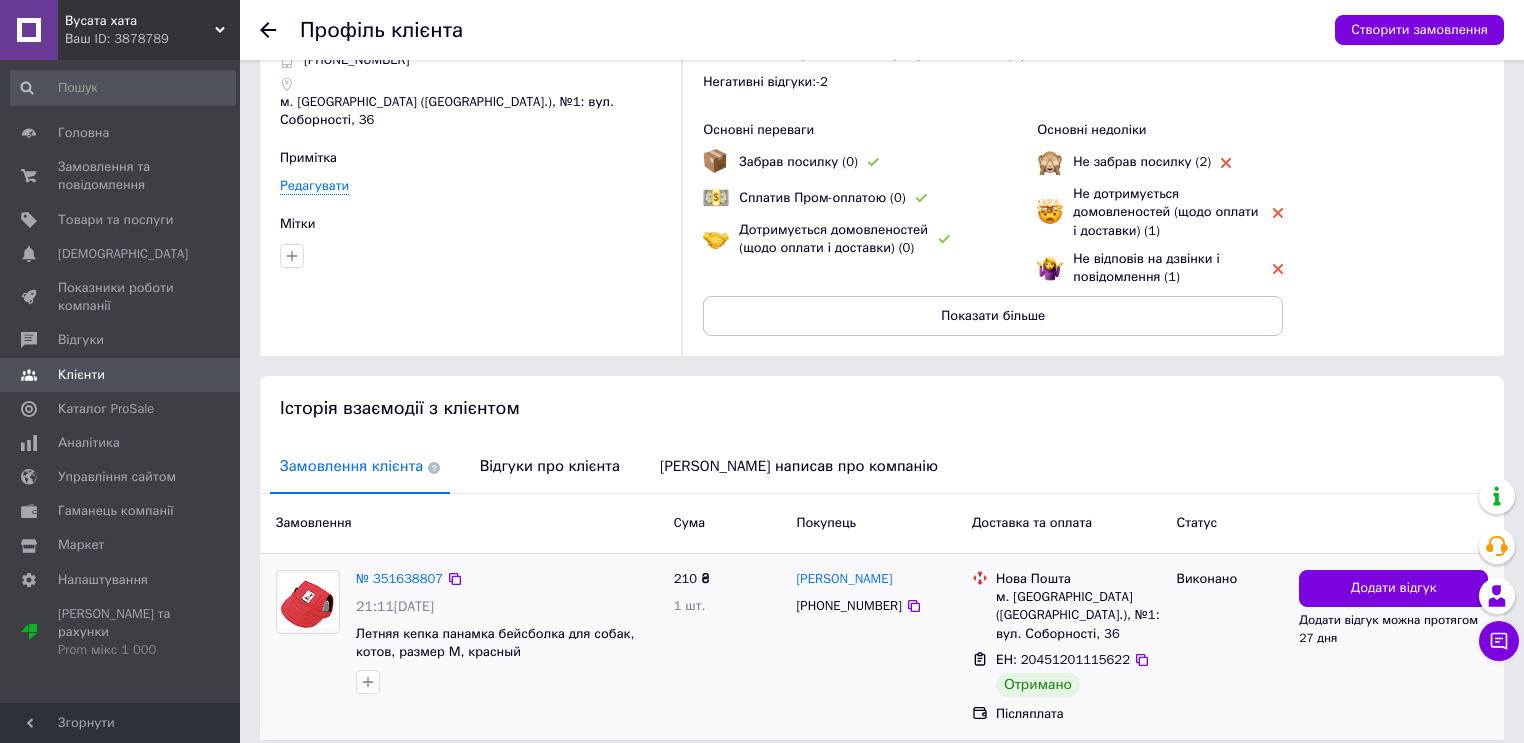 scroll, scrollTop: 146, scrollLeft: 0, axis: vertical 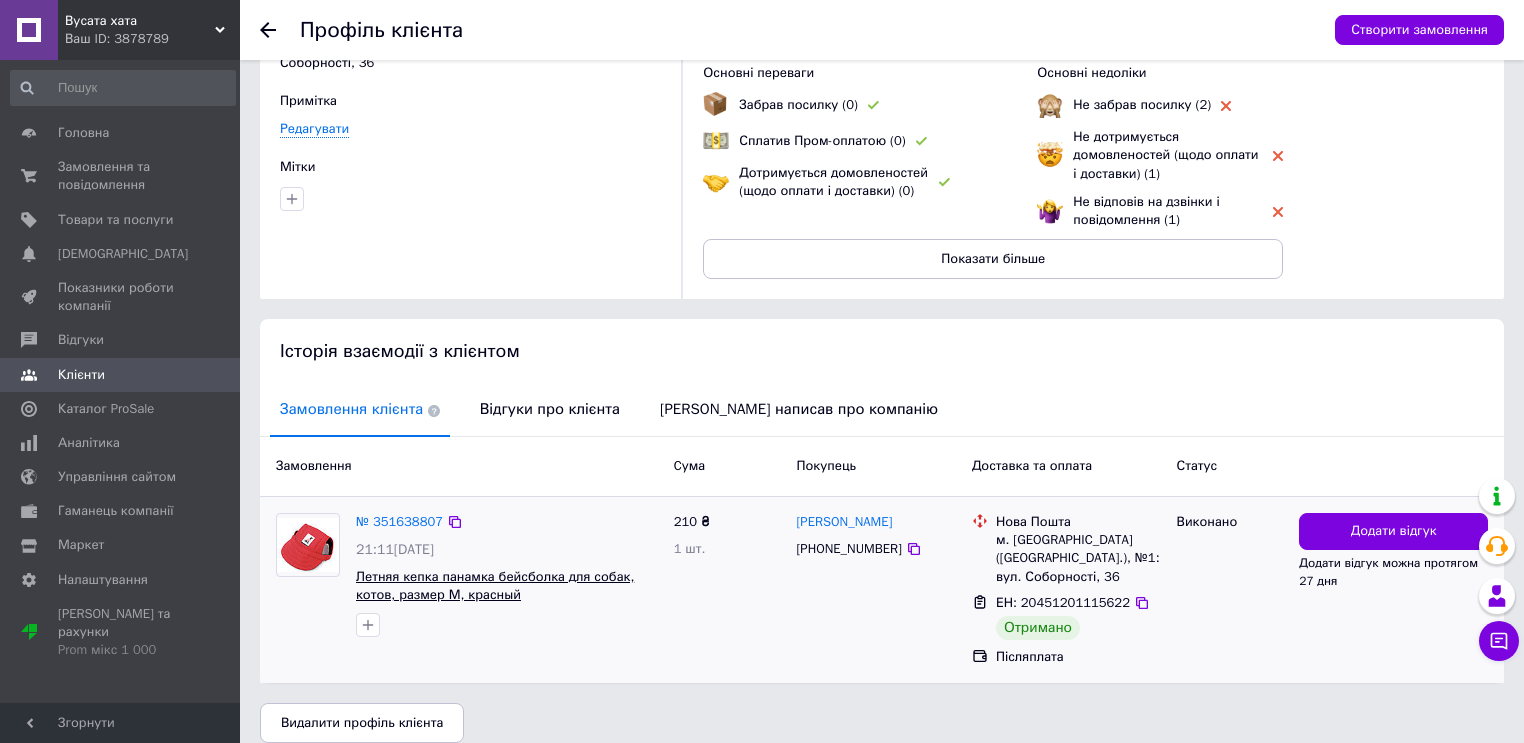 click on "Летняя кепка панамка бейсболка для собак, котов, размер М, красный" at bounding box center [495, 586] 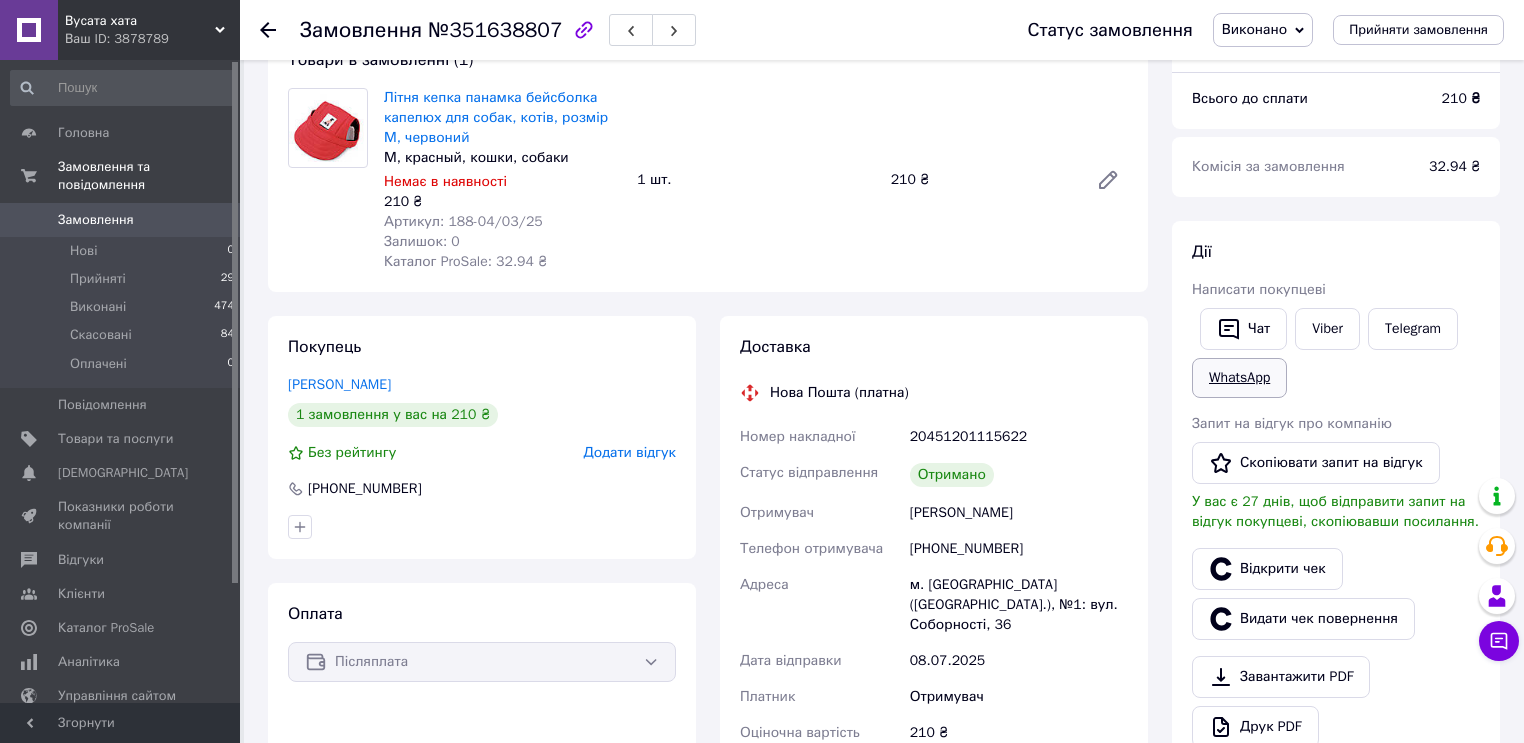 scroll, scrollTop: 160, scrollLeft: 0, axis: vertical 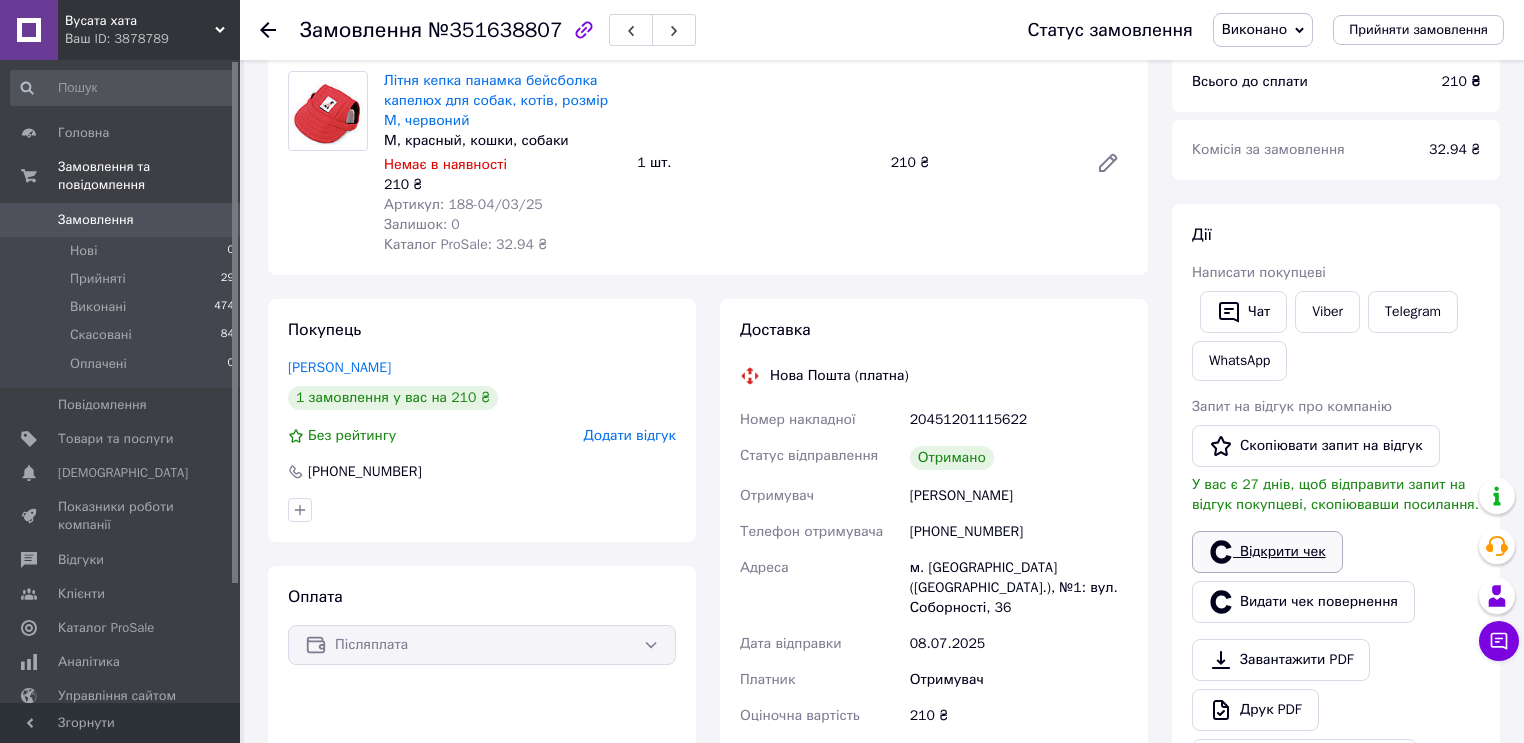 click on "Відкрити чек" at bounding box center [1267, 552] 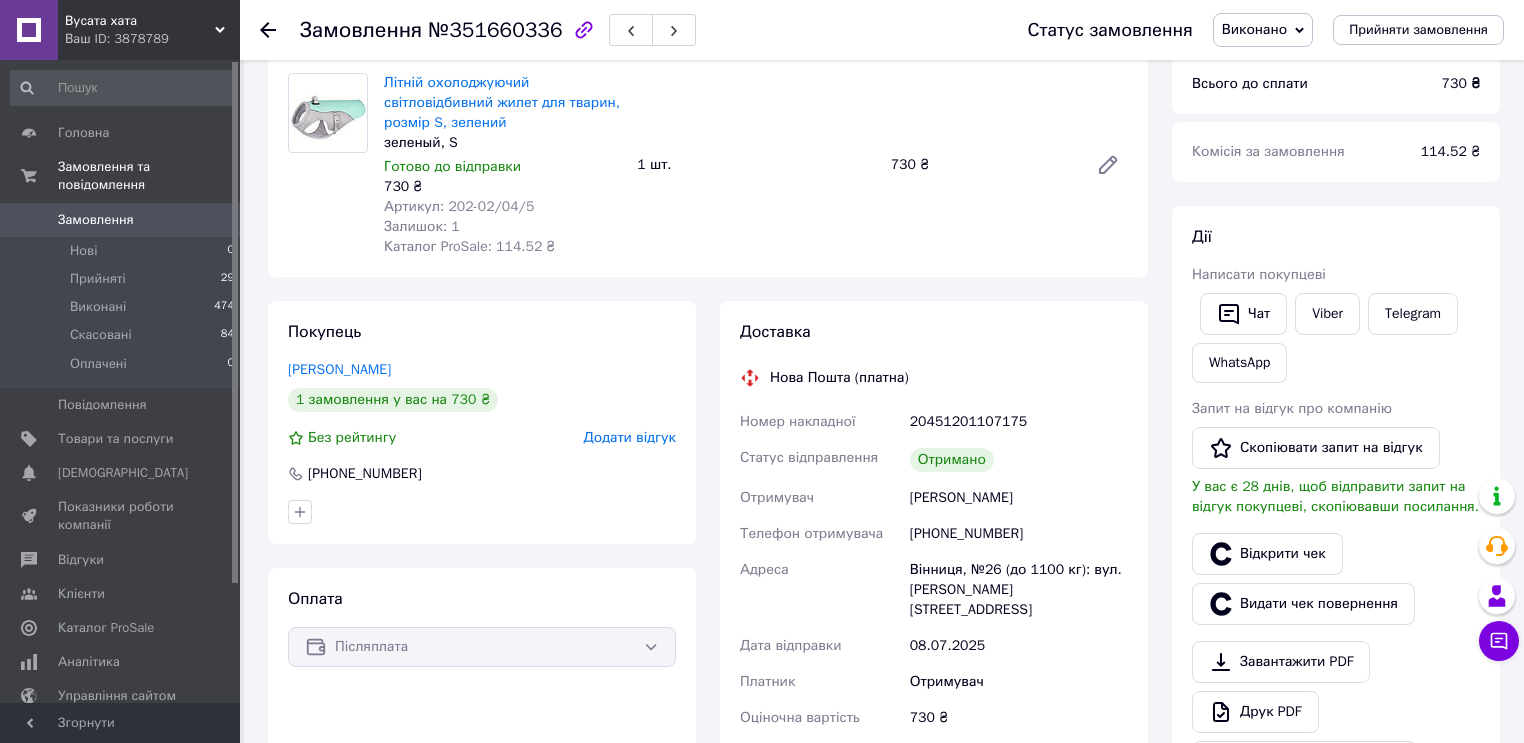 scroll, scrollTop: 160, scrollLeft: 0, axis: vertical 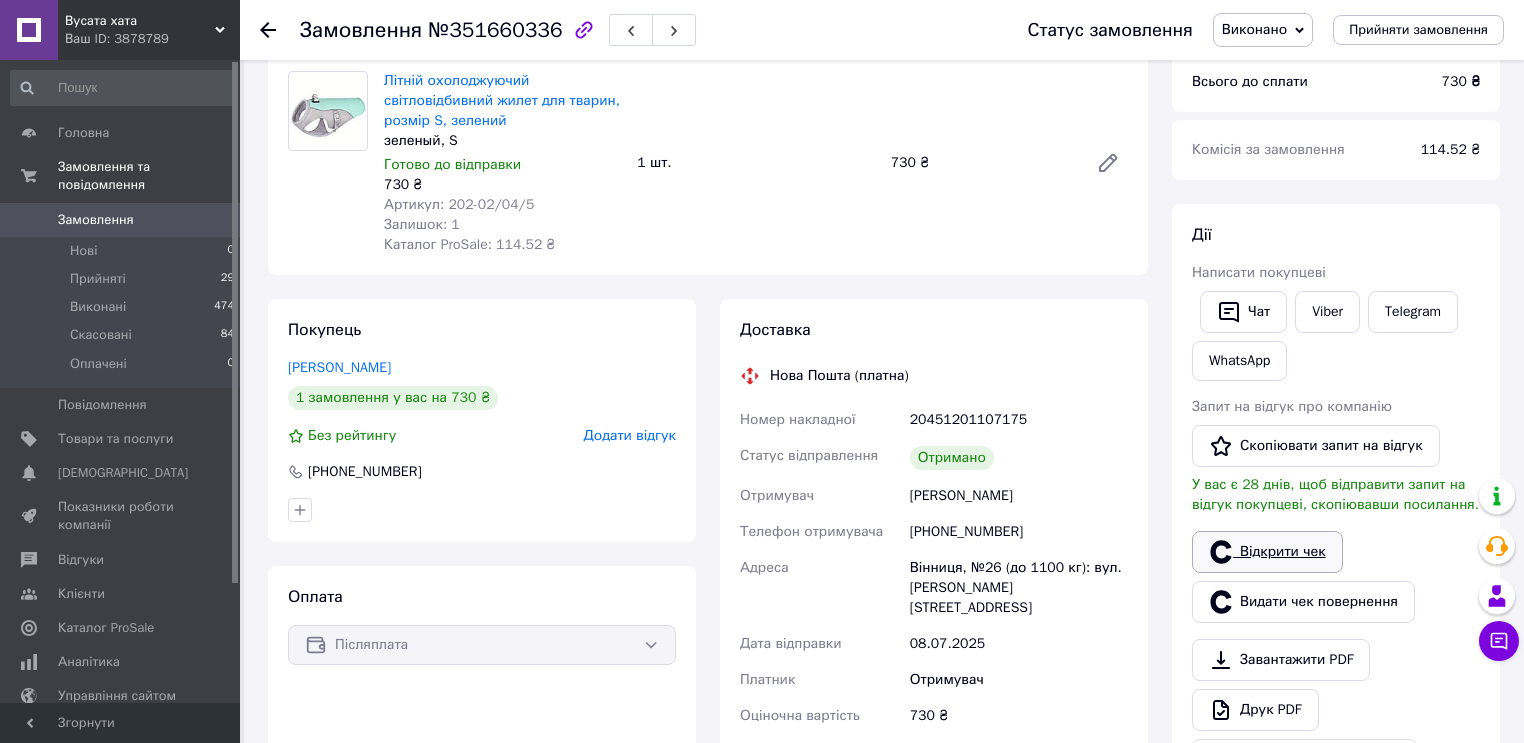 click on "Відкрити чек" at bounding box center [1267, 552] 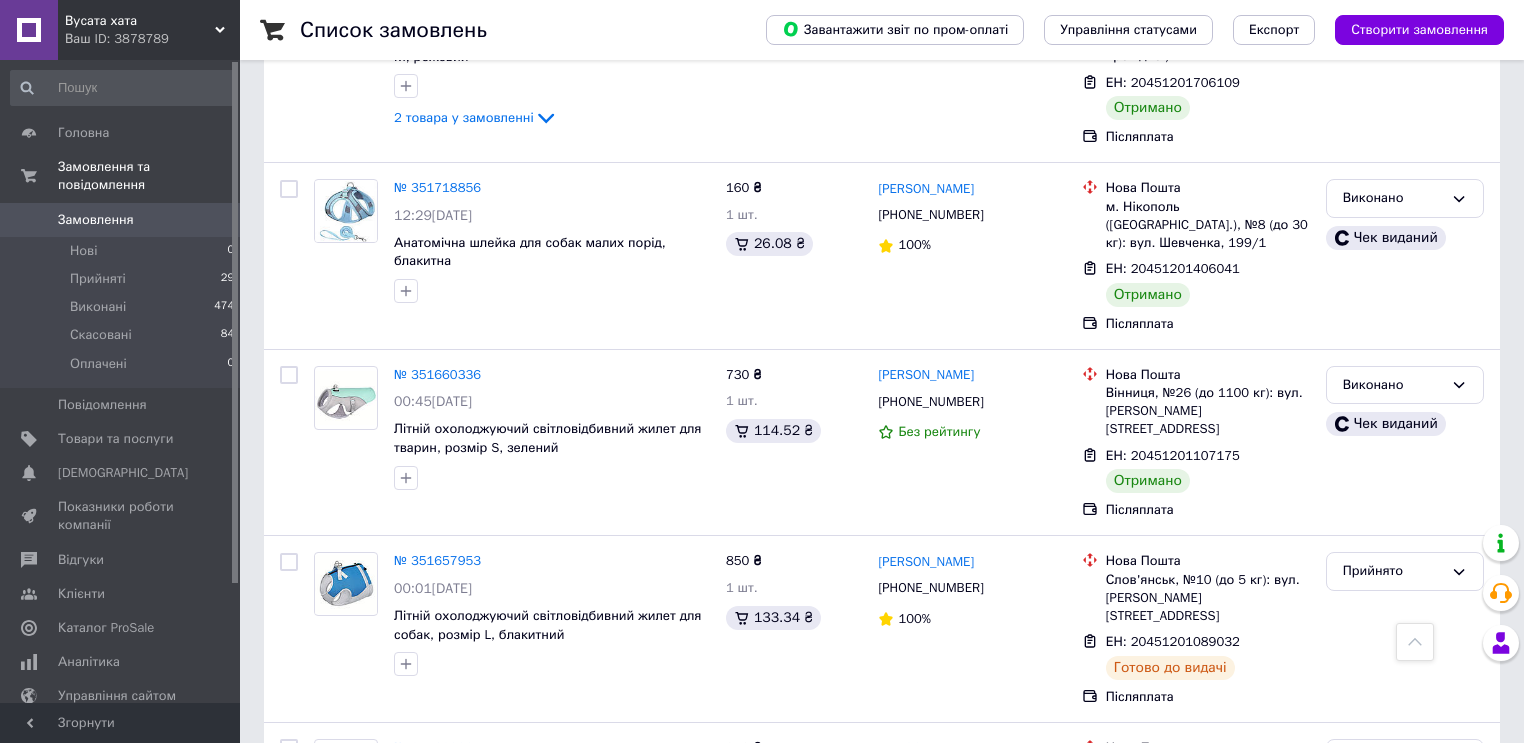 scroll, scrollTop: 2772, scrollLeft: 0, axis: vertical 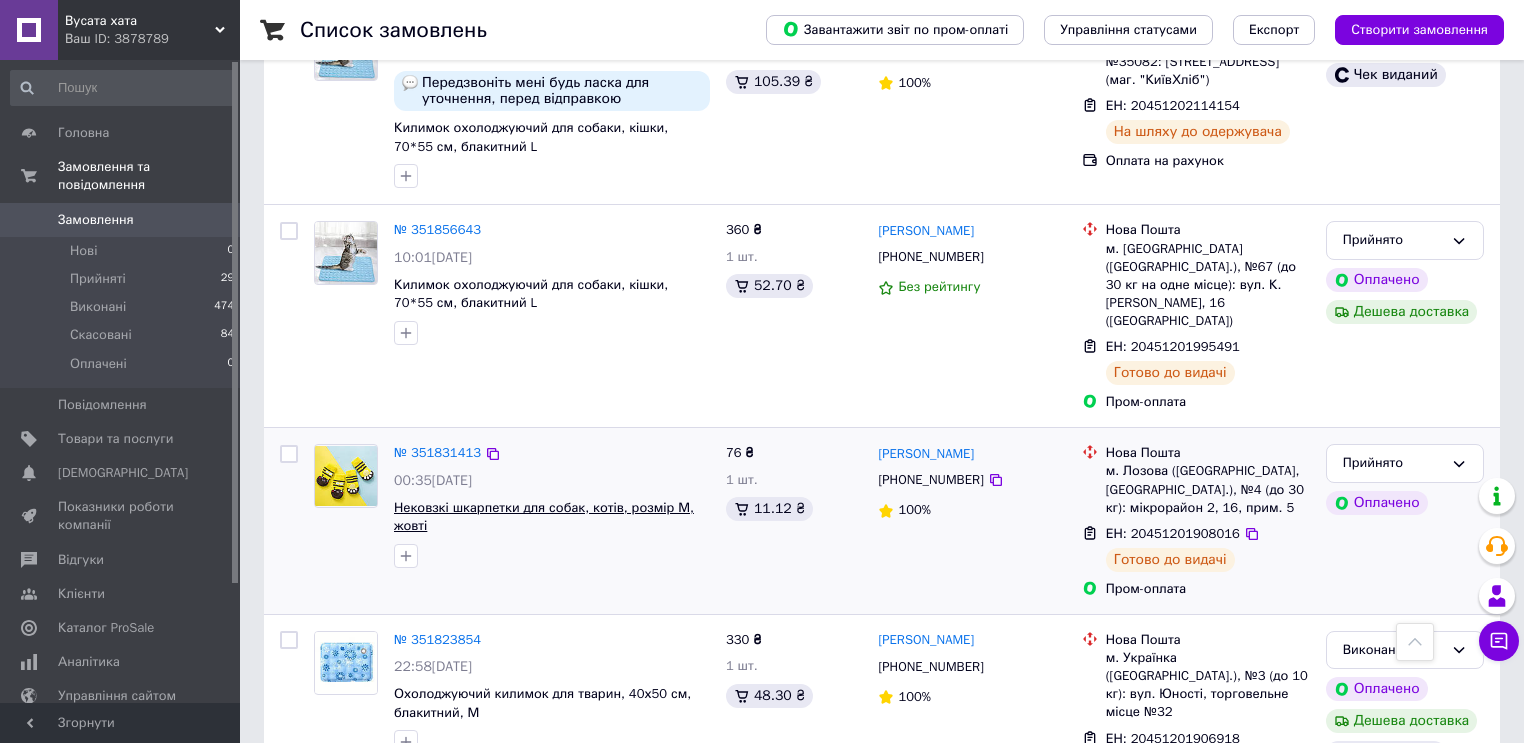 click on "Нековзкі шкарпетки для собак, котів, розмір М, жовті" at bounding box center (544, 517) 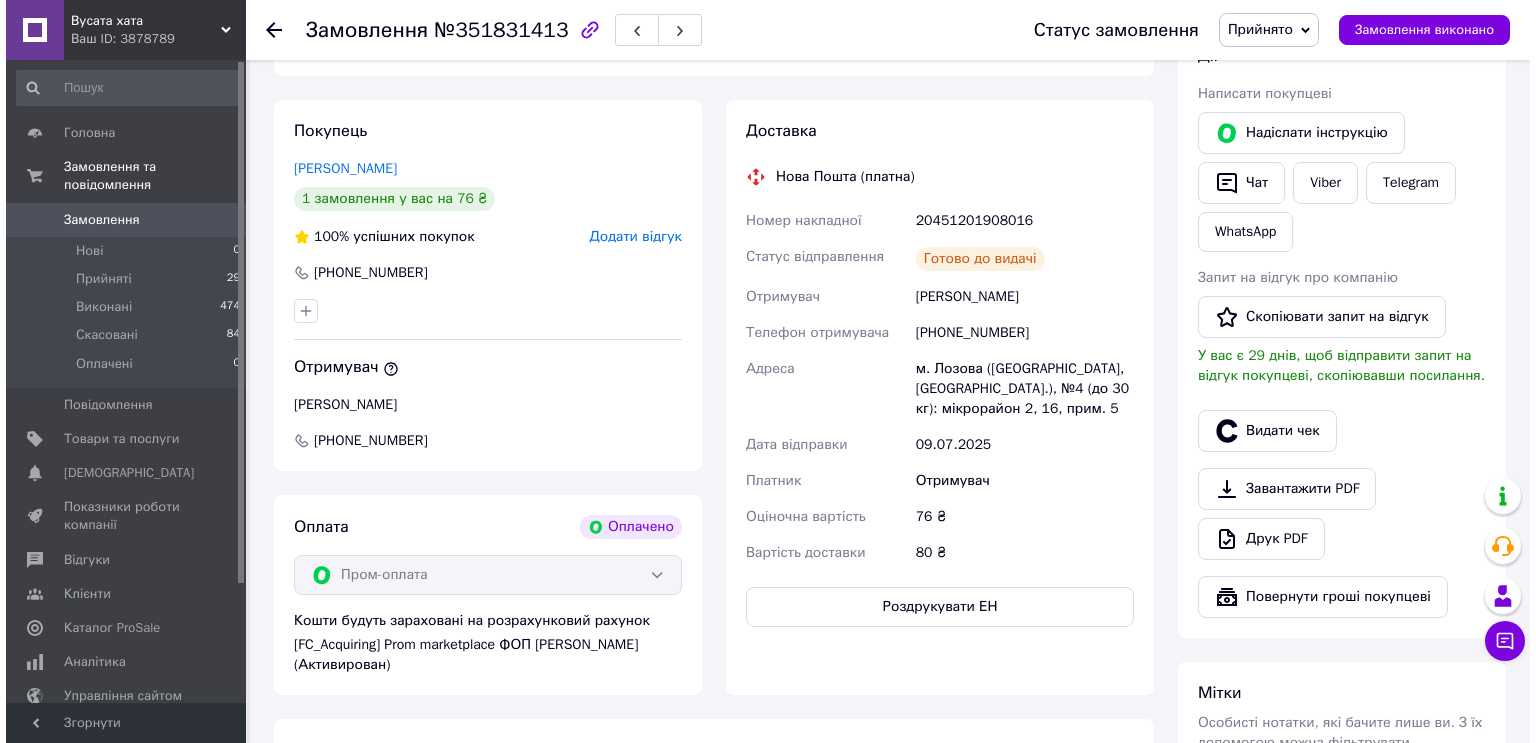scroll, scrollTop: 960, scrollLeft: 0, axis: vertical 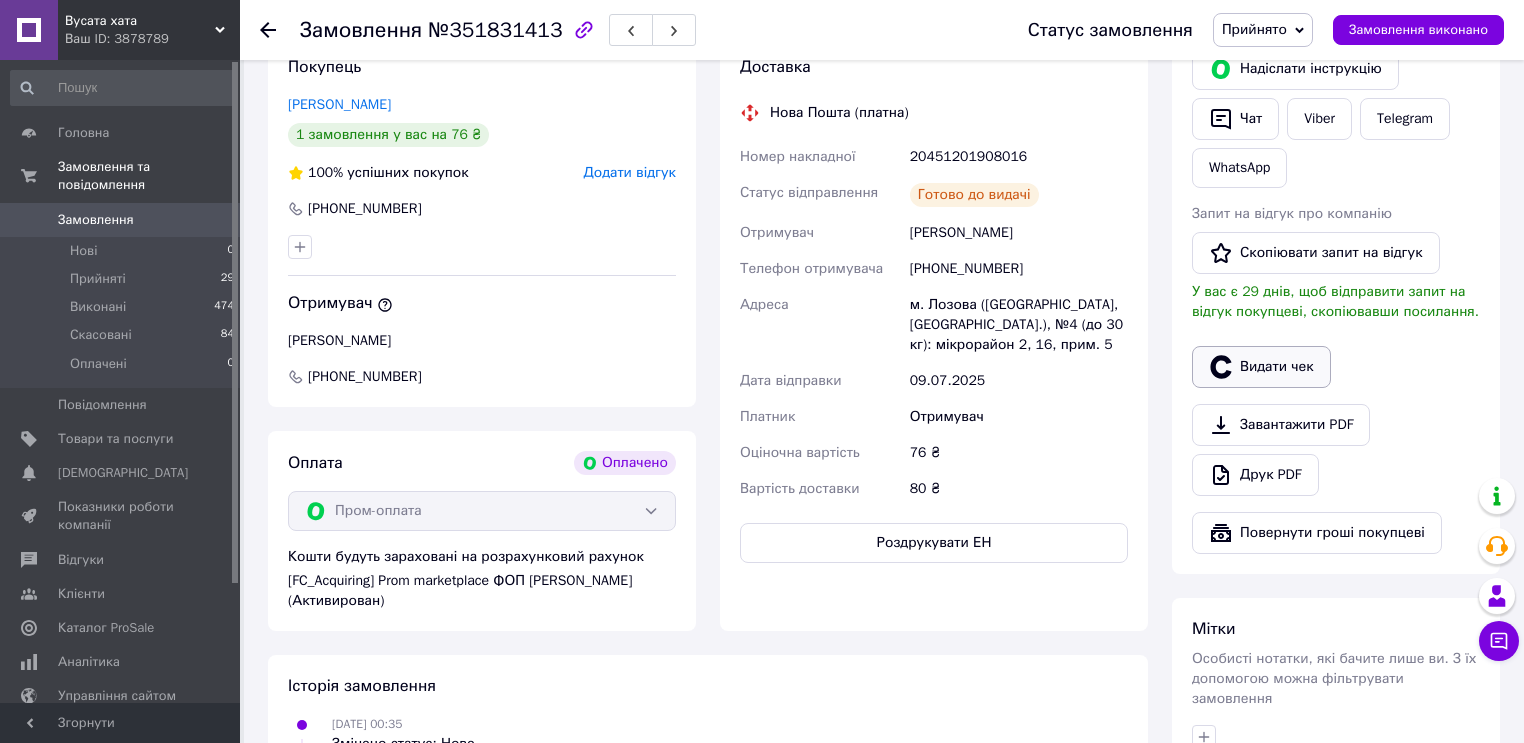 click on "Видати чек" at bounding box center [1261, 367] 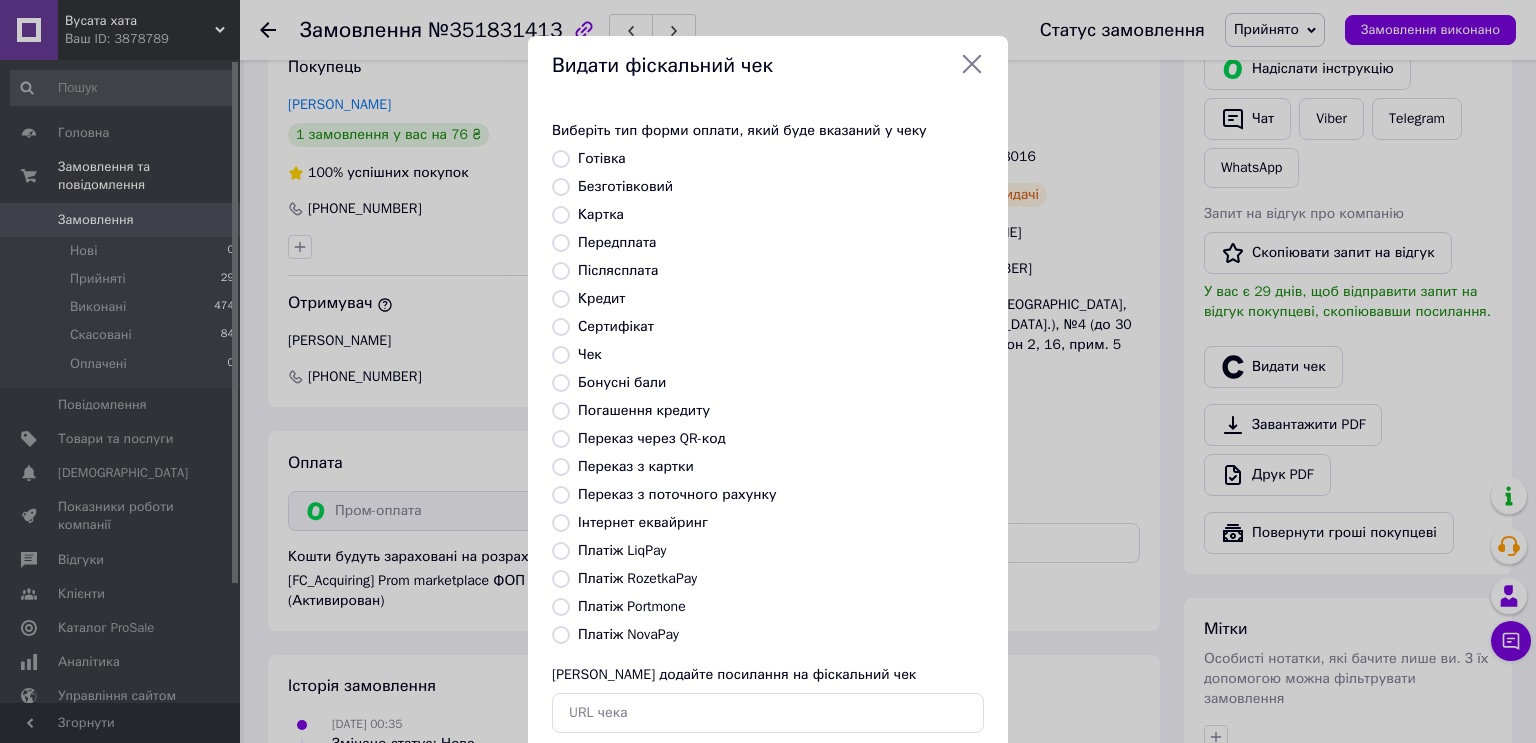 click on "Інтернет еквайринг" at bounding box center (561, 523) 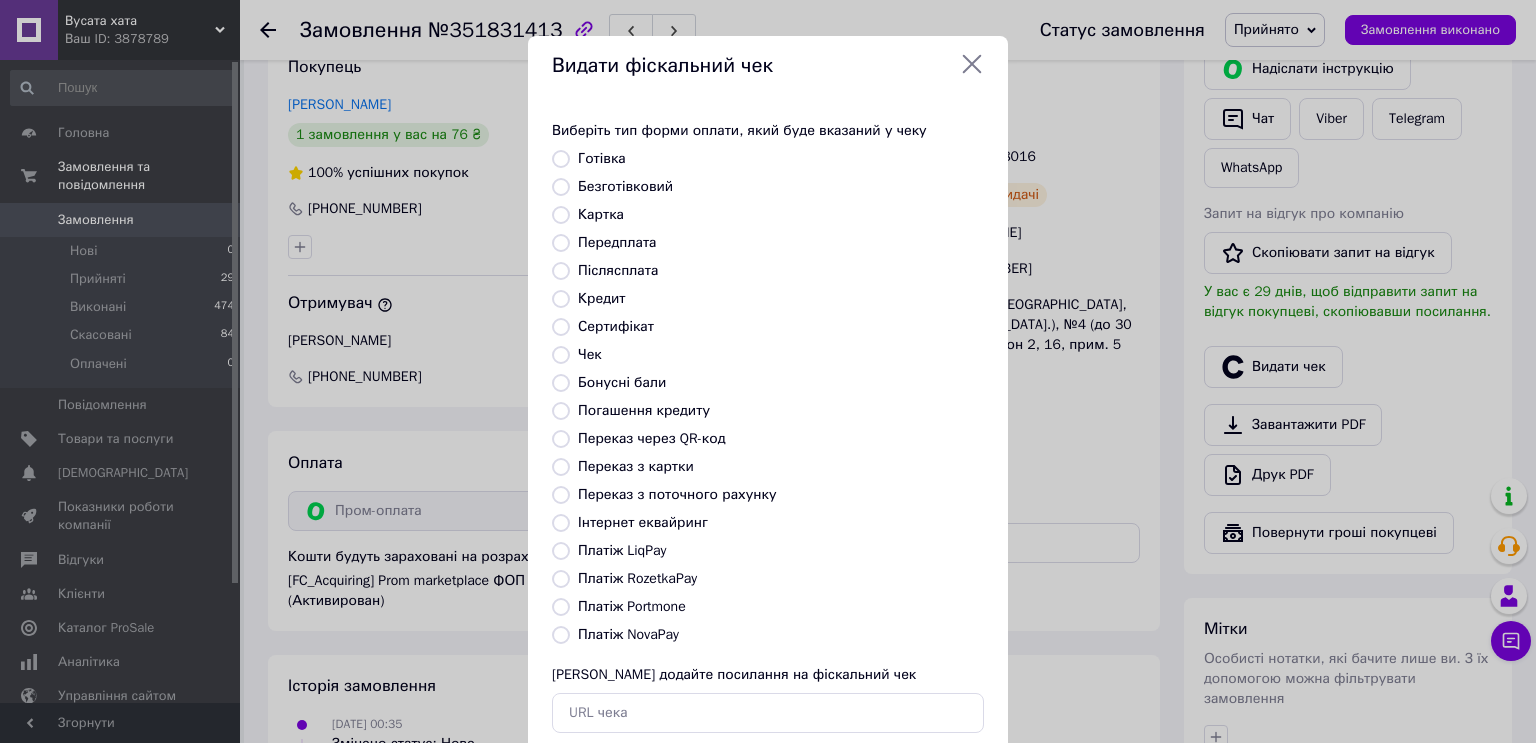 radio on "true" 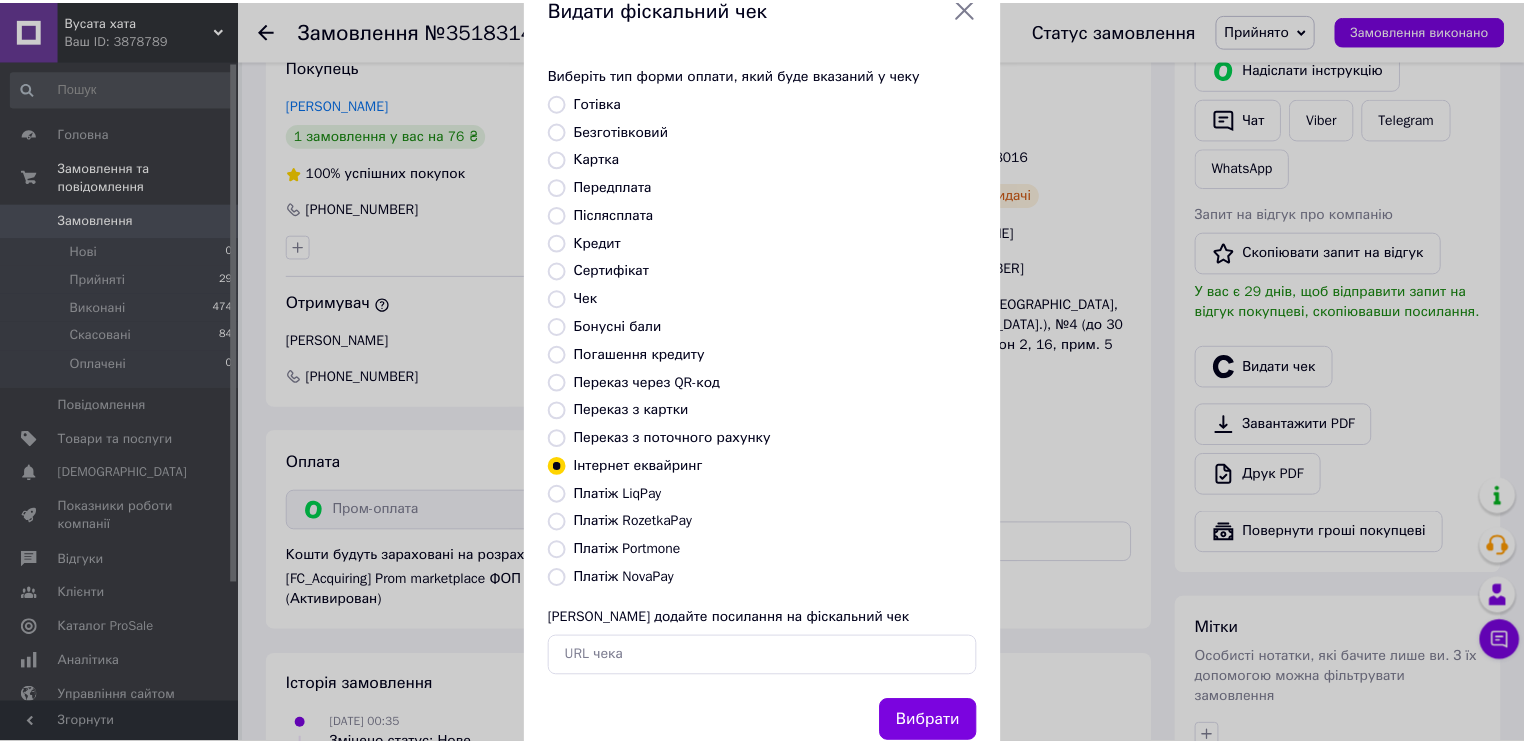 scroll, scrollTop: 115, scrollLeft: 0, axis: vertical 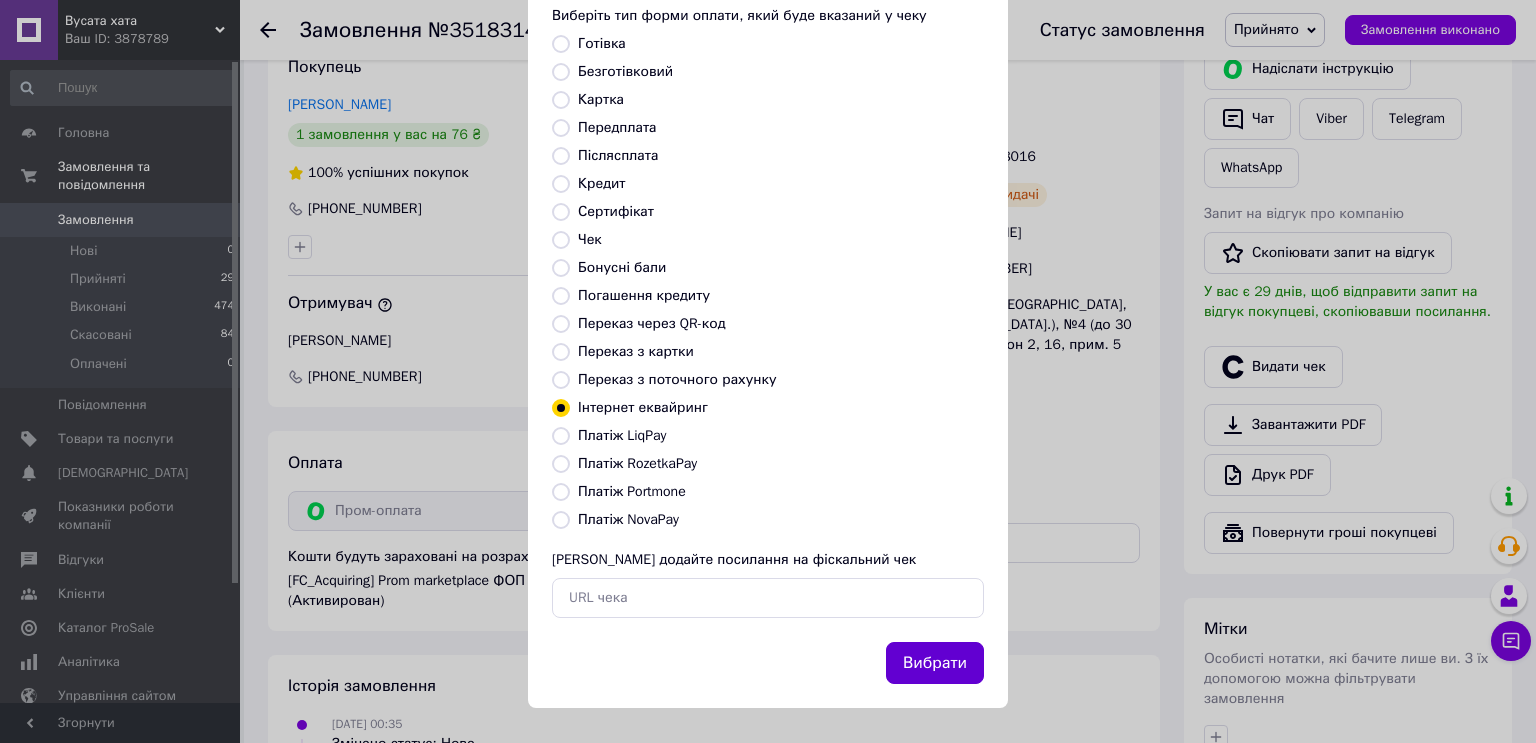 click on "Вибрати" at bounding box center [935, 663] 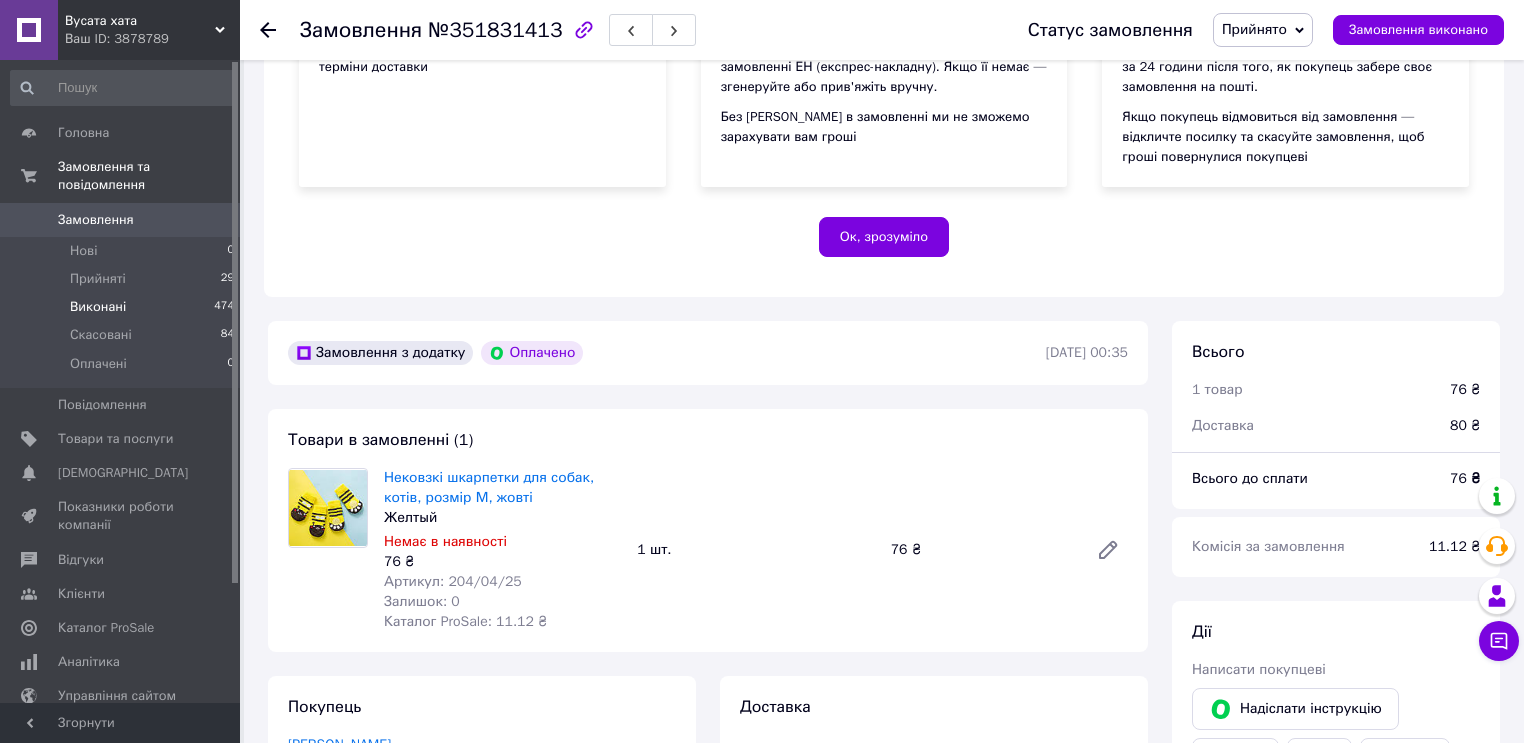 scroll, scrollTop: 320, scrollLeft: 0, axis: vertical 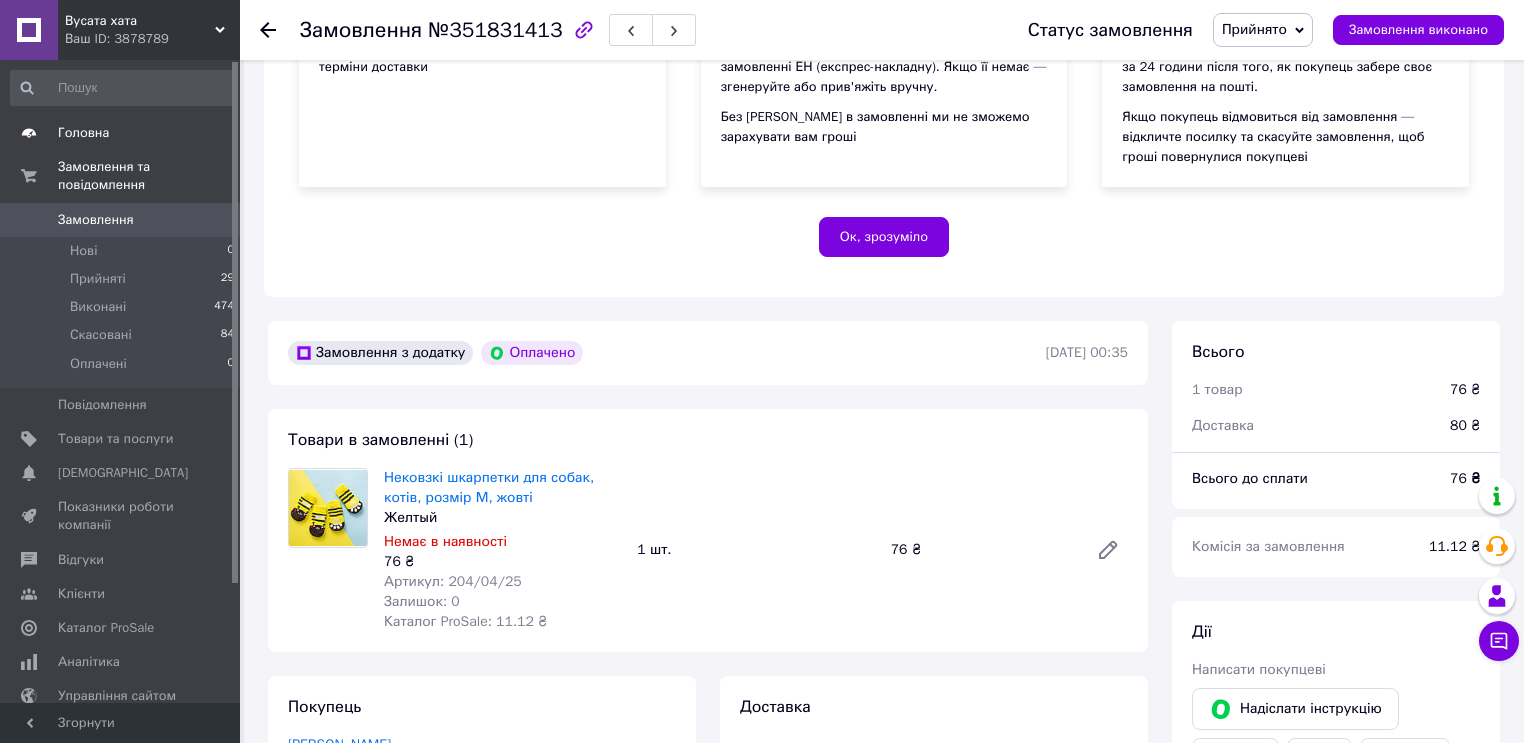 click on "Головна" at bounding box center (83, 133) 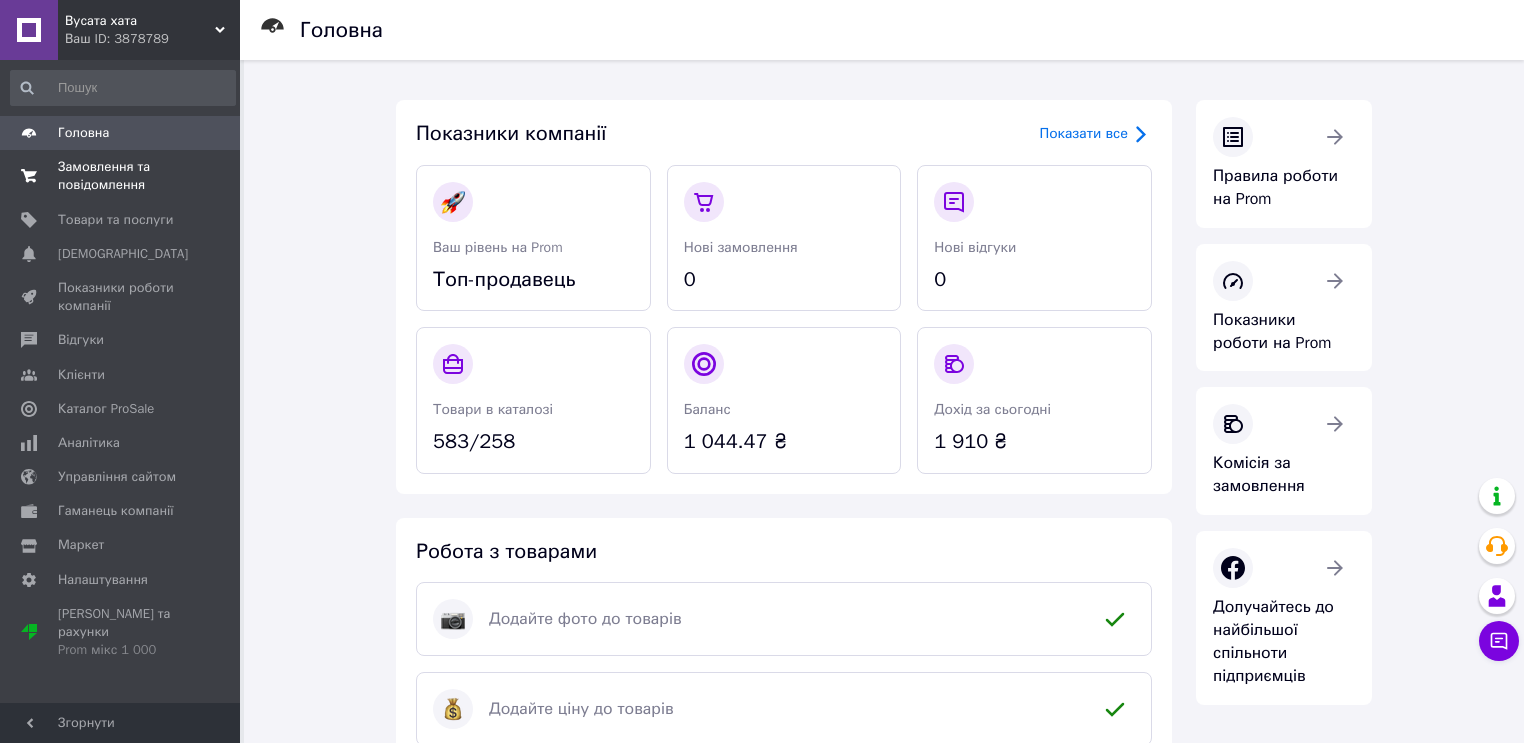 click on "Замовлення та повідомлення" at bounding box center (121, 176) 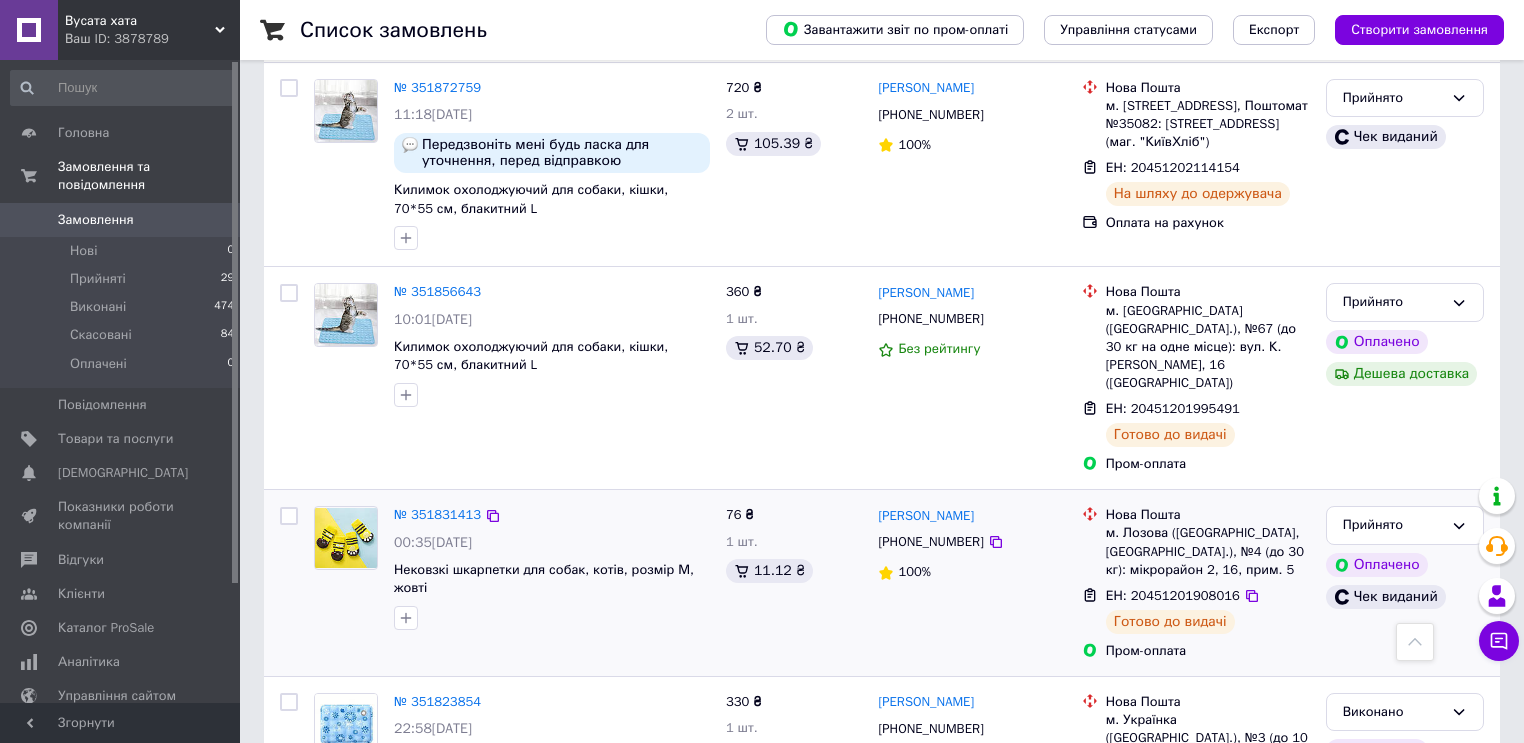 scroll, scrollTop: 1040, scrollLeft: 0, axis: vertical 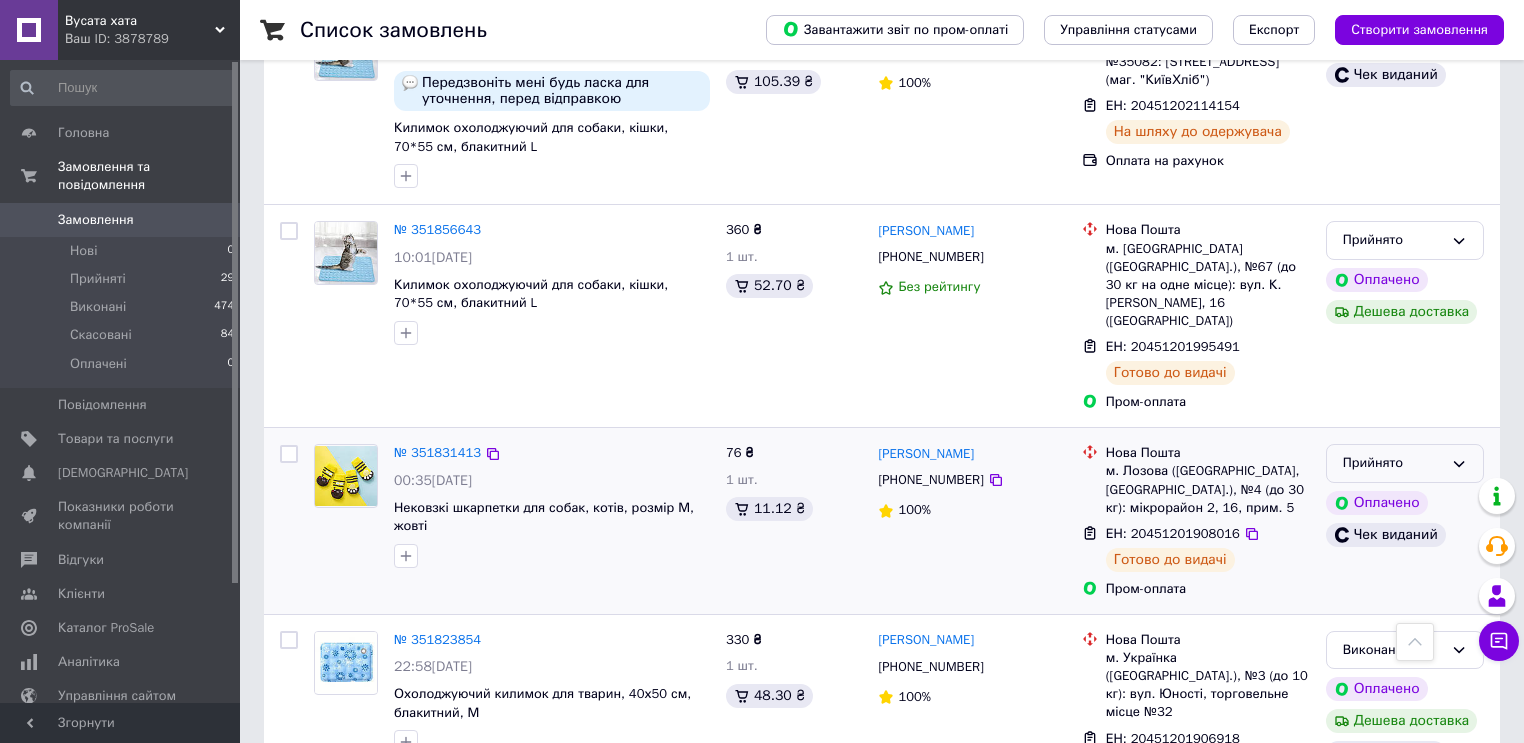 click on "Прийнято" at bounding box center [1405, 463] 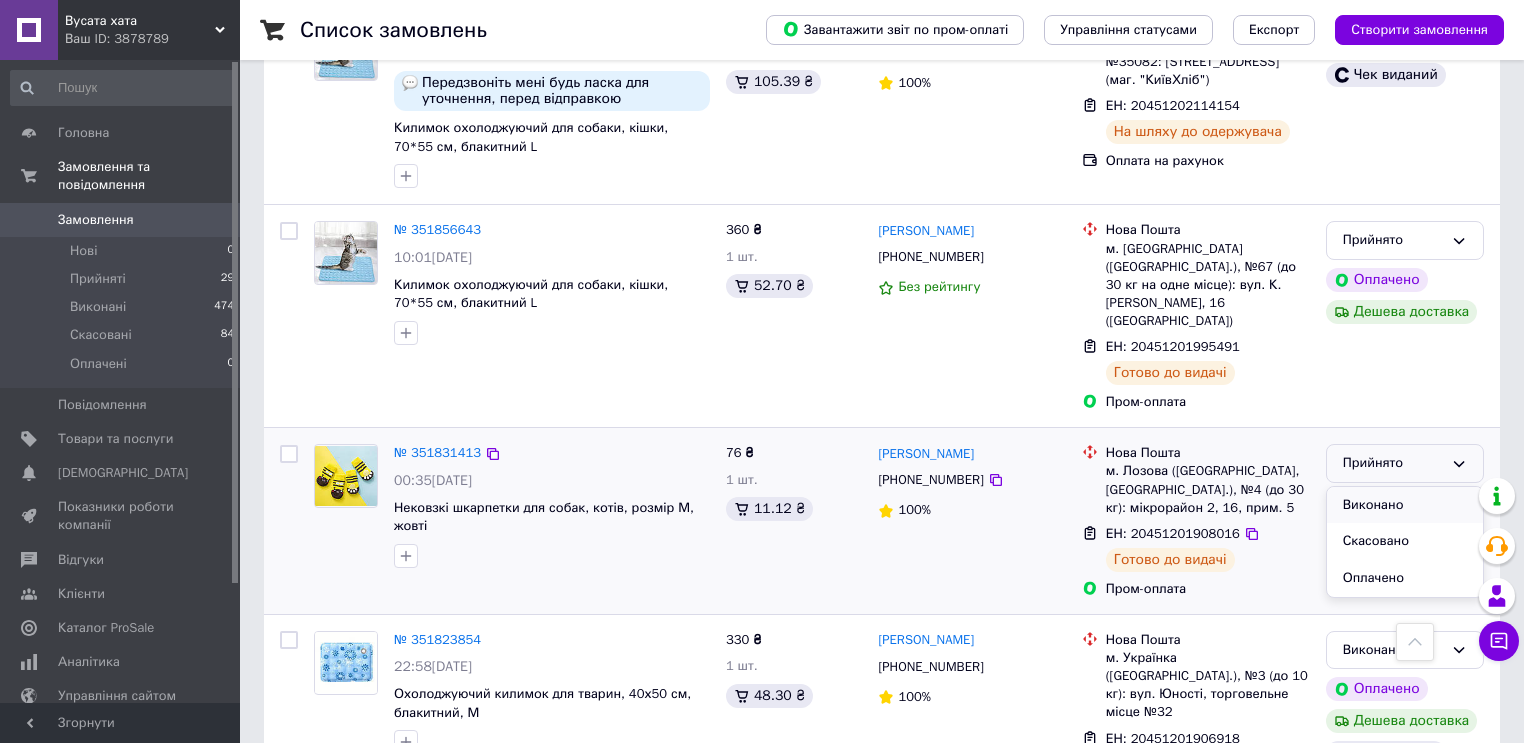 click on "Виконано" at bounding box center [1405, 505] 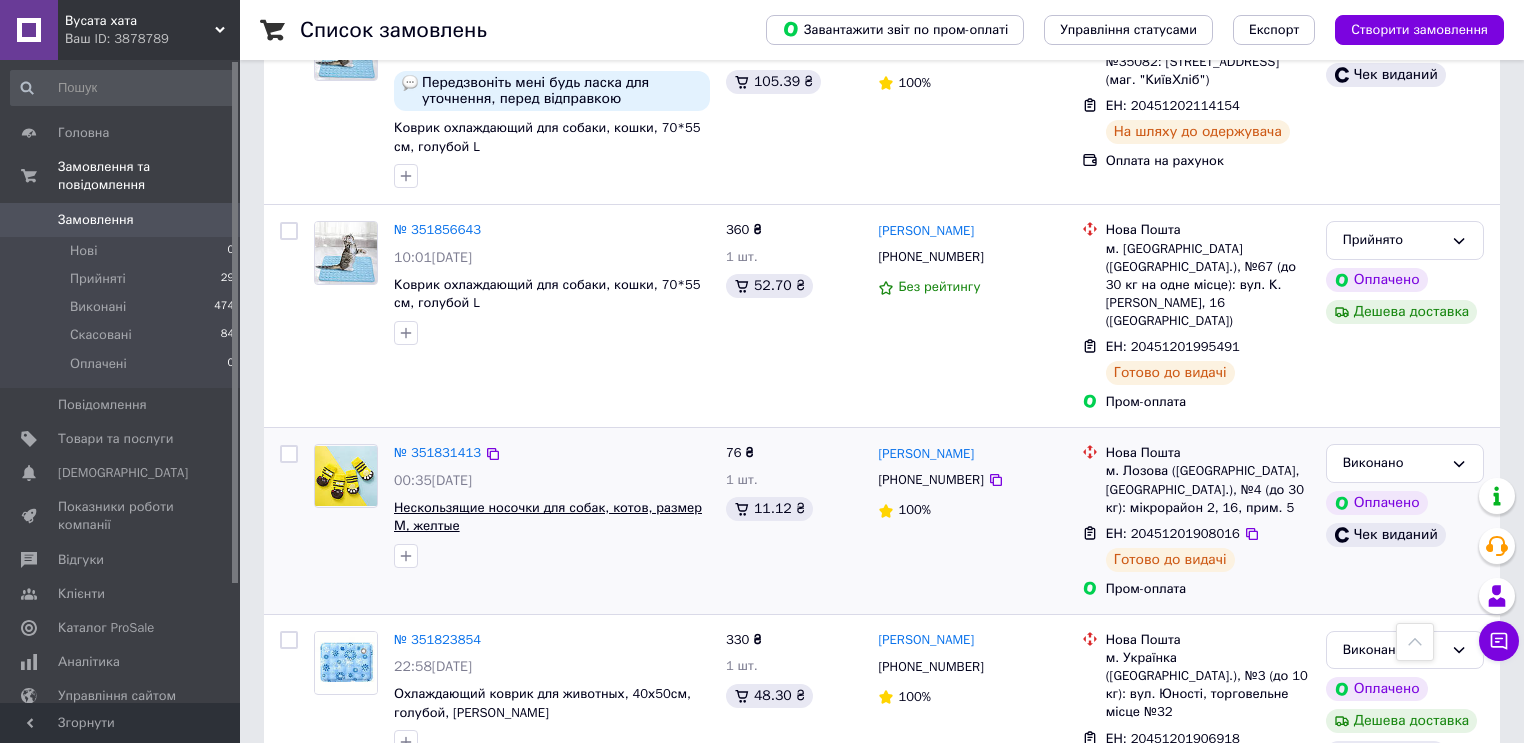 click on "Нескользящие носочки для собак, котов, размер М, желтые" at bounding box center (548, 517) 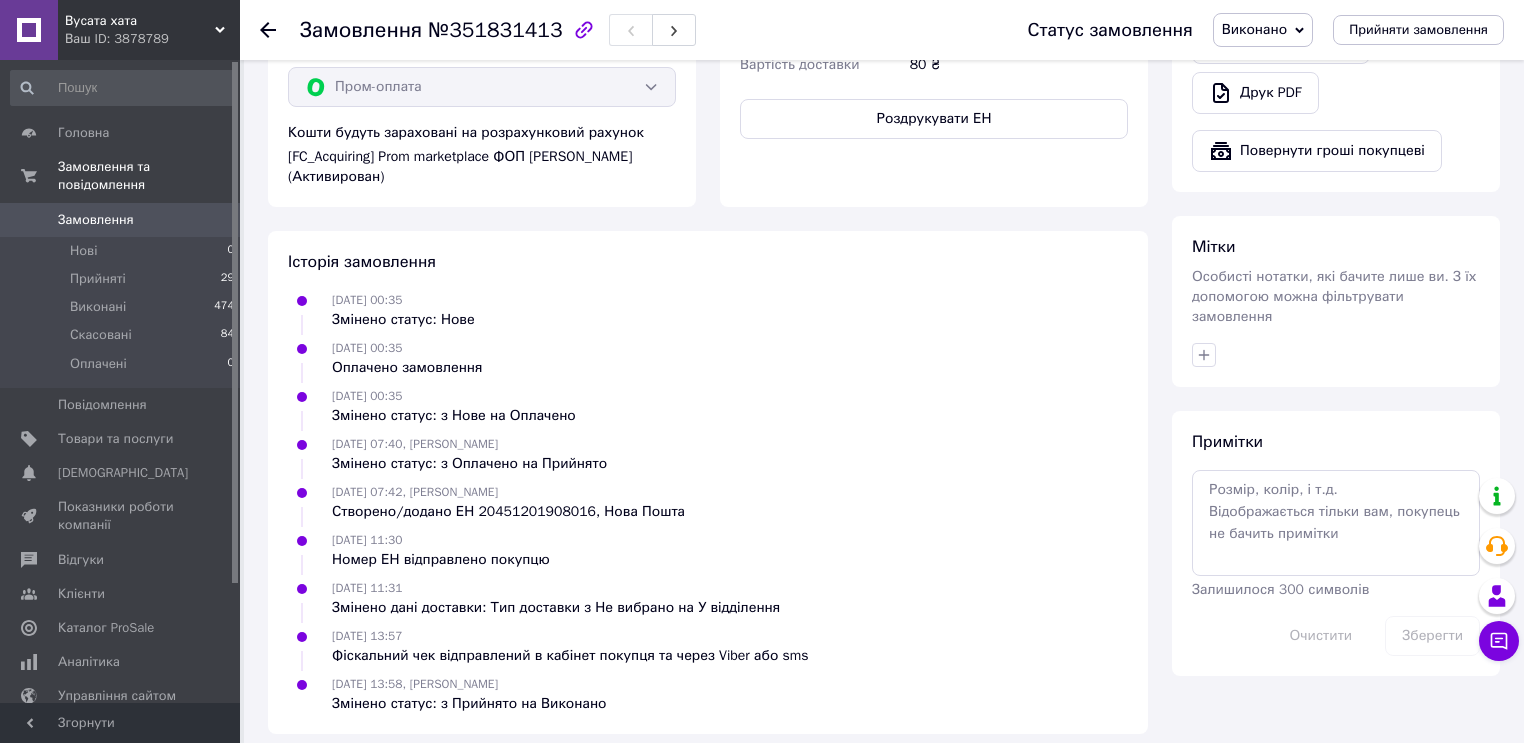 scroll, scrollTop: 1404, scrollLeft: 0, axis: vertical 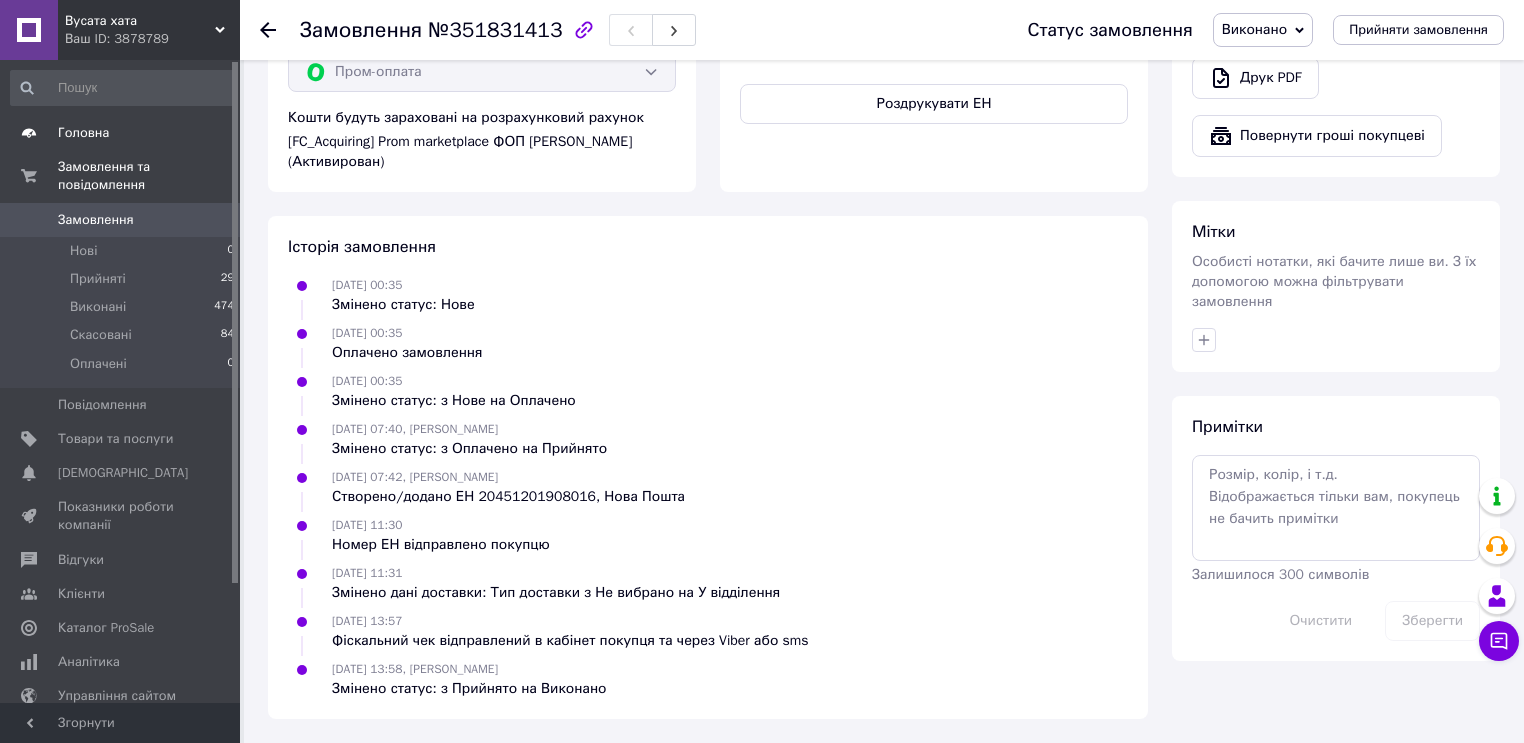 click on "Головна" at bounding box center [83, 133] 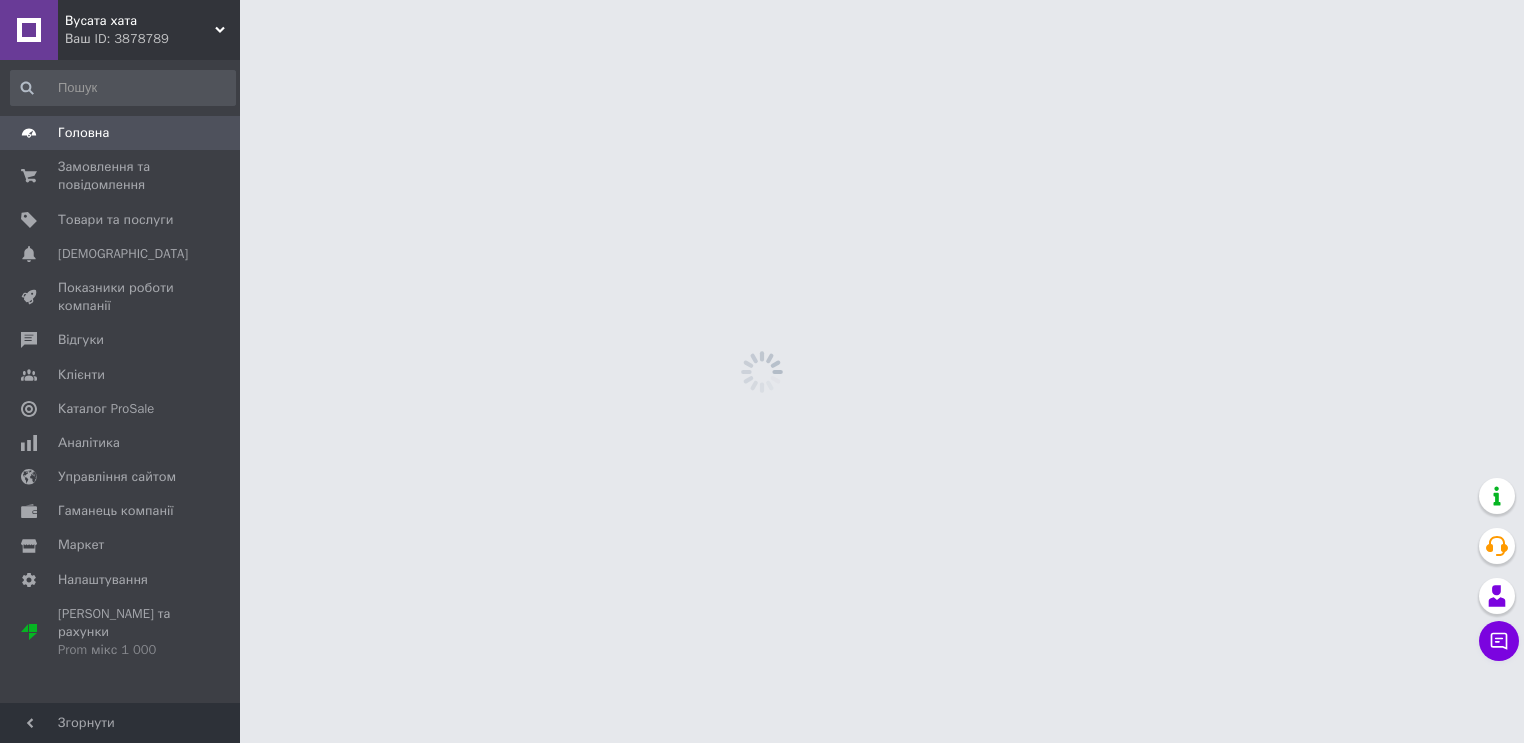 scroll, scrollTop: 0, scrollLeft: 0, axis: both 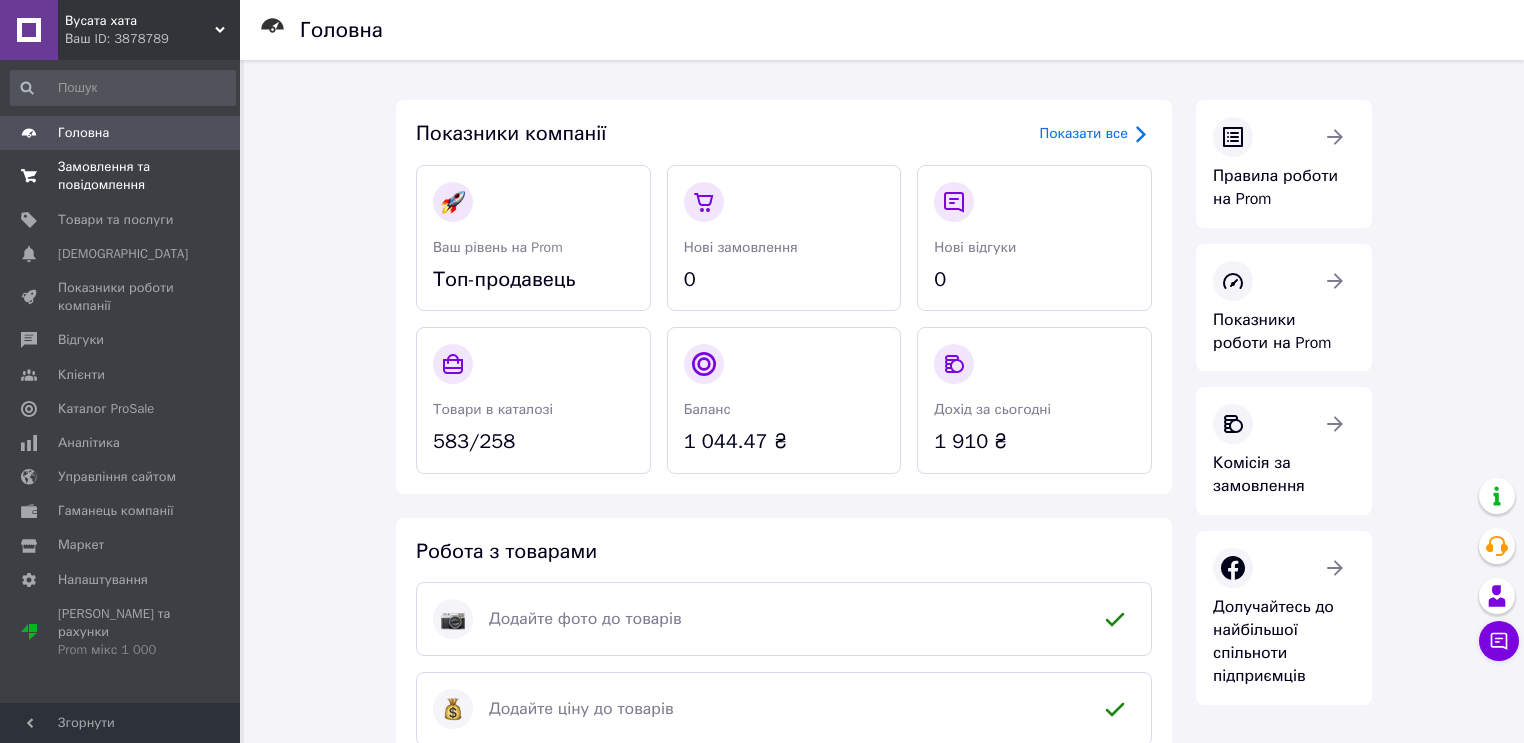 click on "Замовлення та повідомлення" at bounding box center [121, 176] 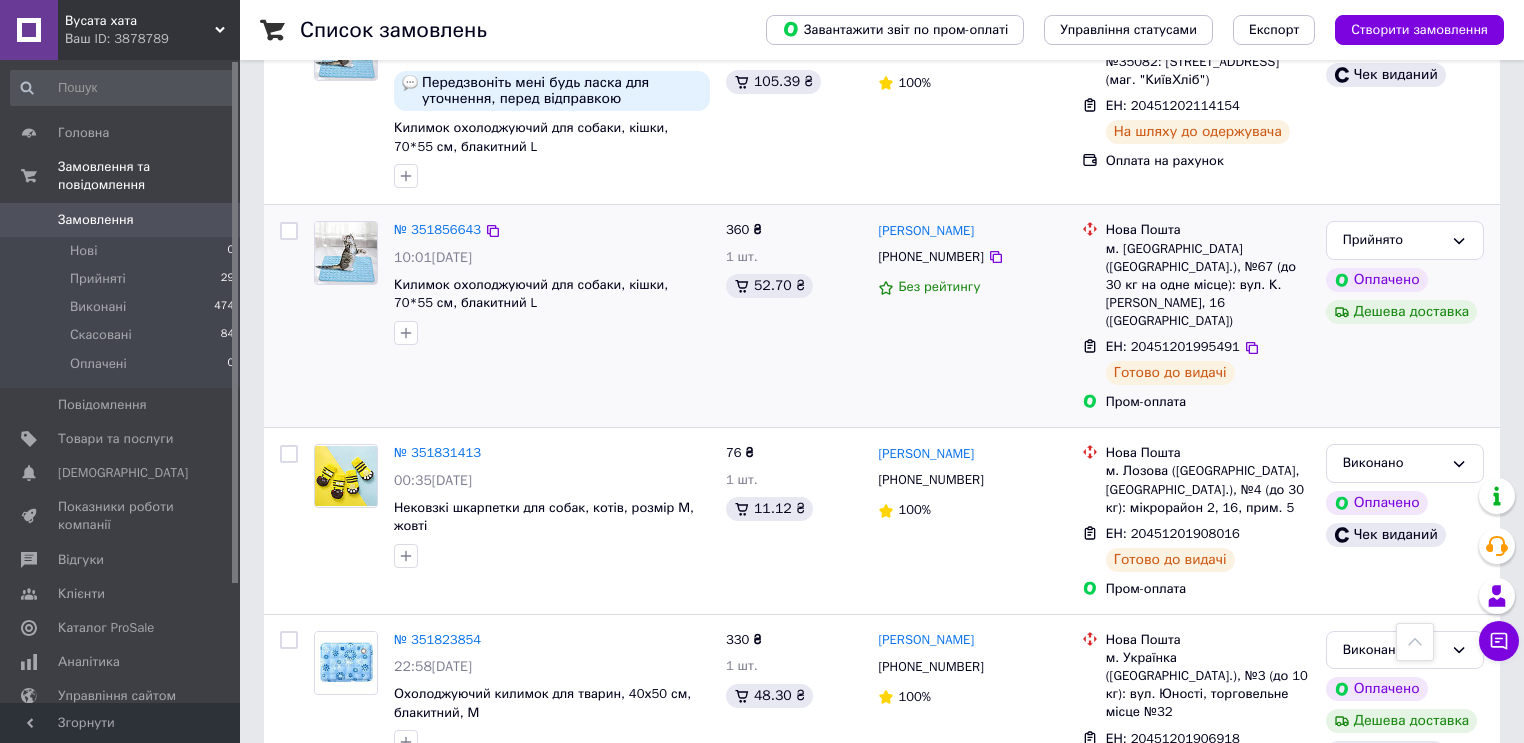 scroll, scrollTop: 1120, scrollLeft: 0, axis: vertical 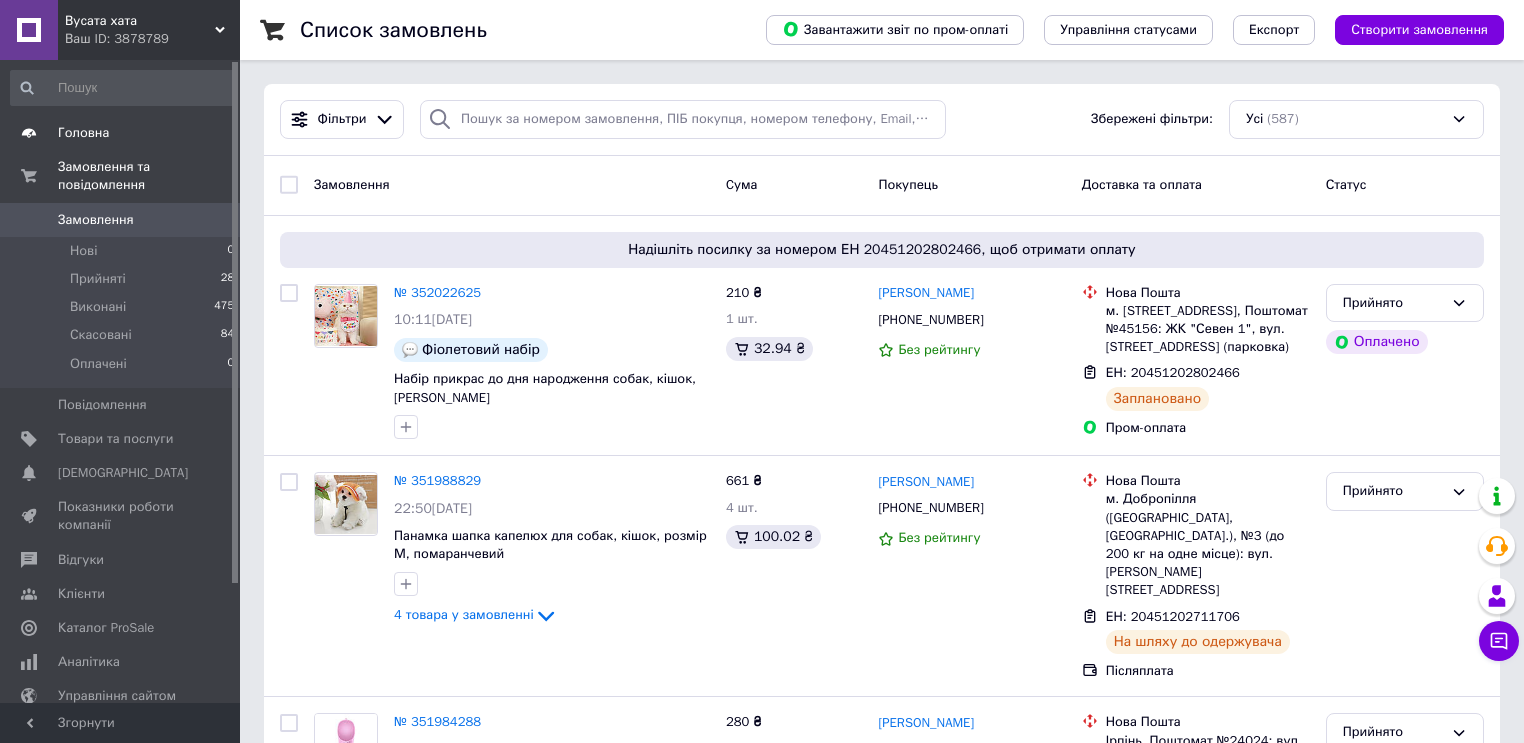 click on "Головна" at bounding box center [83, 133] 